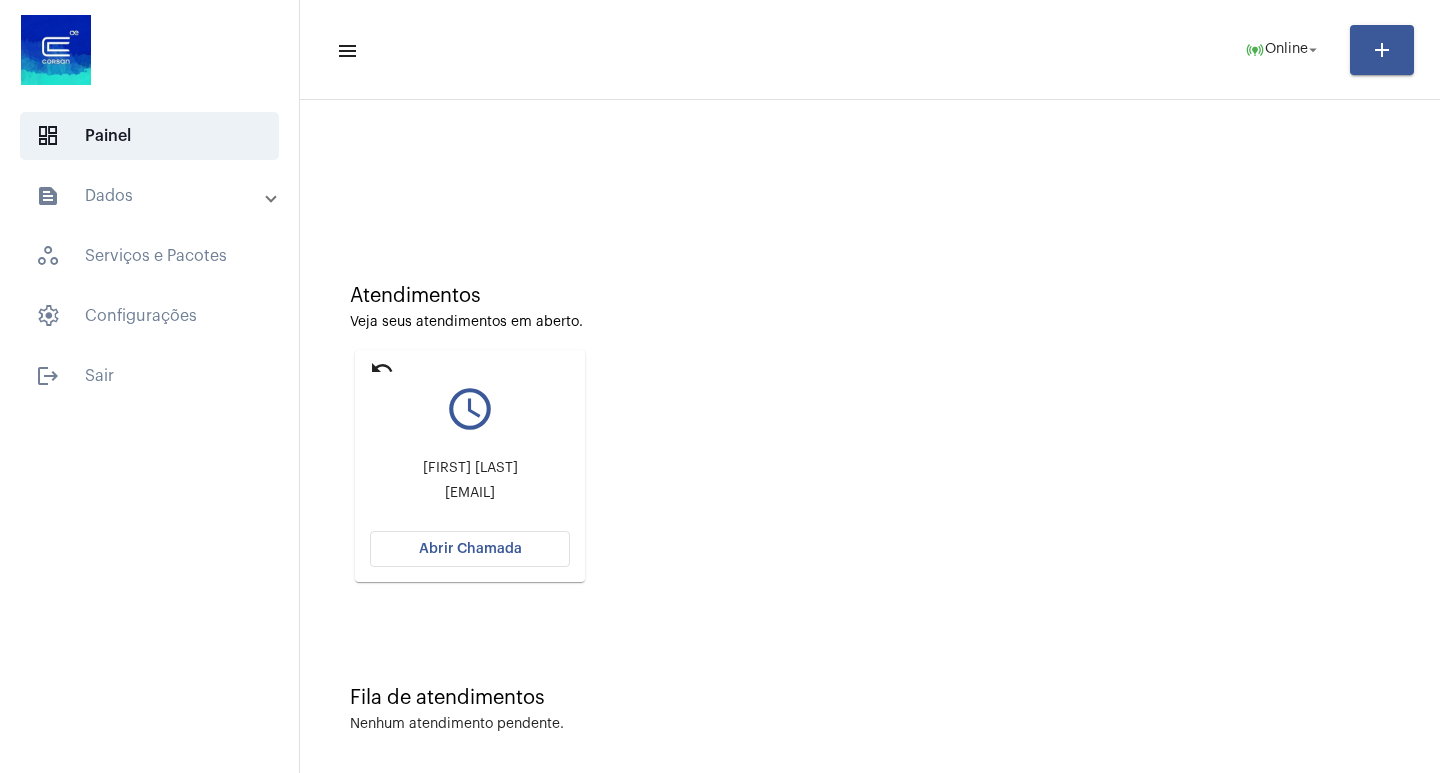 scroll, scrollTop: 0, scrollLeft: 0, axis: both 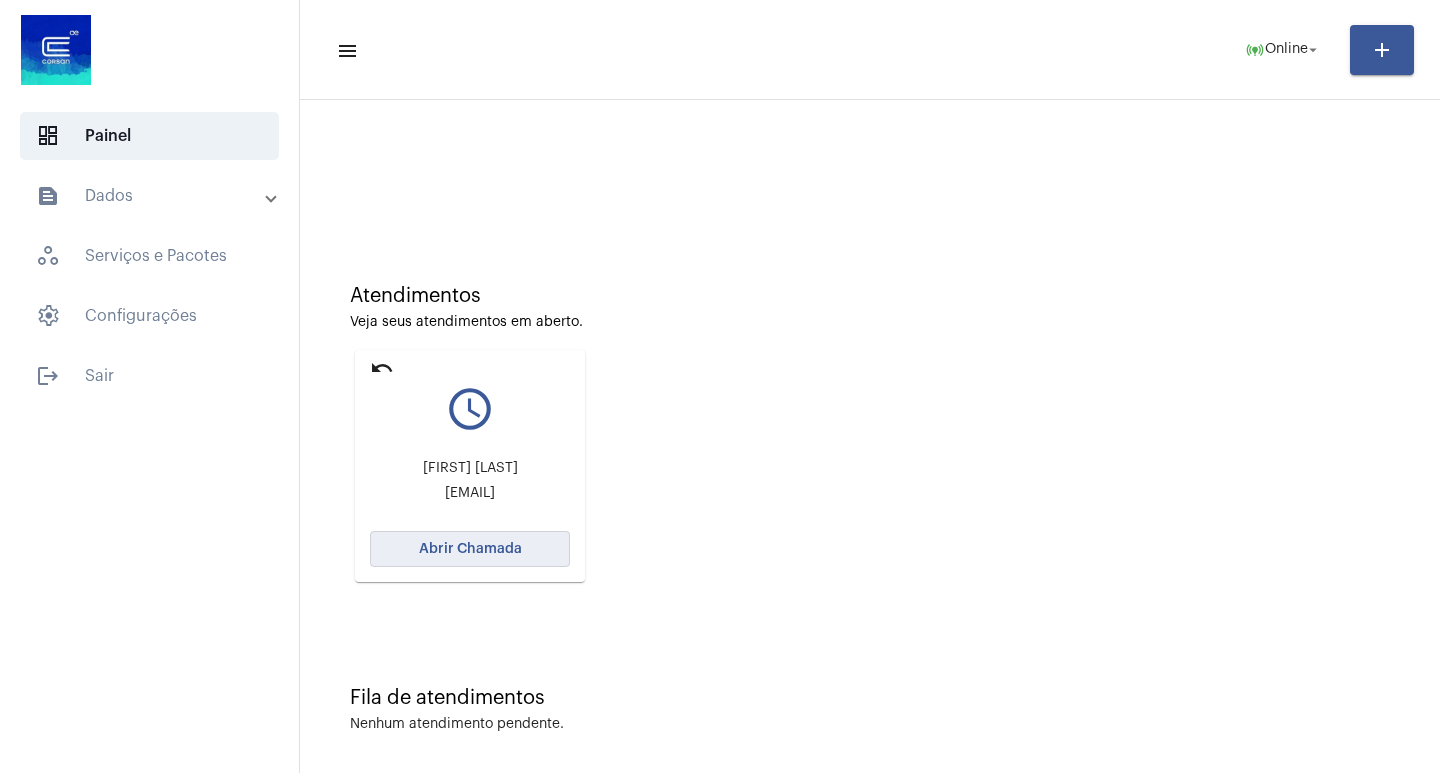 click on "Abrir Chamada" 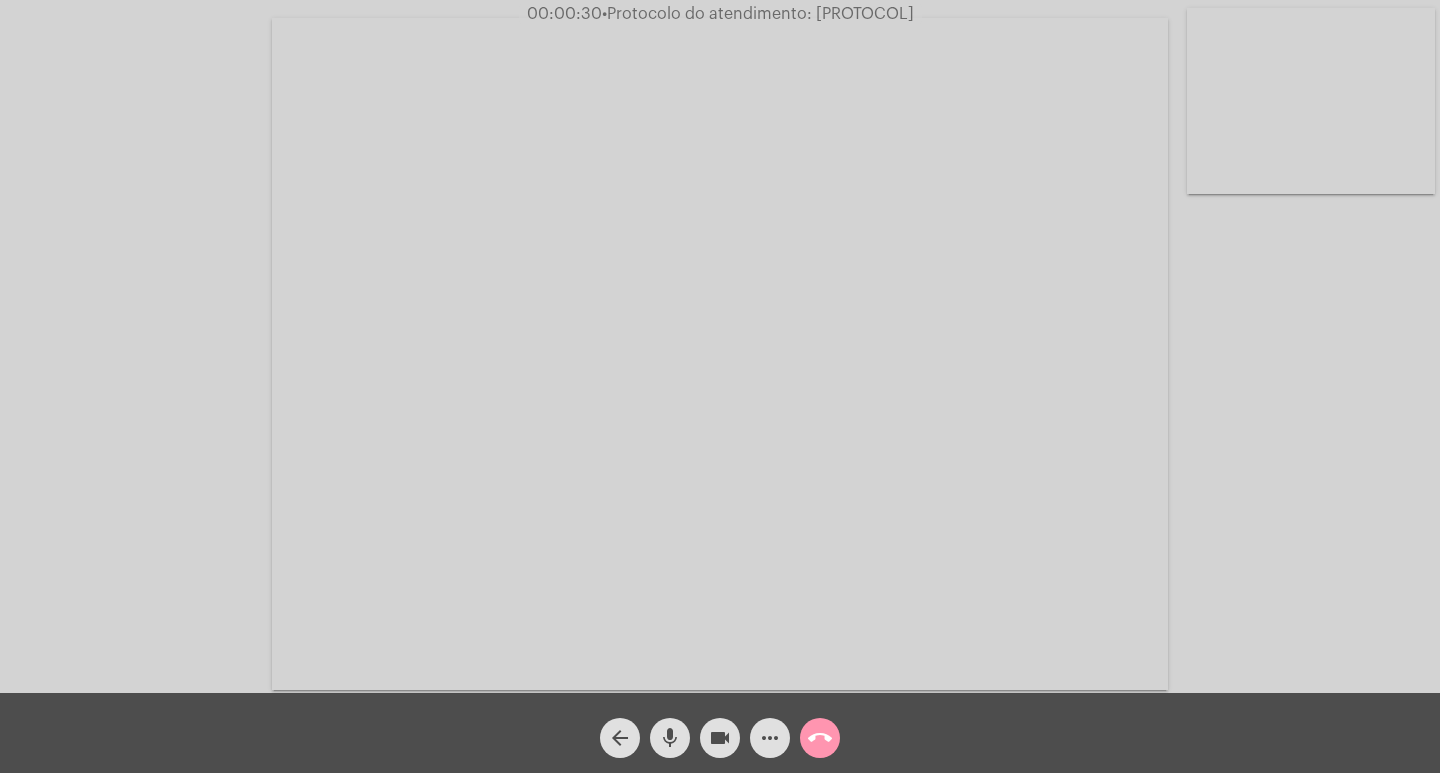 click on "more_horiz" 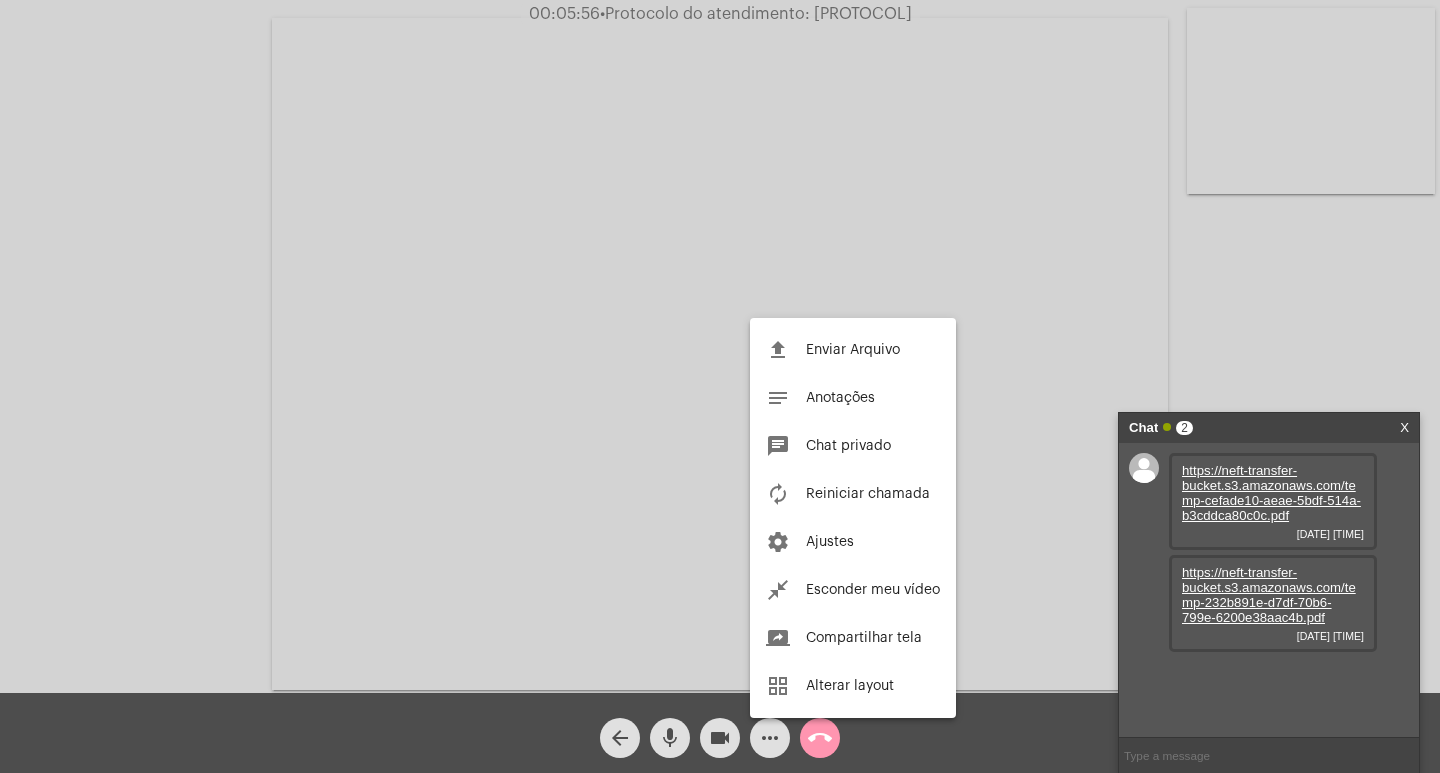 click at bounding box center [720, 386] 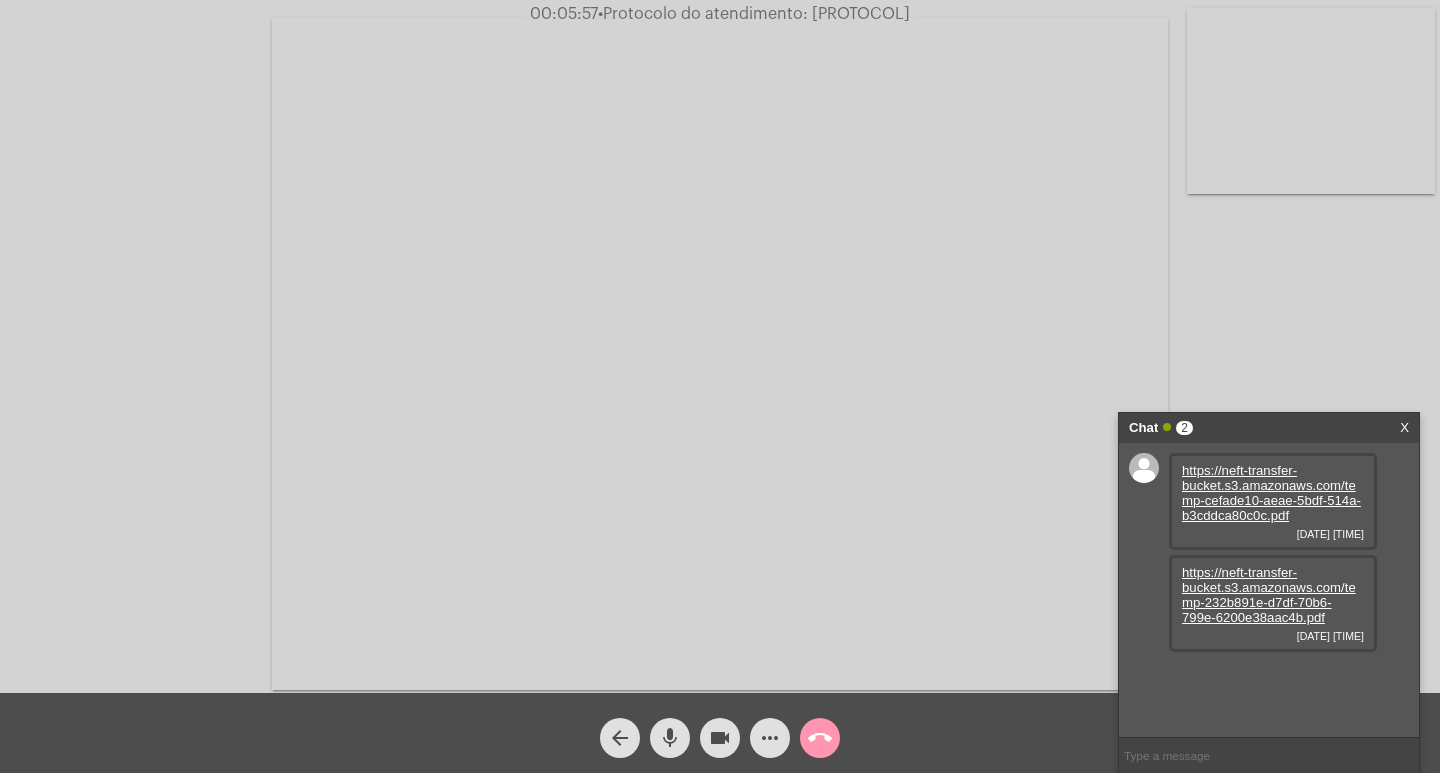 click on "https://neft-transfer-bucket.s3.amazonaws.com/temp-cefade10-aeae-5bdf-514a-b3cddca80c0c.pdf" at bounding box center [1271, 493] 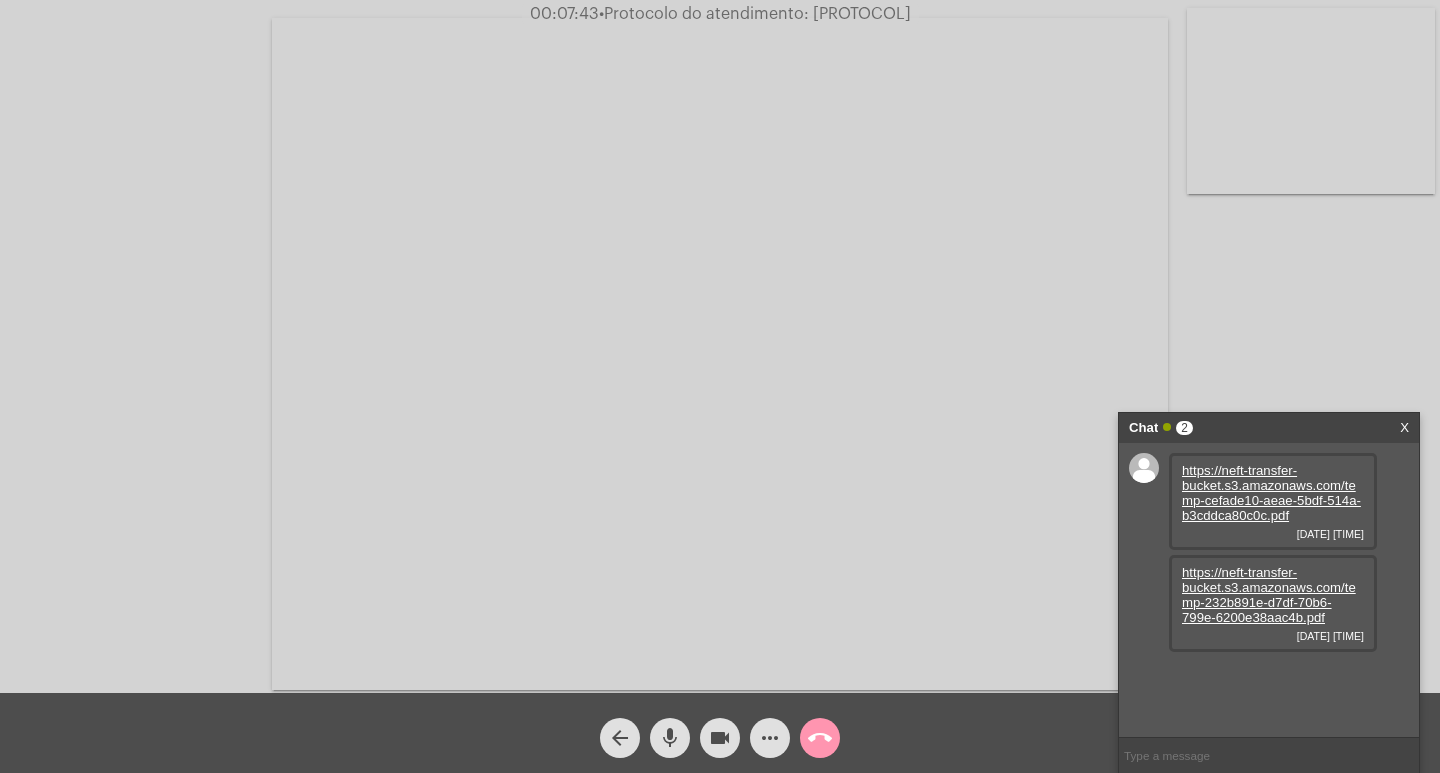 click on "https://neft-transfer-bucket.s3.amazonaws.com/temp-232b891e-d7df-70b6-799e-6200e38aac4b.pdf" at bounding box center [1269, 595] 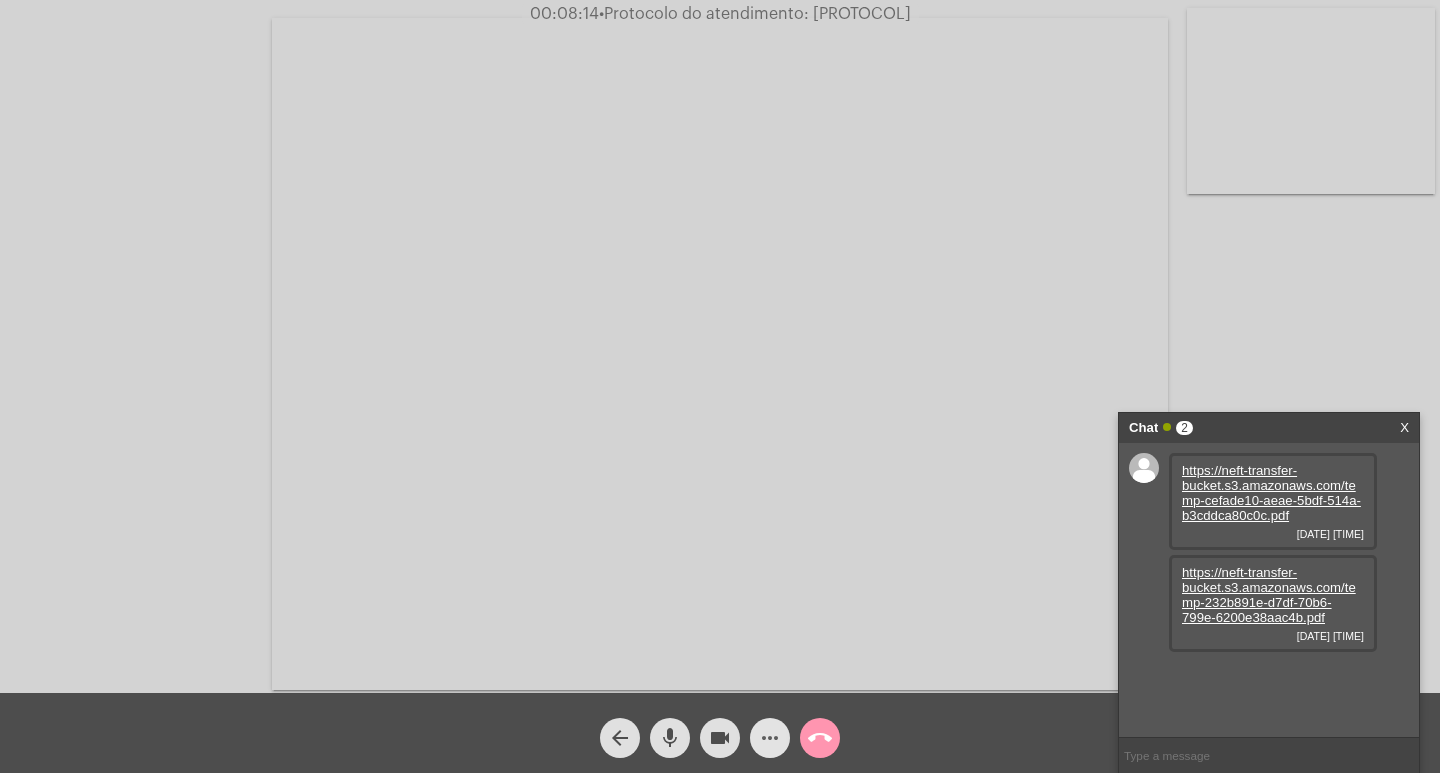 click on "more_horiz" 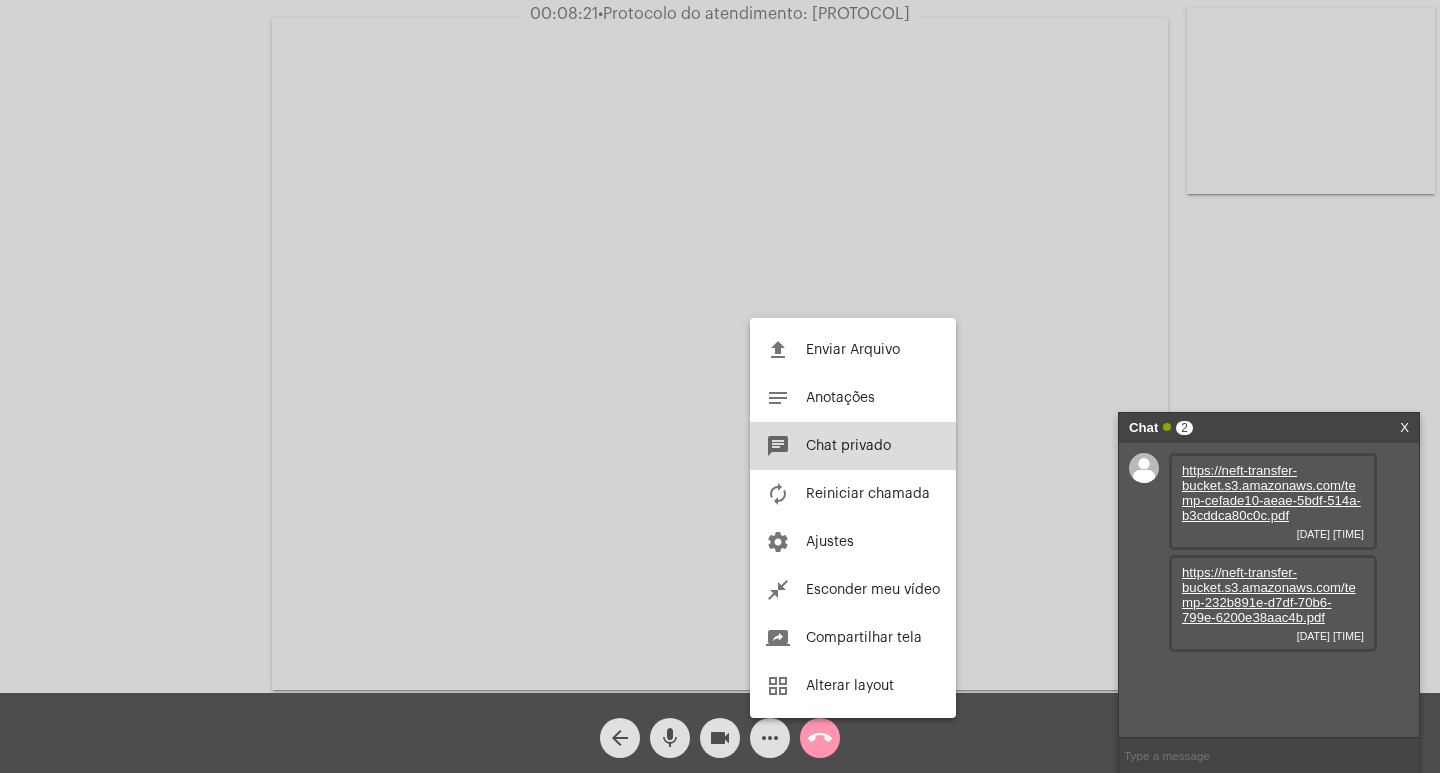 click on "Chat privado" at bounding box center [848, 446] 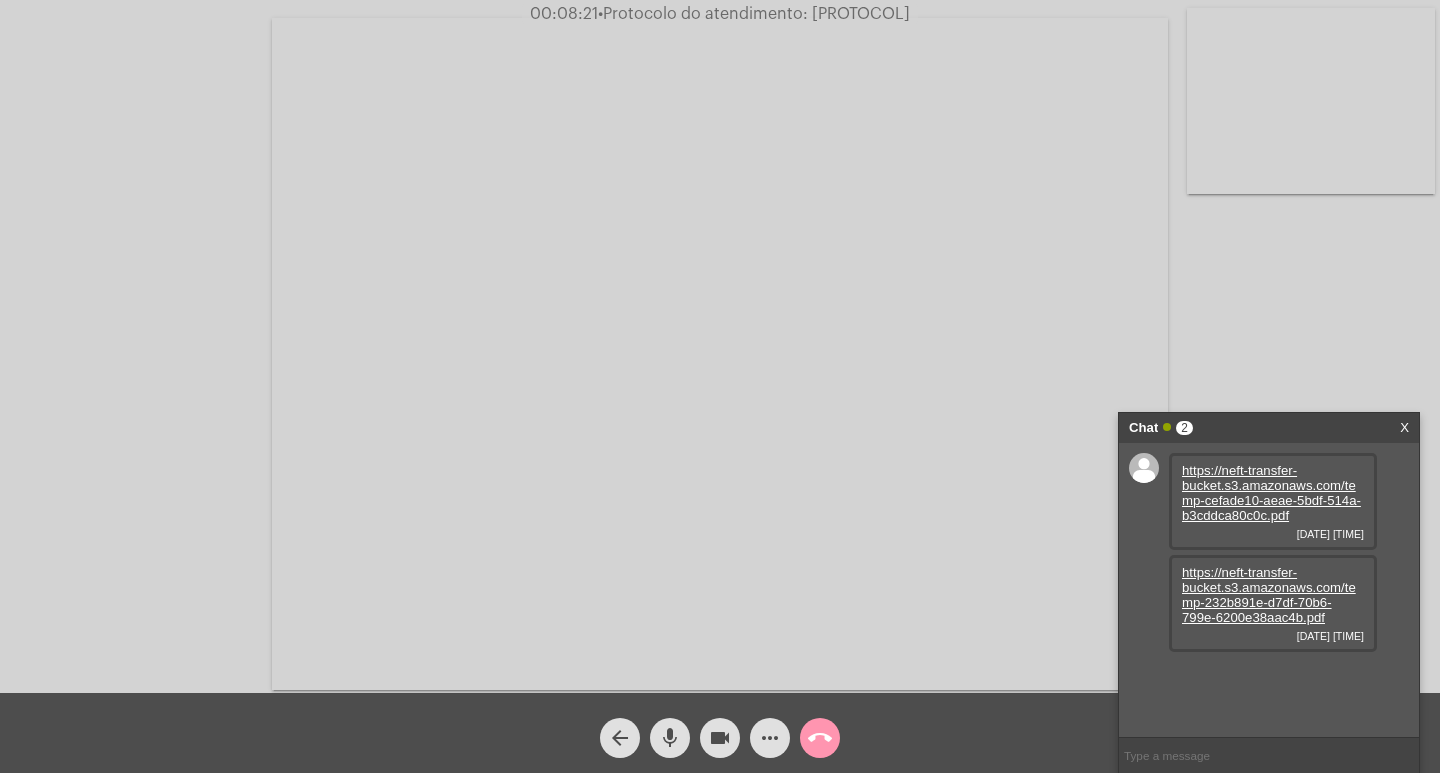 click on "more_horiz" 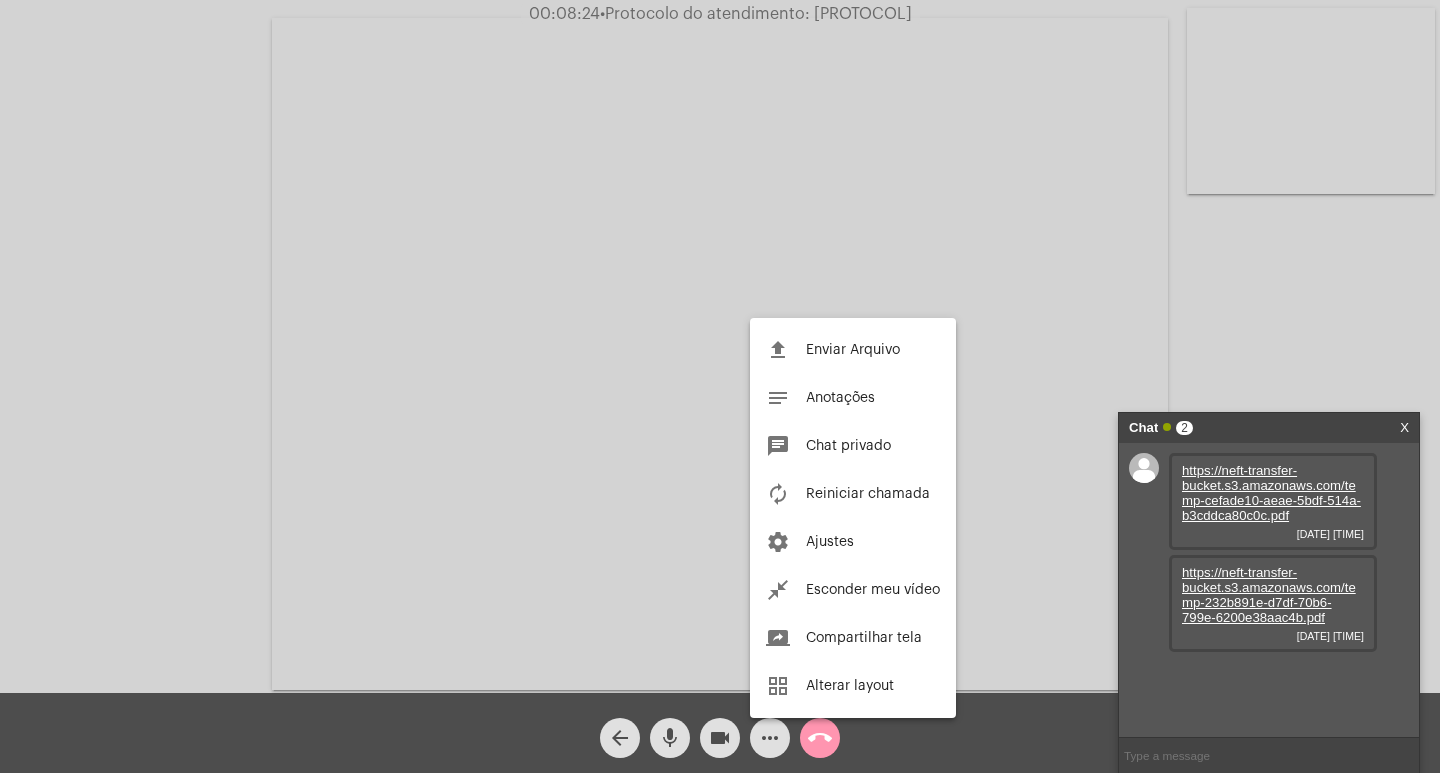 click on "Enviar Arquivo" at bounding box center (853, 350) 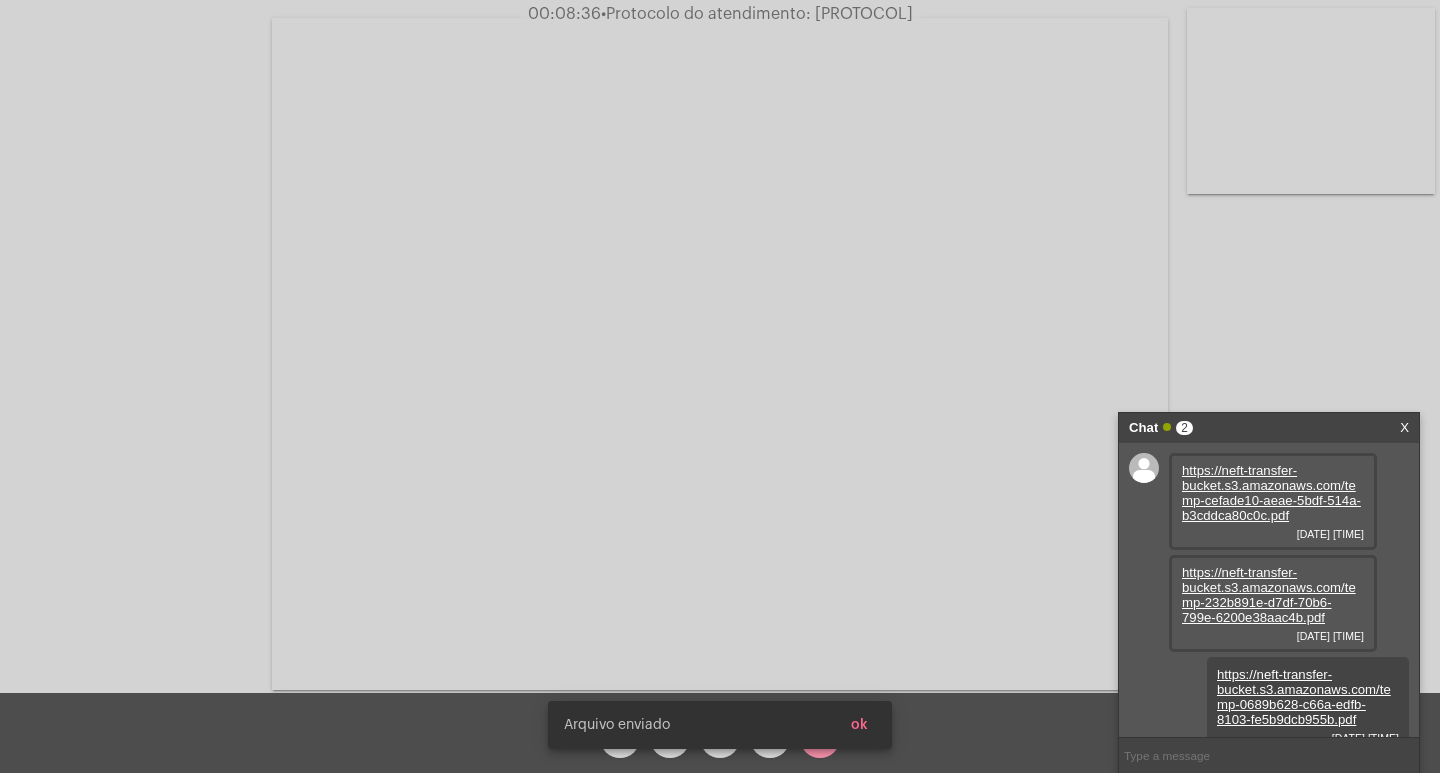 scroll, scrollTop: 17, scrollLeft: 0, axis: vertical 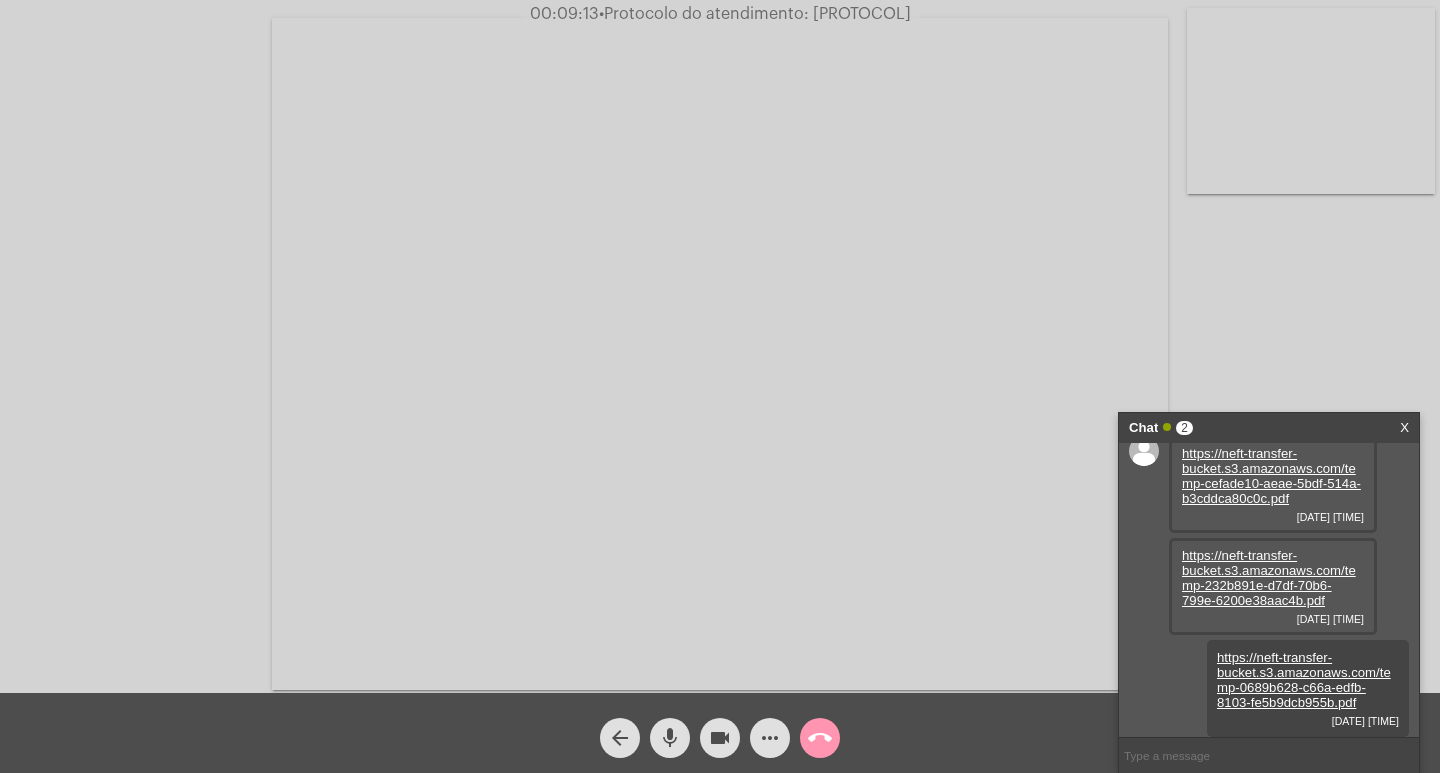 click on "Acessando Câmera e Microfone..." 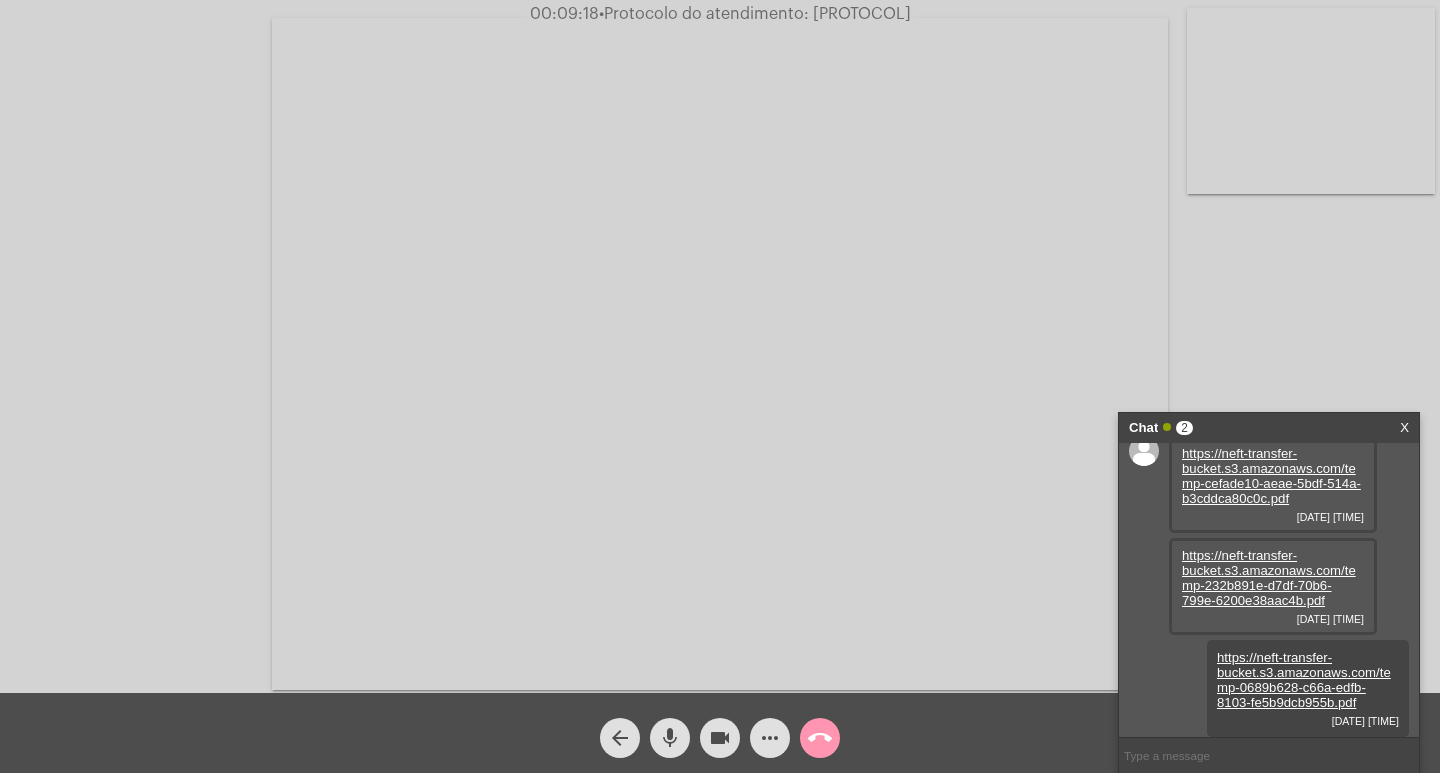 click on "•  Protocolo do atendimento: [PROTOCOL]" 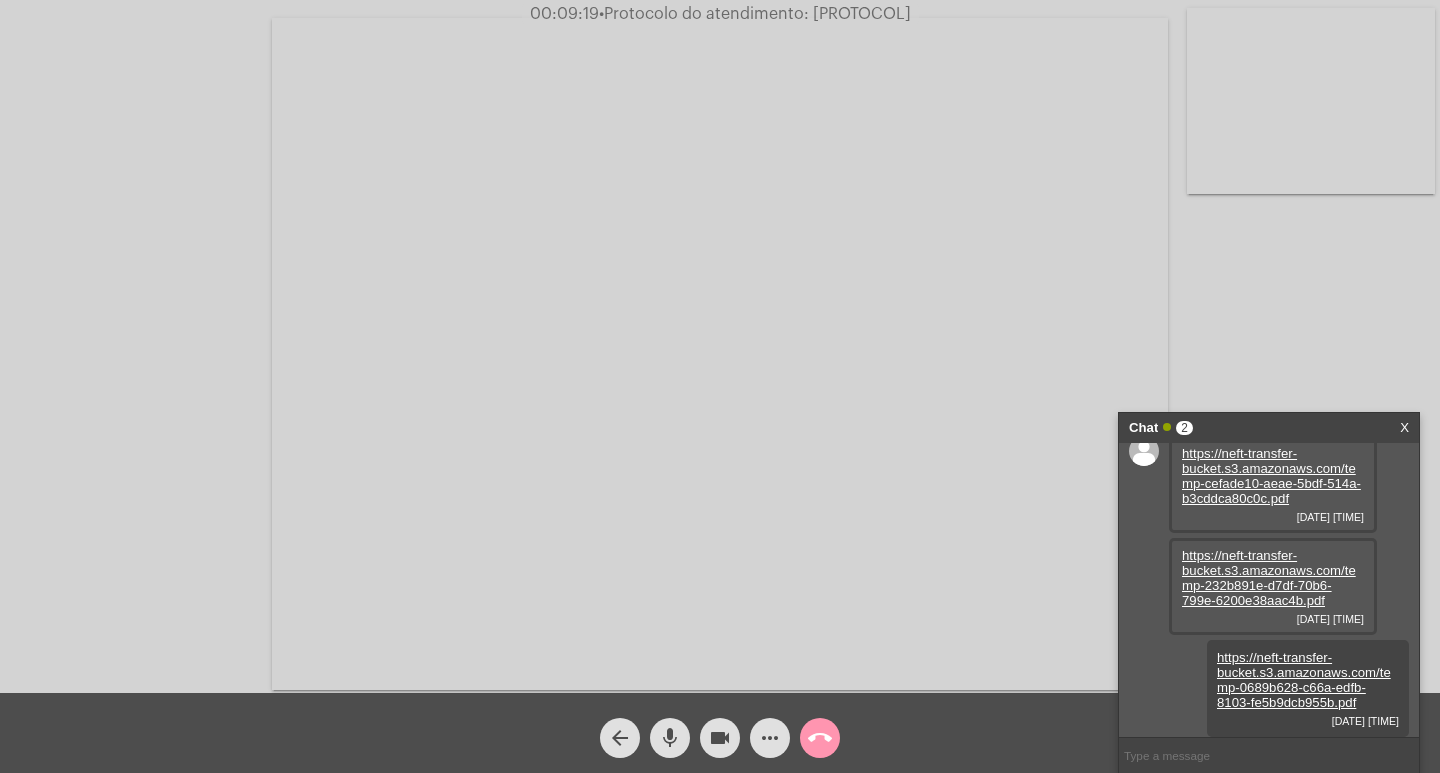 copy on "[PROTOCOL]" 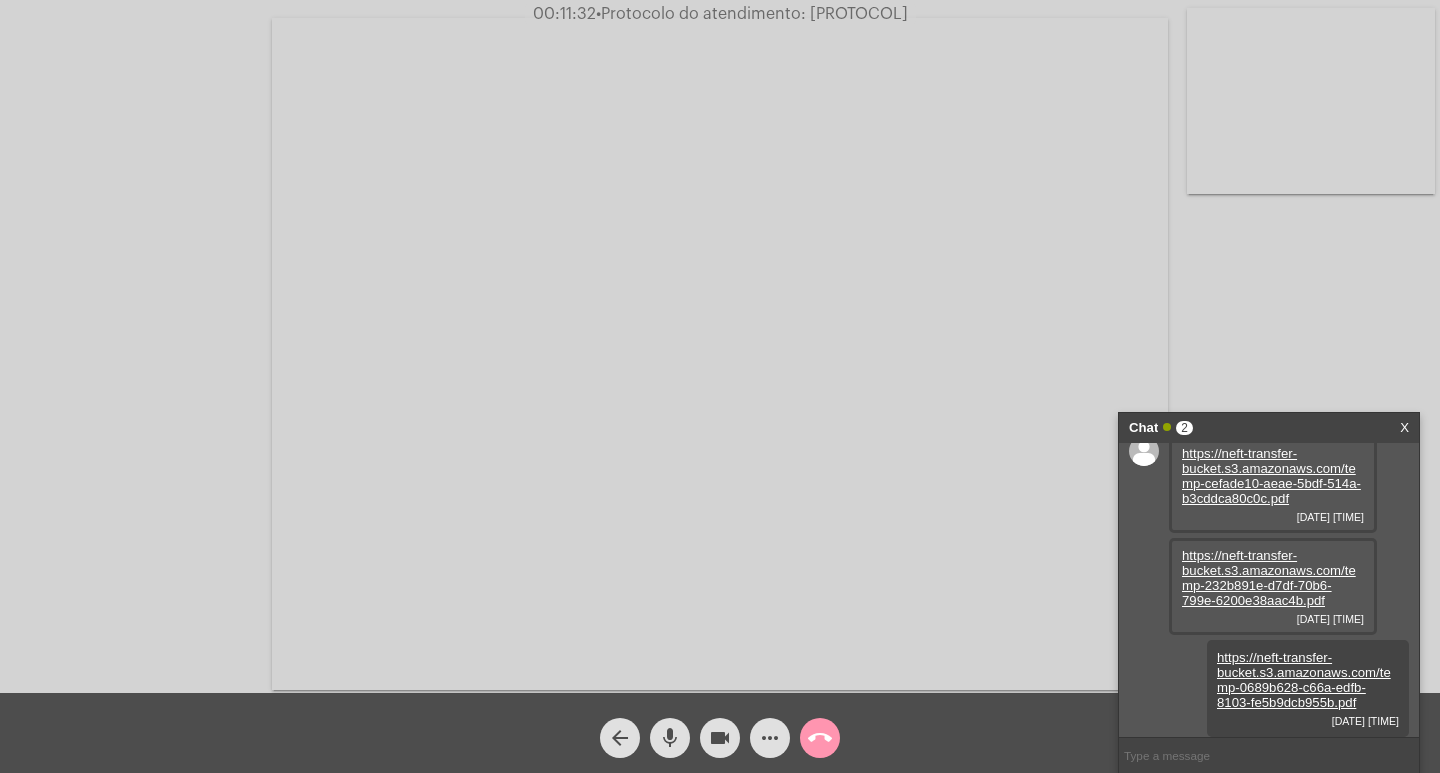 click on "Chat  2" at bounding box center [1248, 428] 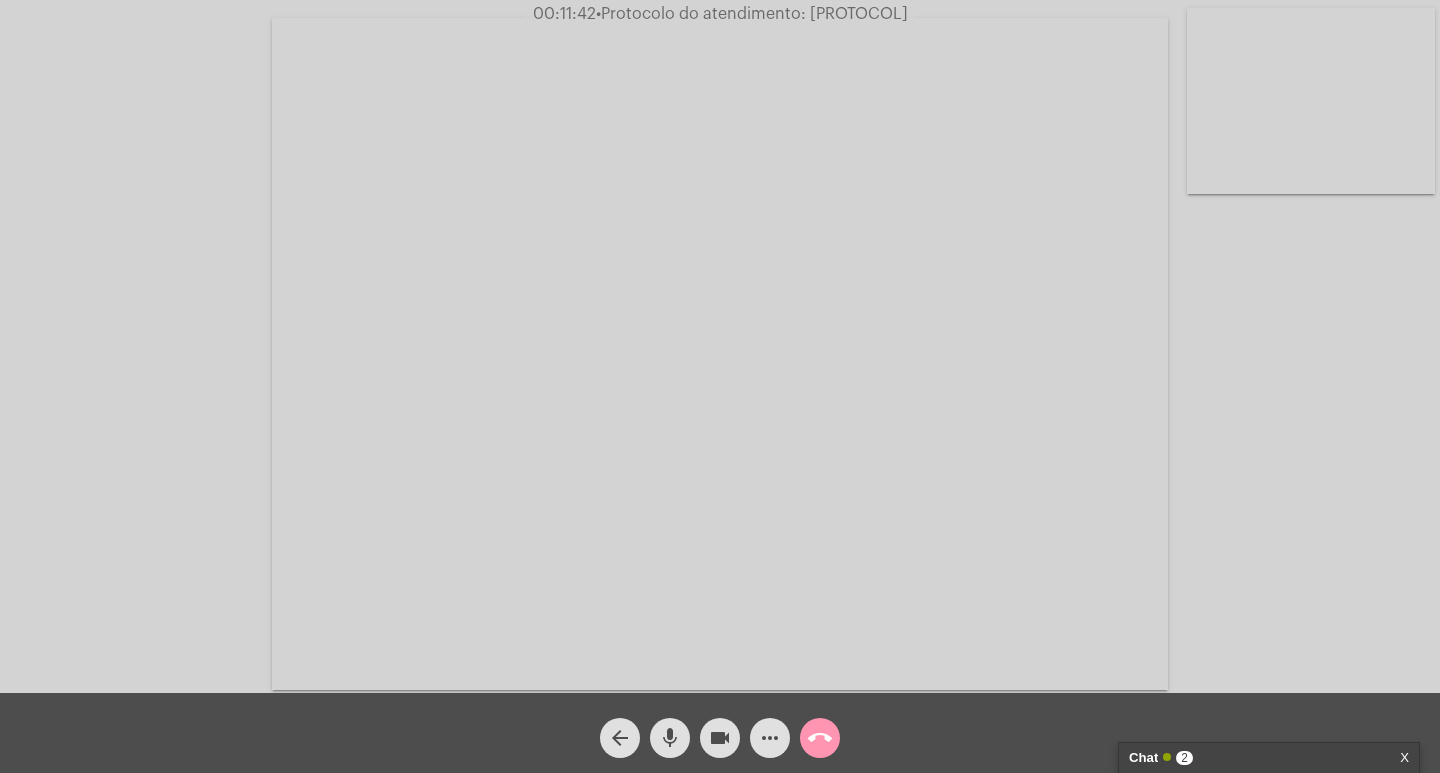 drag, startPoint x: 790, startPoint y: 9, endPoint x: 961, endPoint y: 17, distance: 171.18703 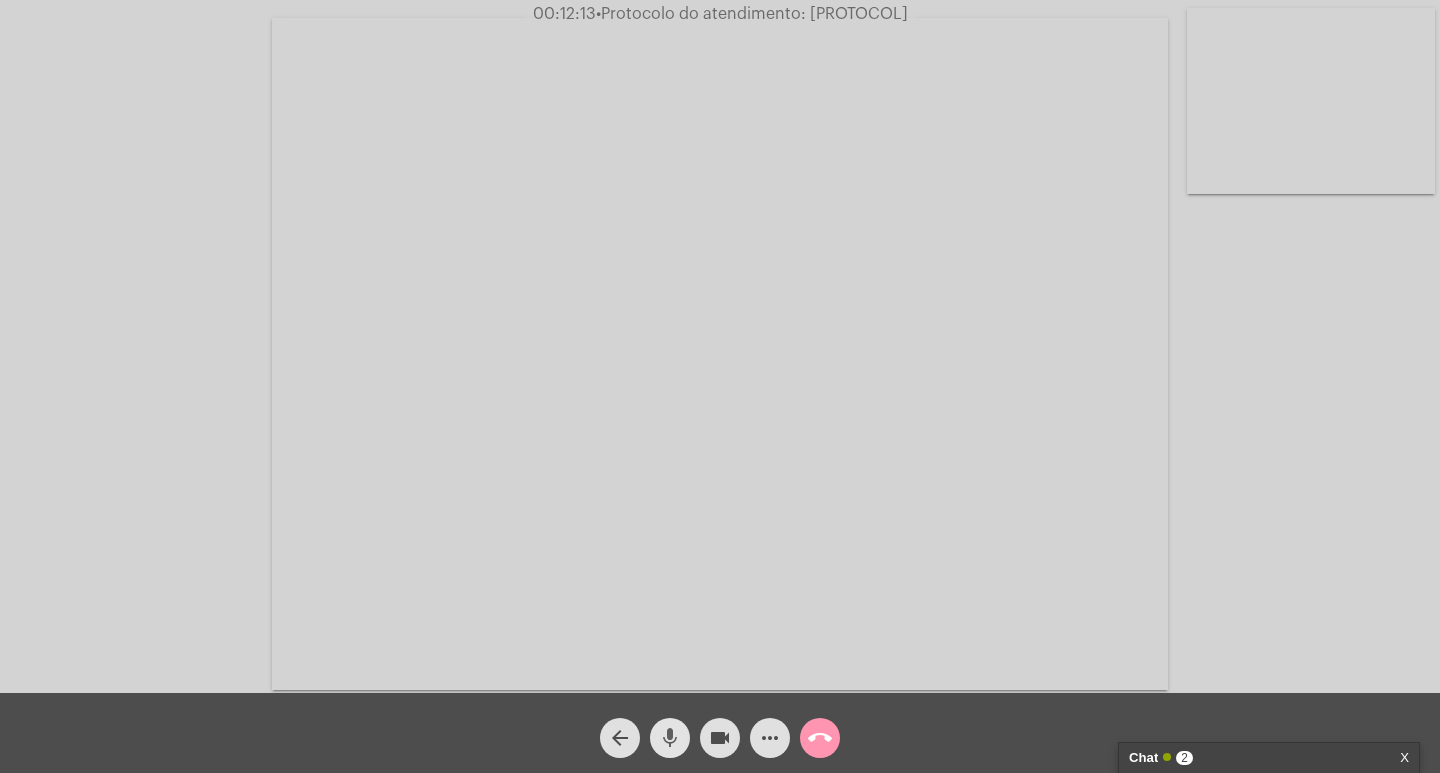 click on "mic" 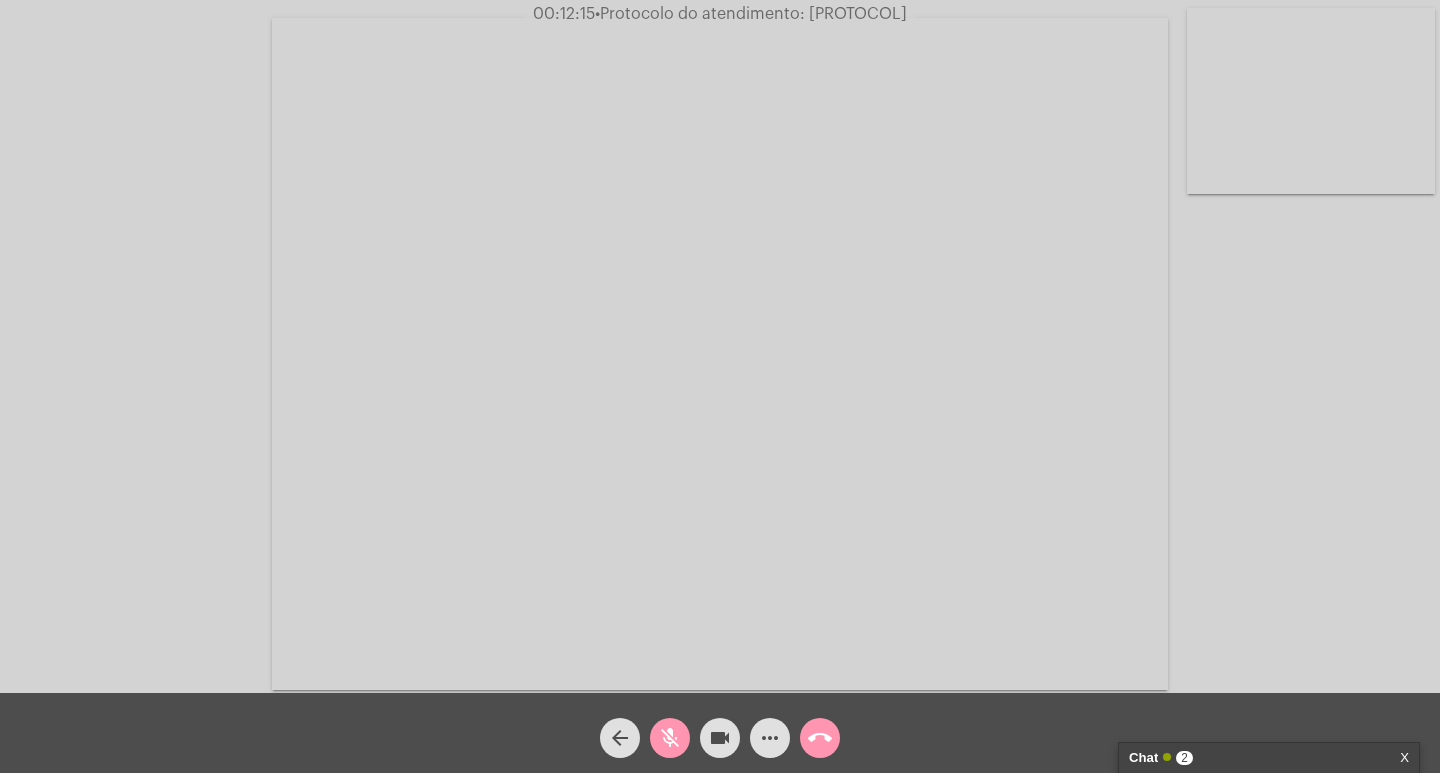 click on "mic_off" 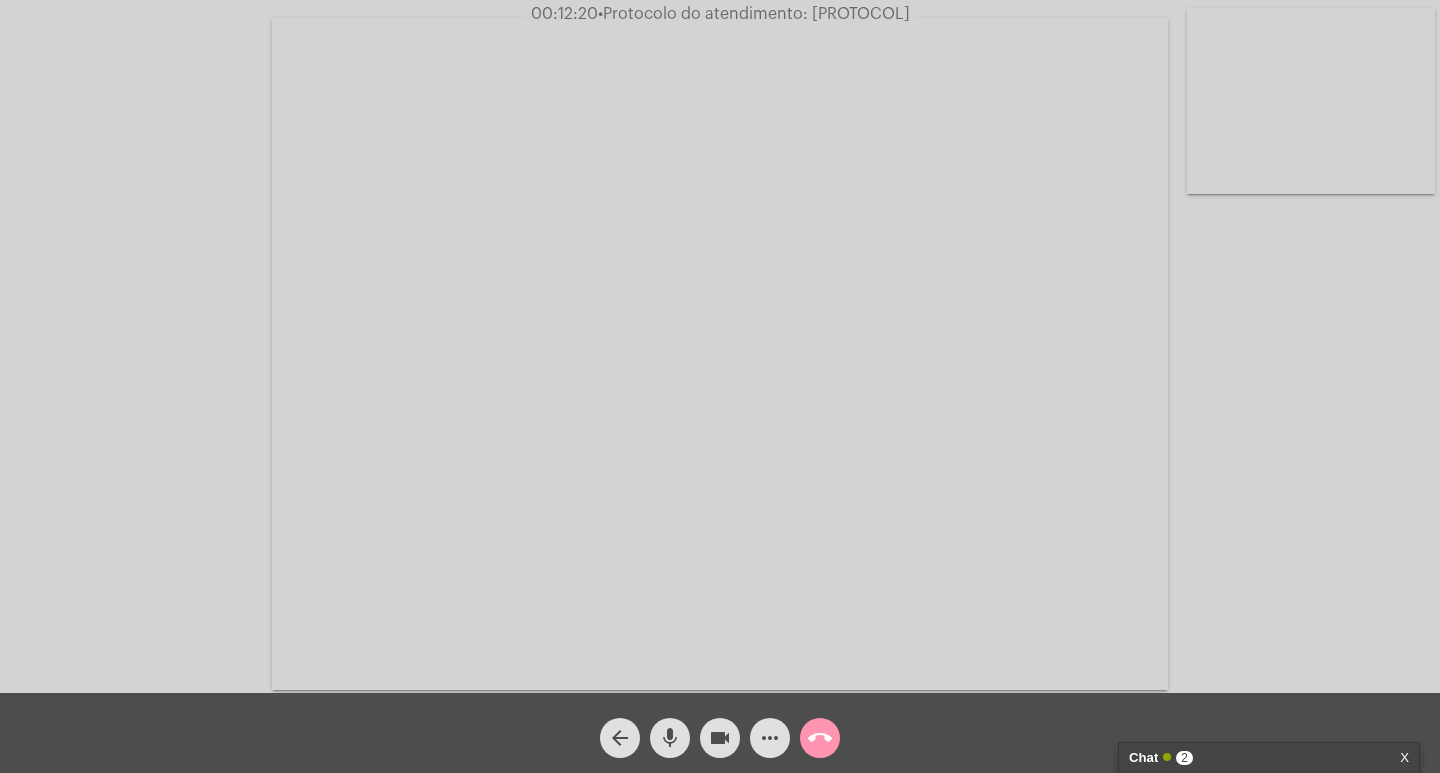 click on "call_end" 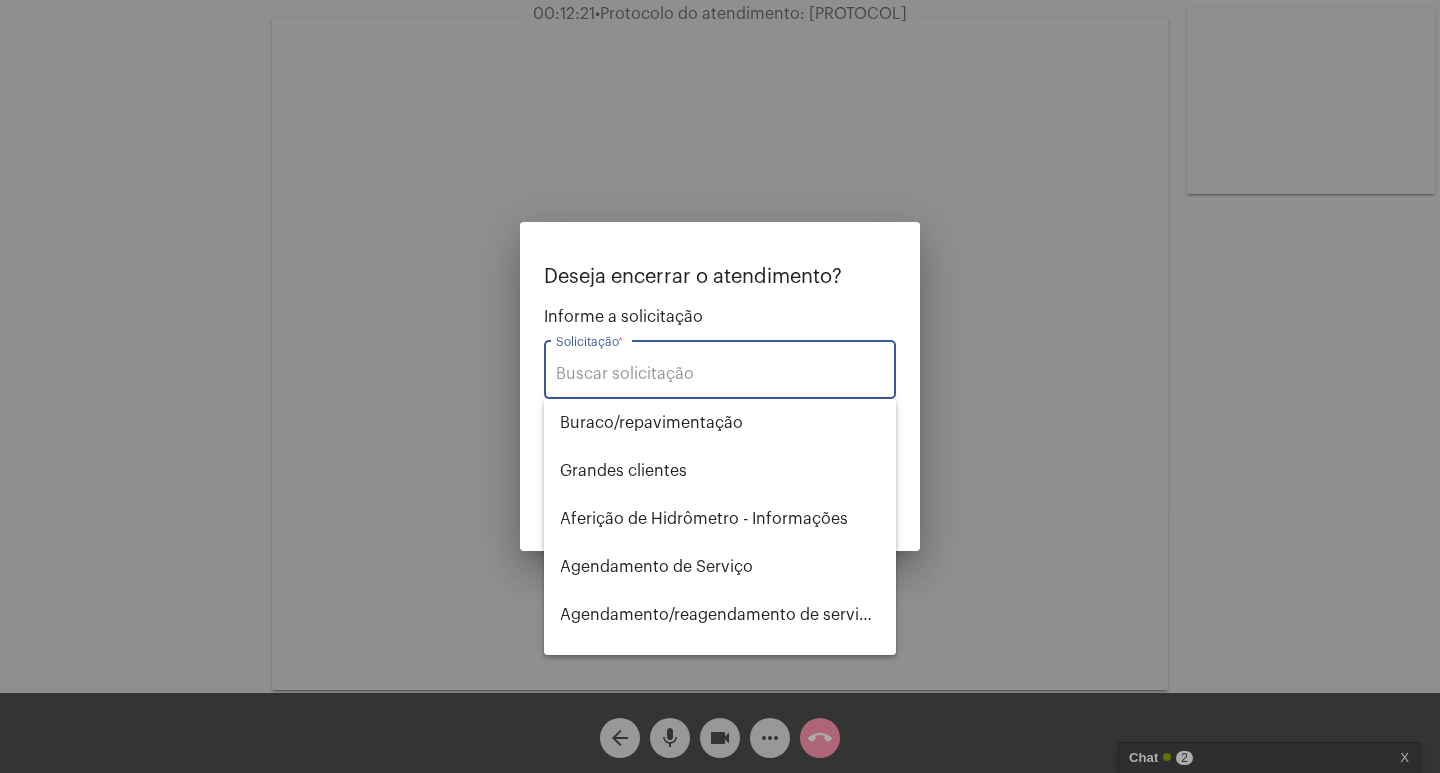click on "Solicitação  *" at bounding box center (720, 367) 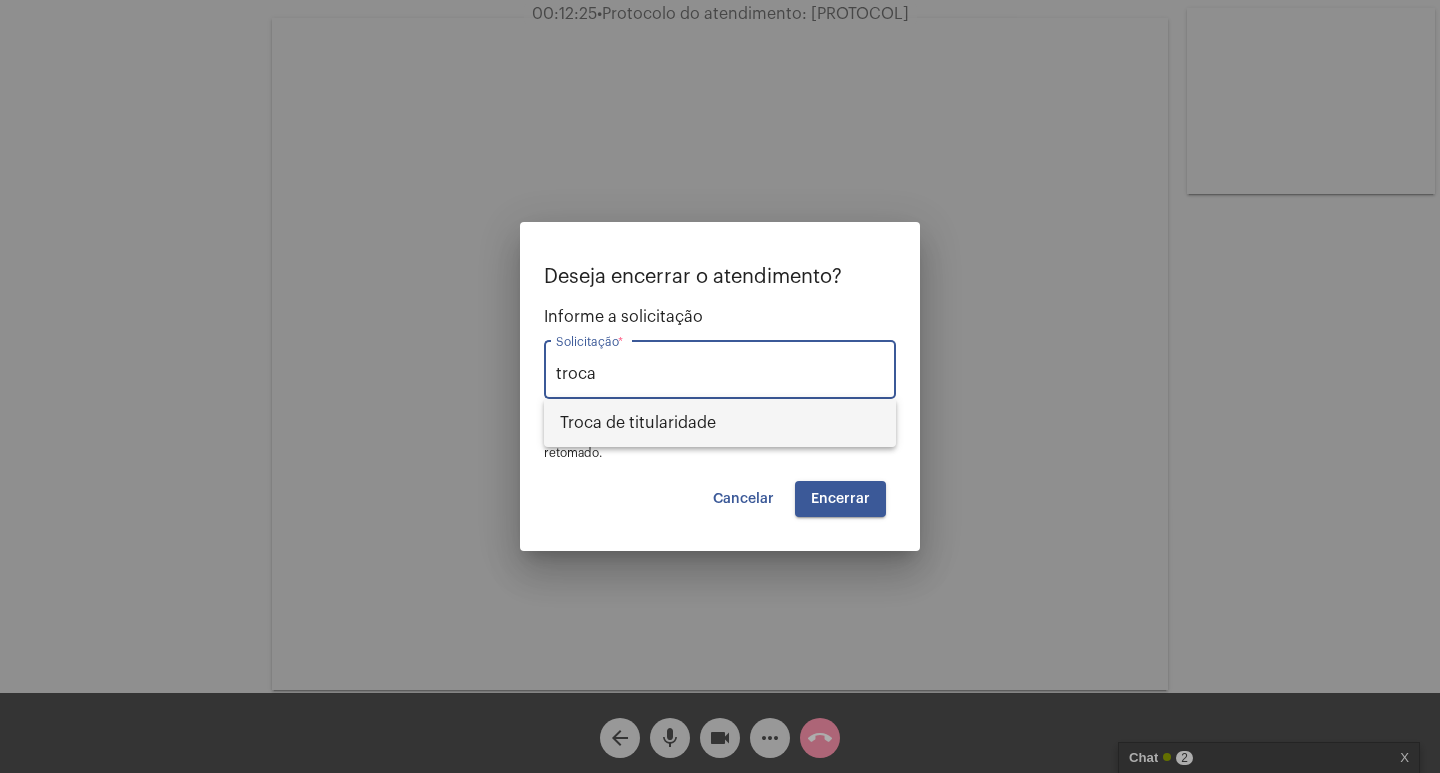 click on "Troca de titularidade" at bounding box center (720, 423) 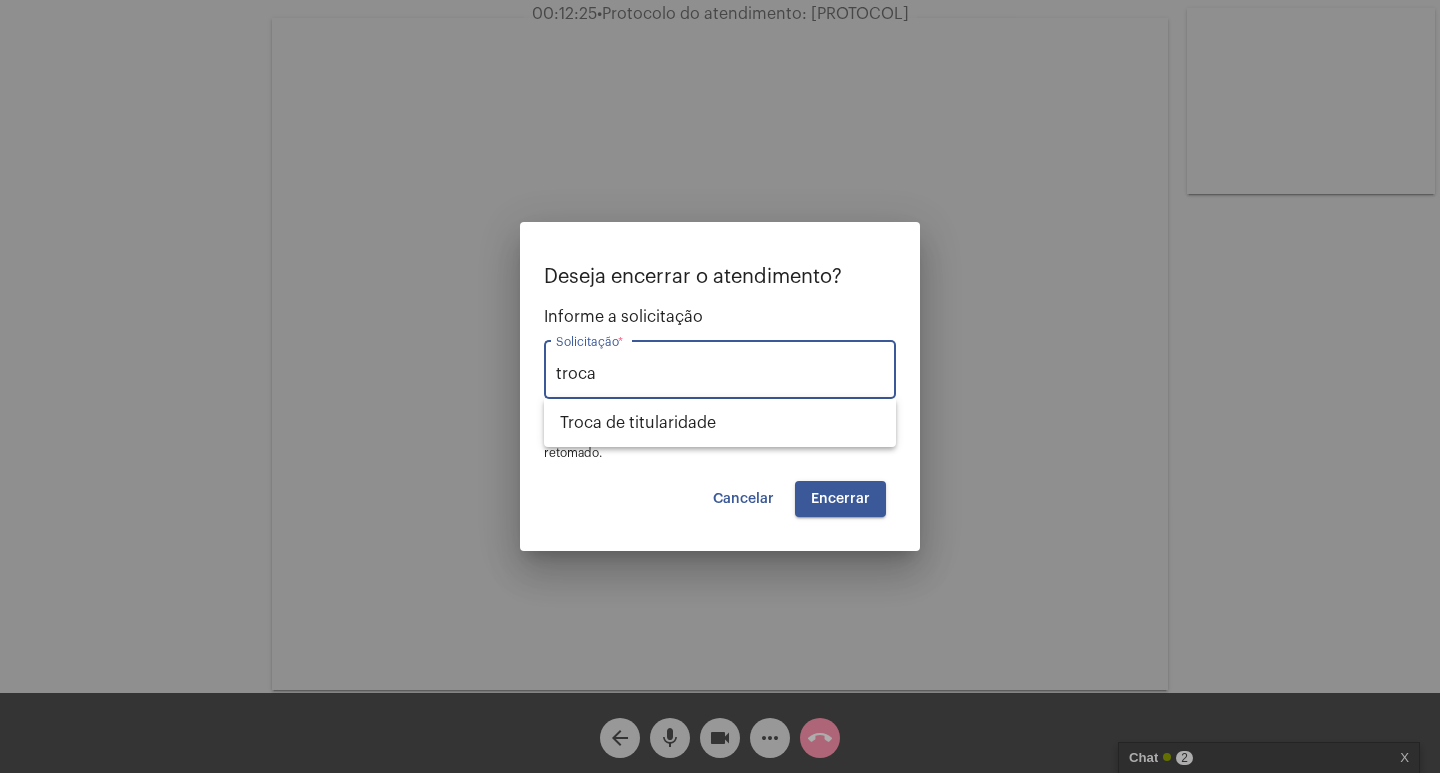 type on "Troca de titularidade" 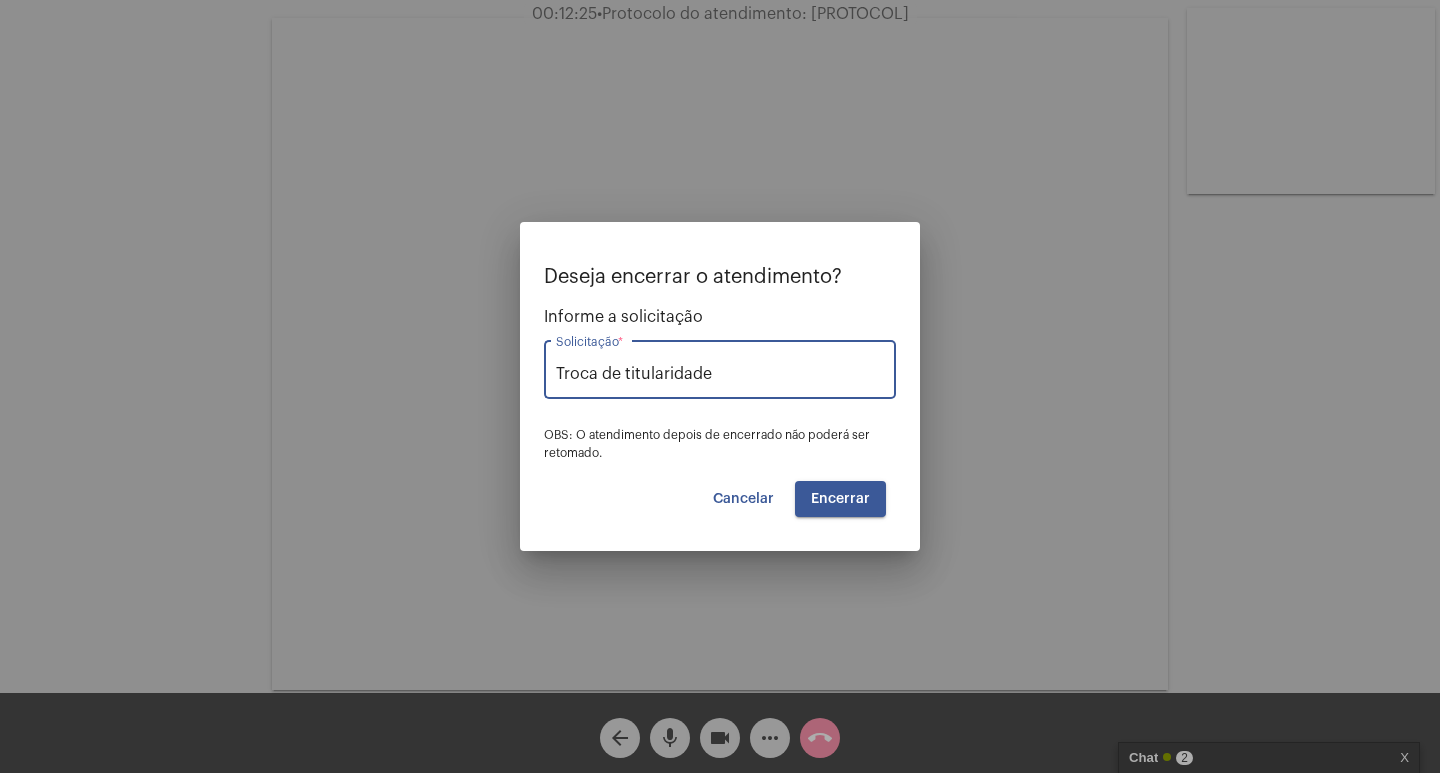 click on "Encerrar" at bounding box center (840, 499) 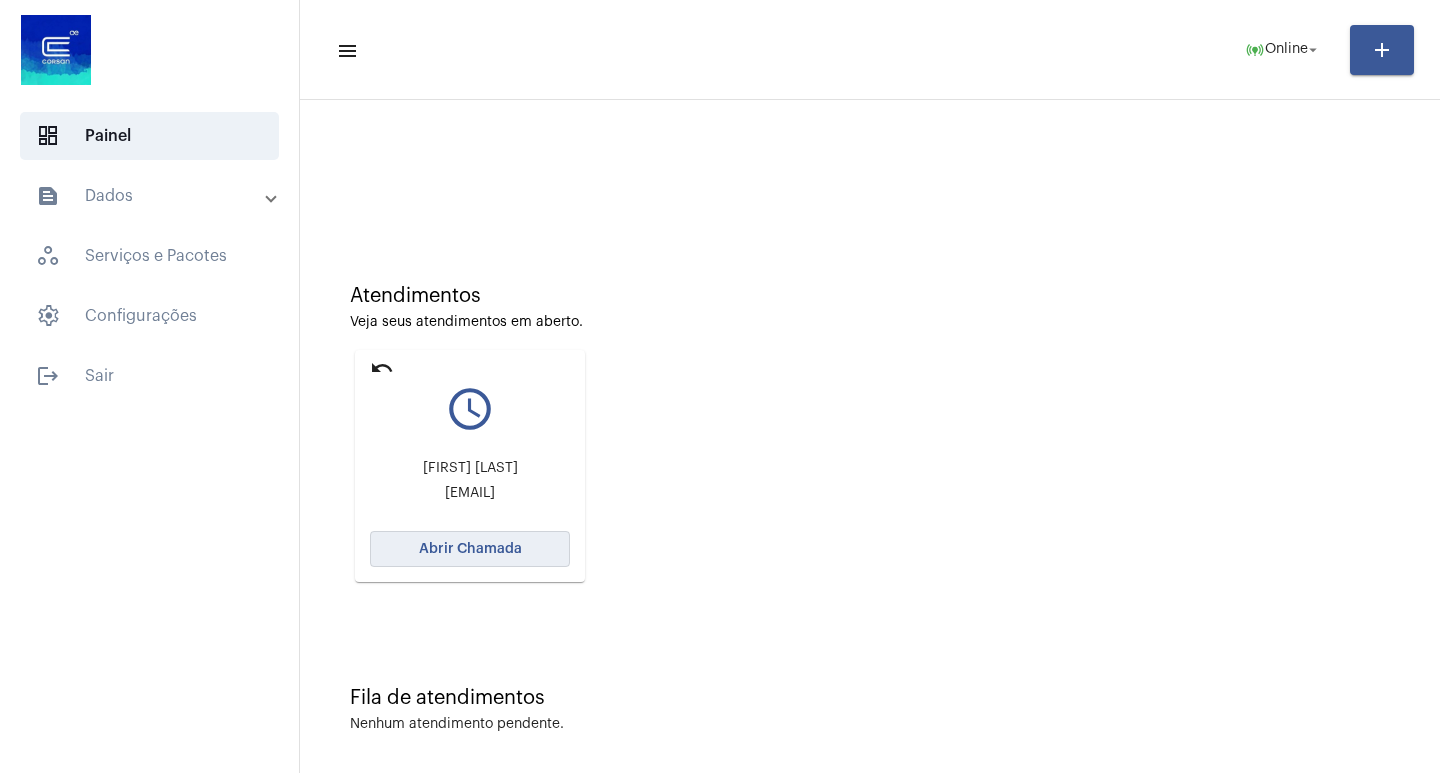 click on "Abrir Chamada" 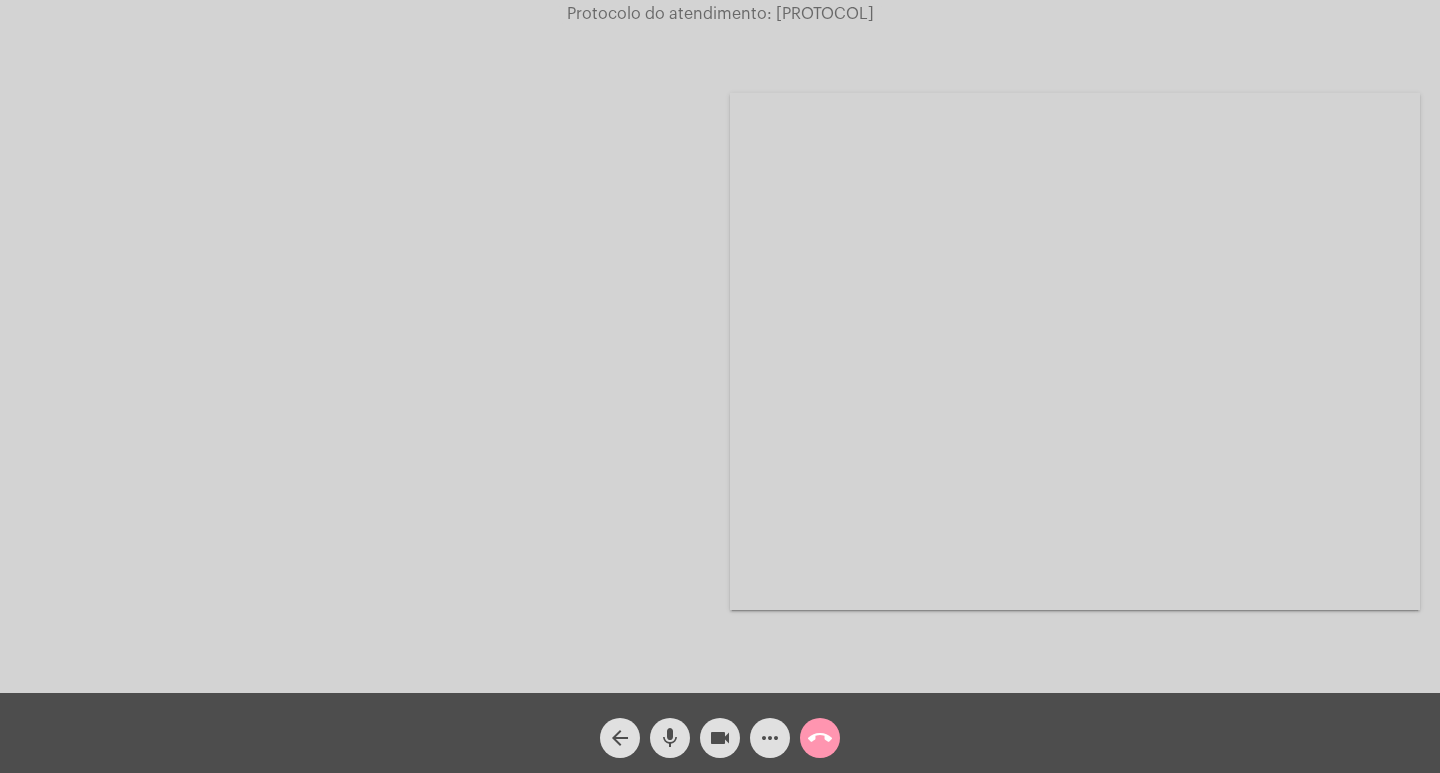 click 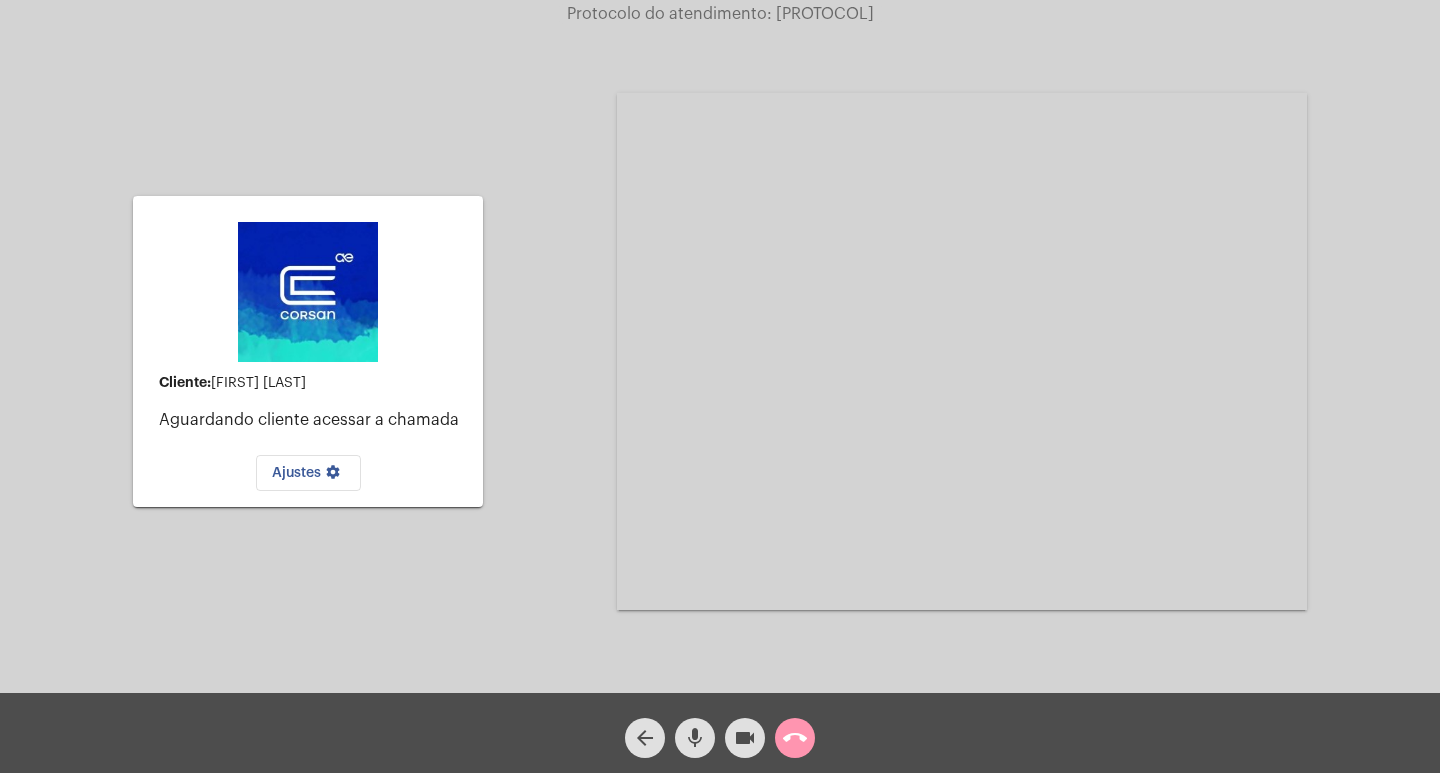click on "call_end" 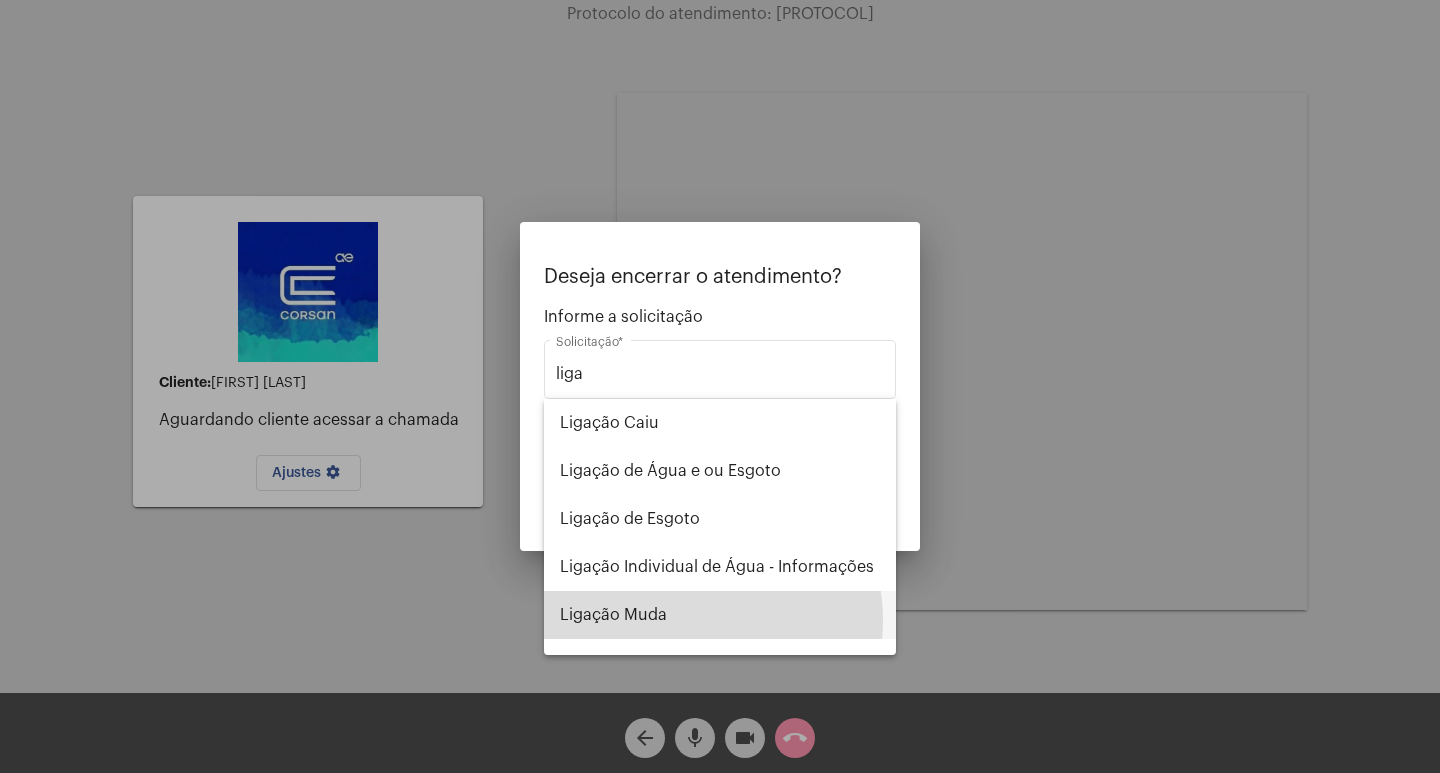 click on "Ligação Muda" at bounding box center [720, 615] 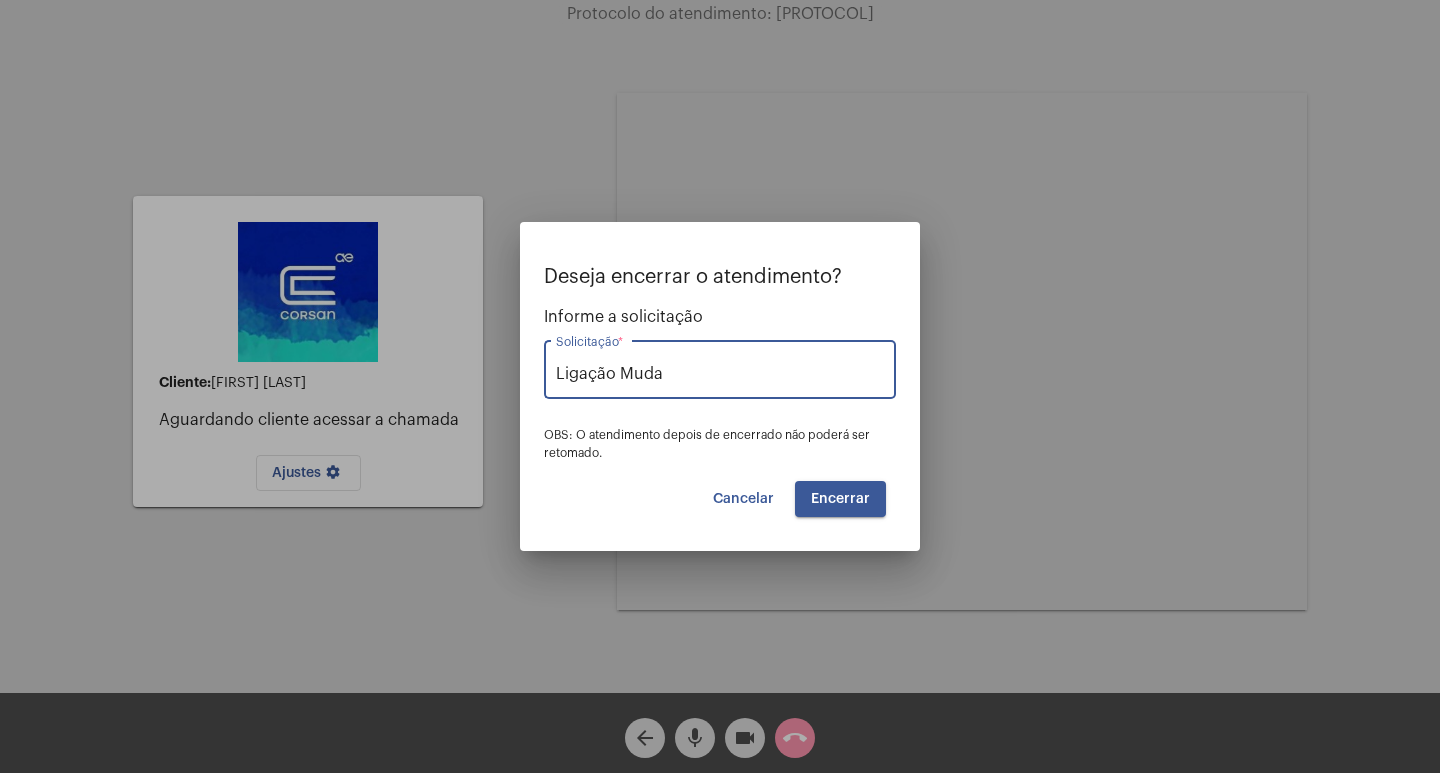 click on "Encerrar" at bounding box center (840, 499) 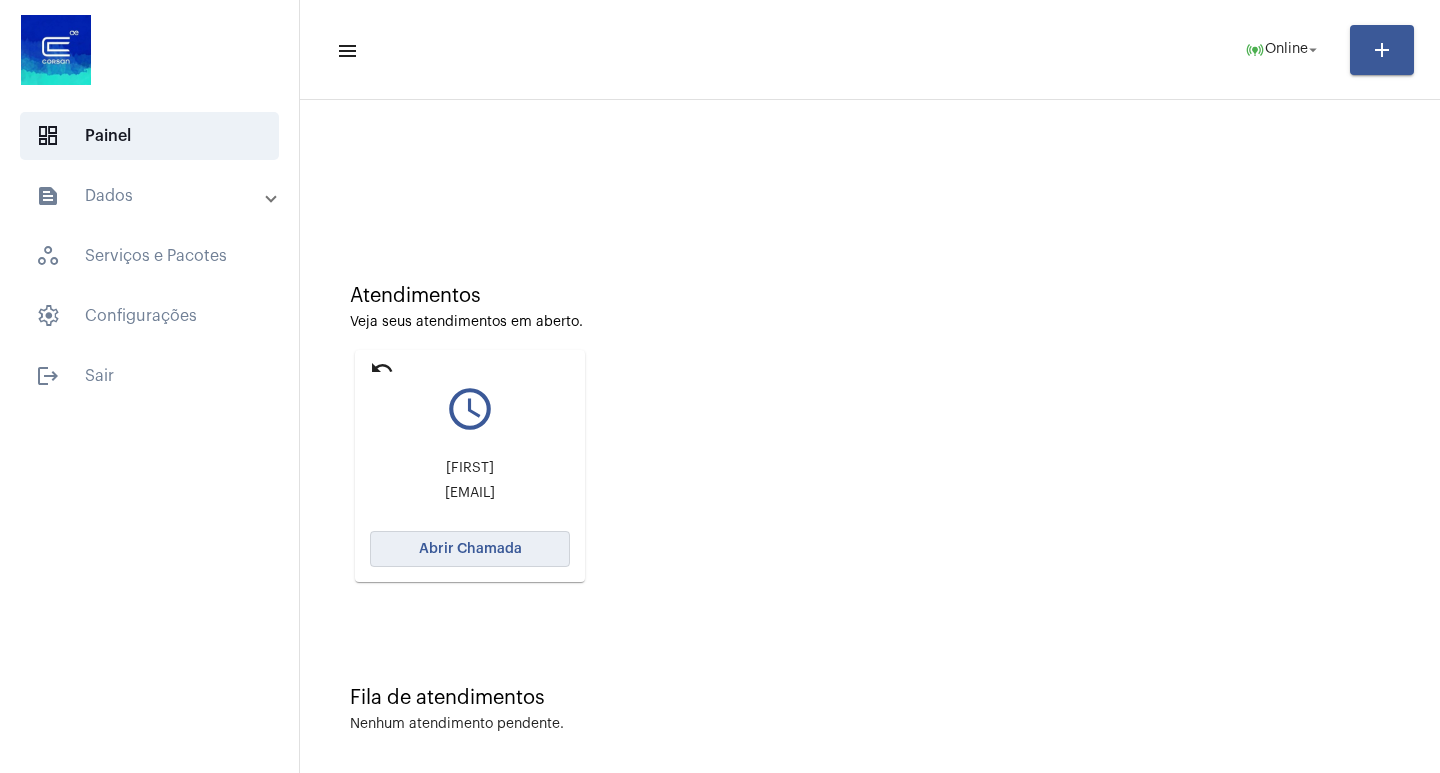 click on "Abrir Chamada" 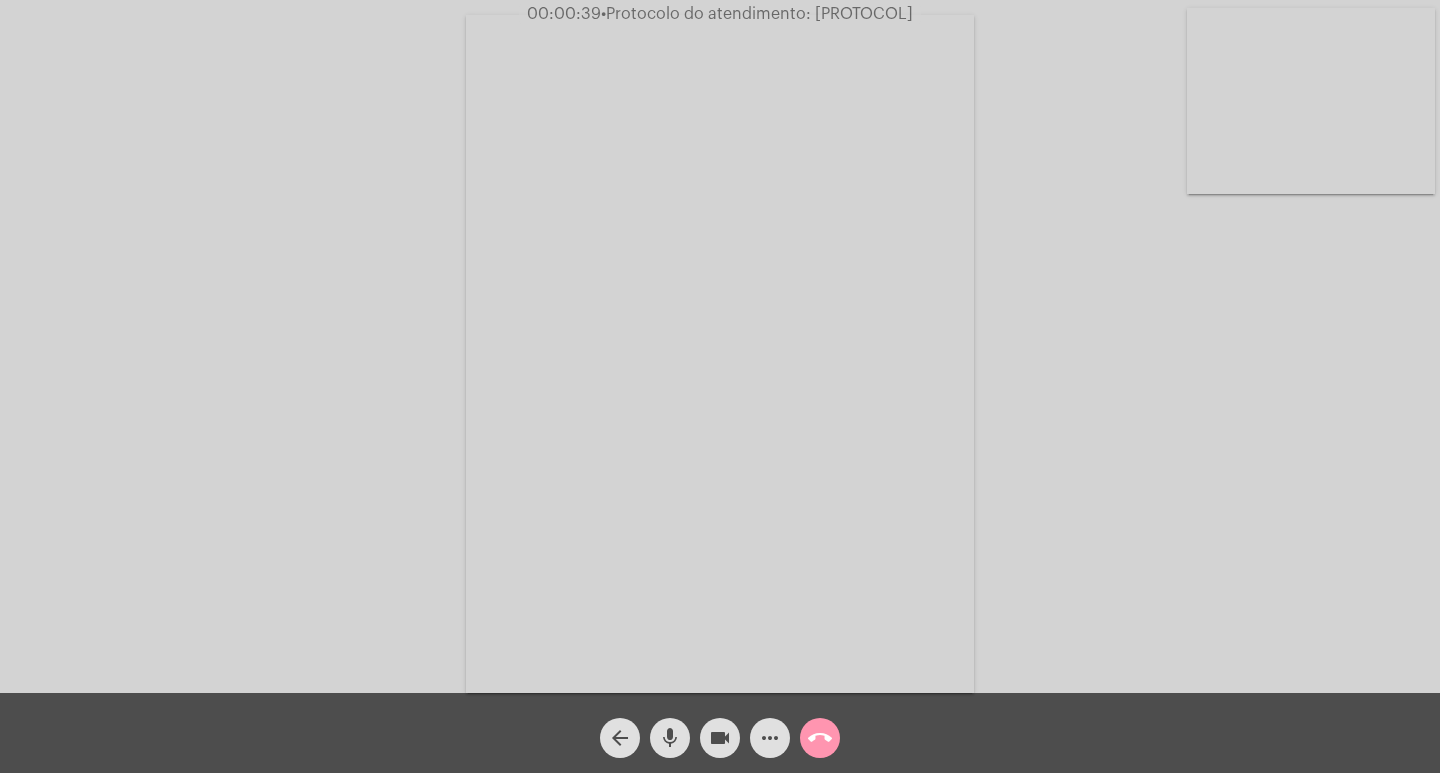 click on "Acessando Câmera e Microfone..." 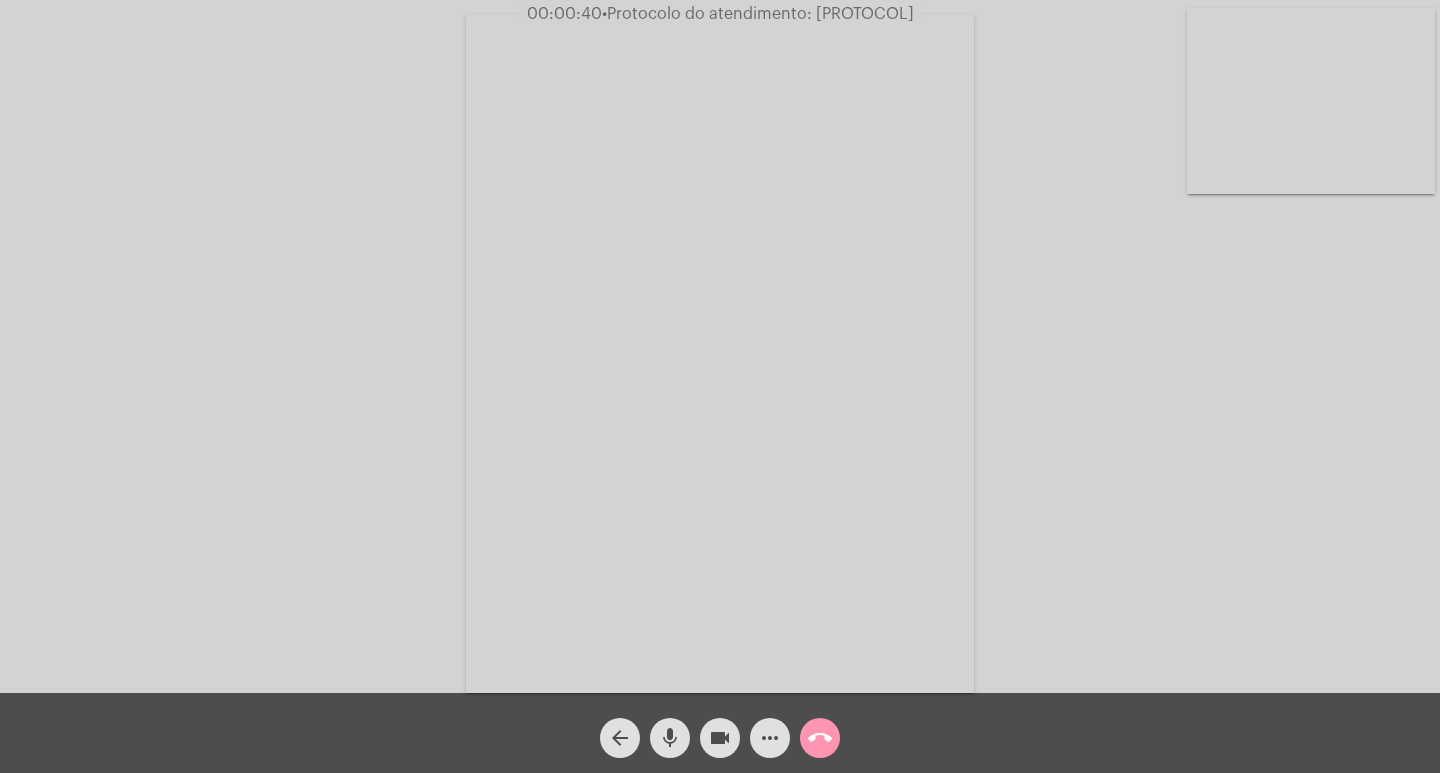 click on "Acessando Câmera e Microfone..." 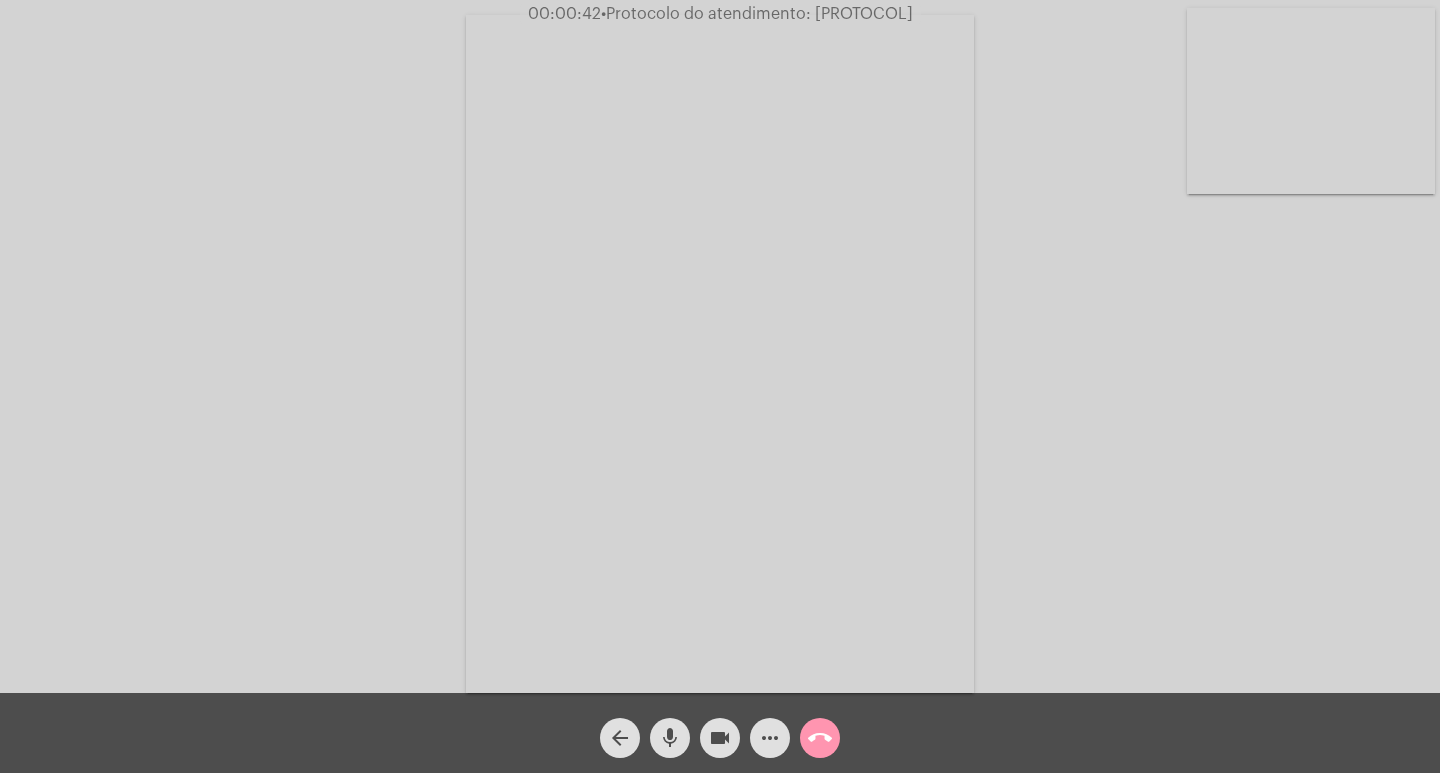 click on "Acessando Câmera e Microfone..." 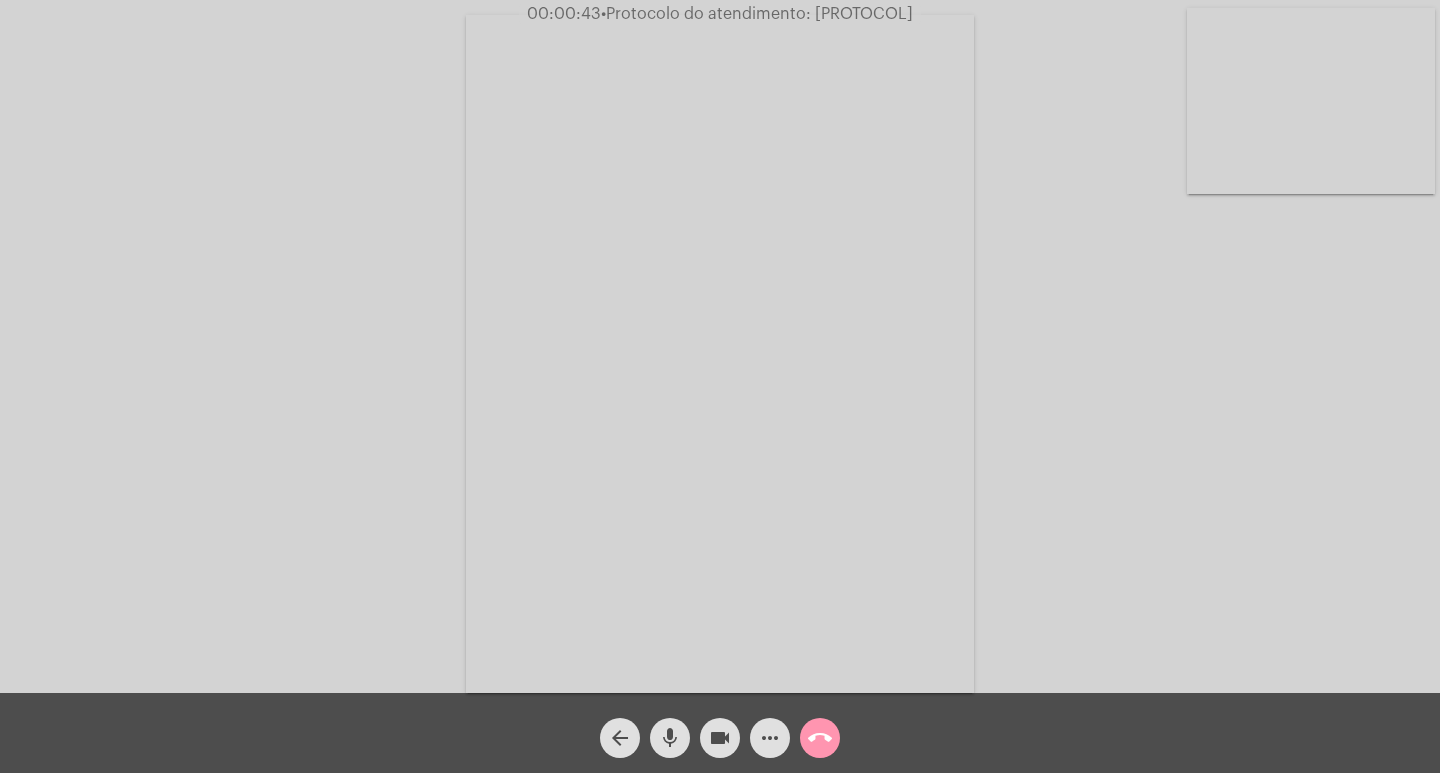 click on "Acessando Câmera e Microfone..." 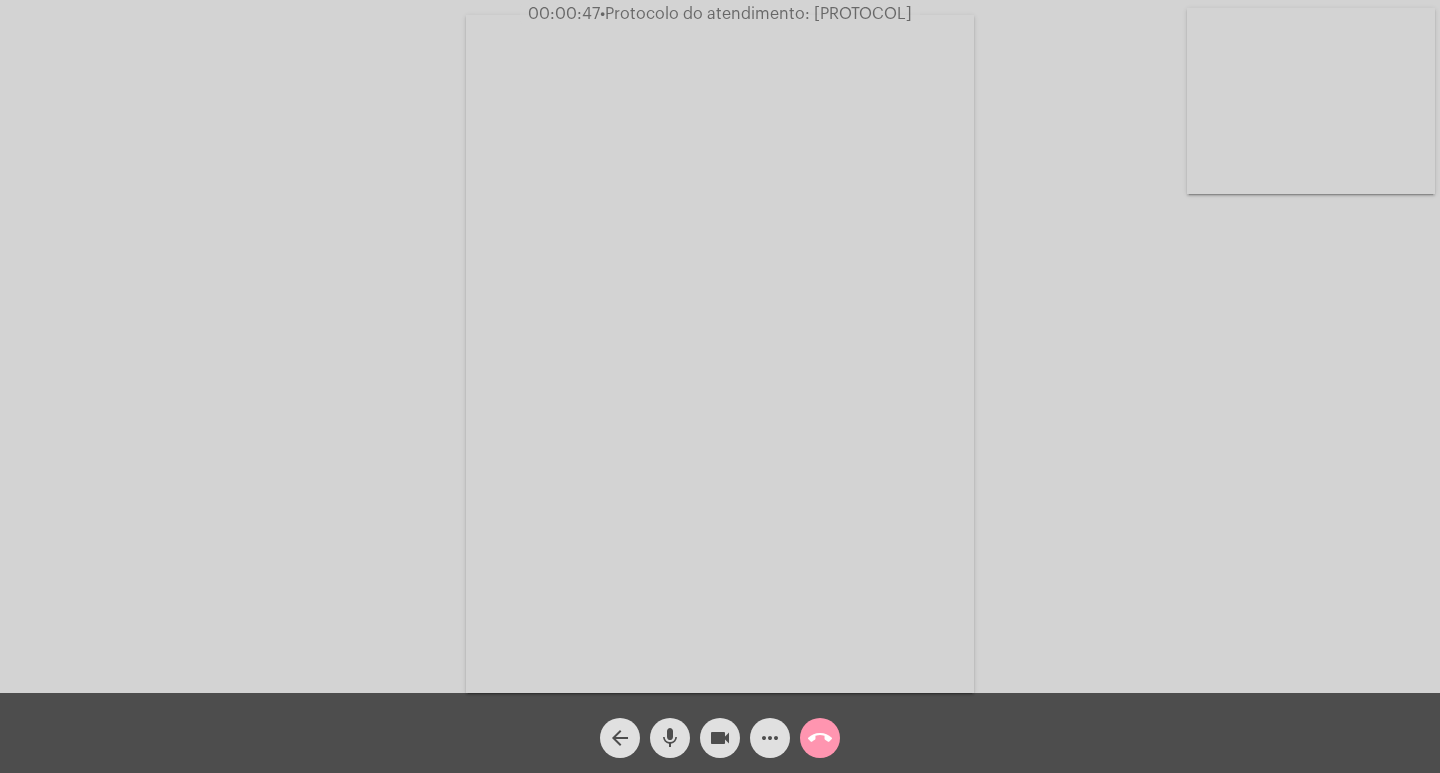 click on "Acessando Câmera e Microfone..." 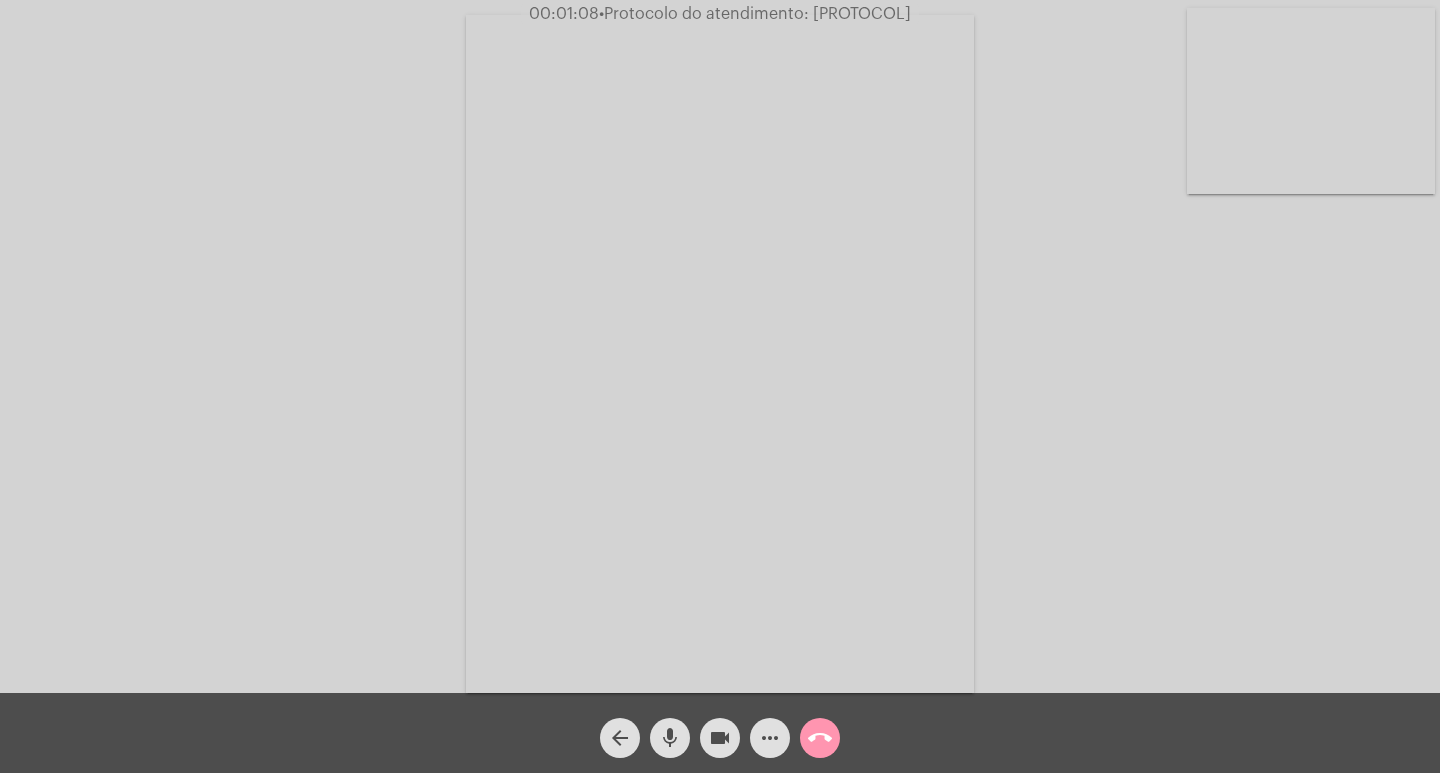 drag, startPoint x: 1040, startPoint y: 219, endPoint x: 1154, endPoint y: 401, distance: 214.75568 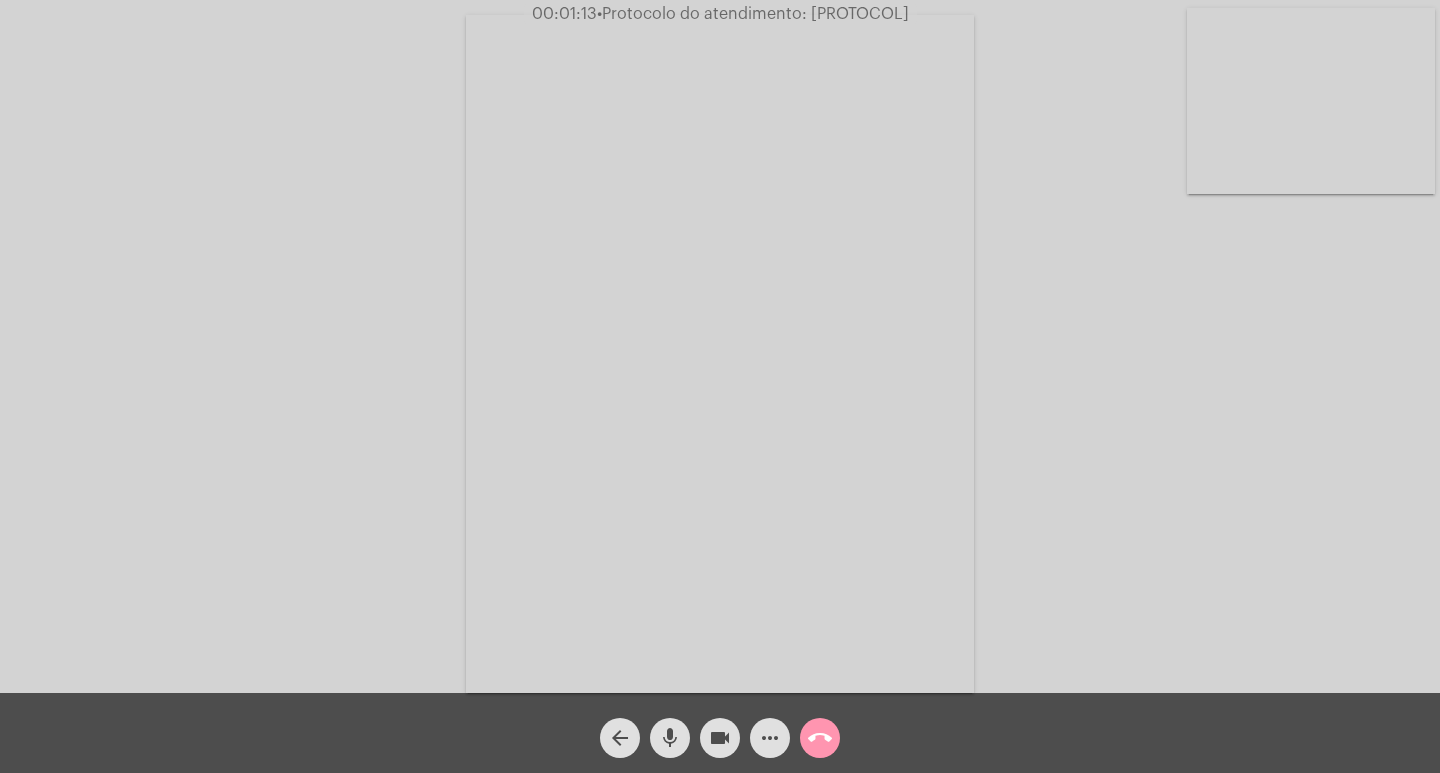 drag, startPoint x: 945, startPoint y: 209, endPoint x: 1181, endPoint y: 400, distance: 303.60666 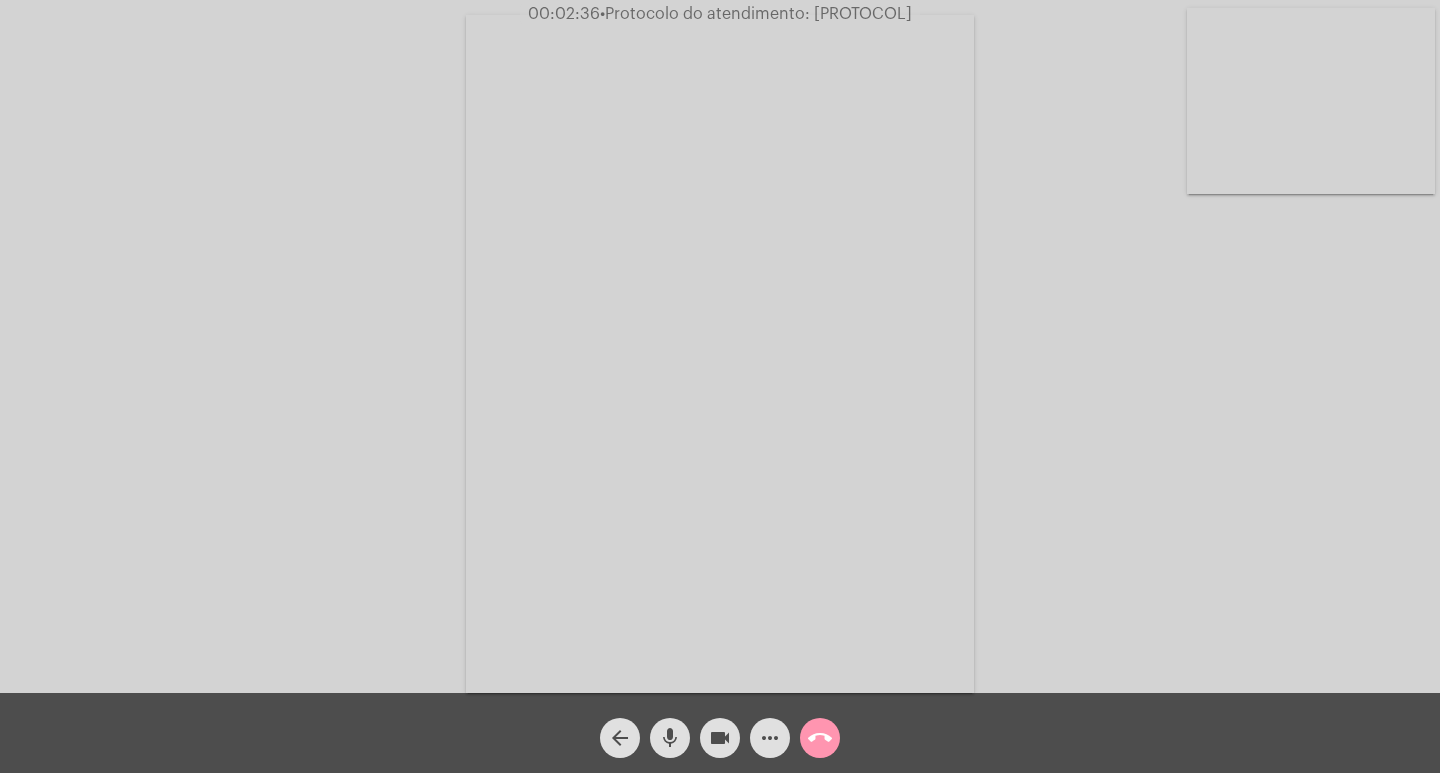 click on "•  Protocolo do atendimento: [PROTOCOL]" 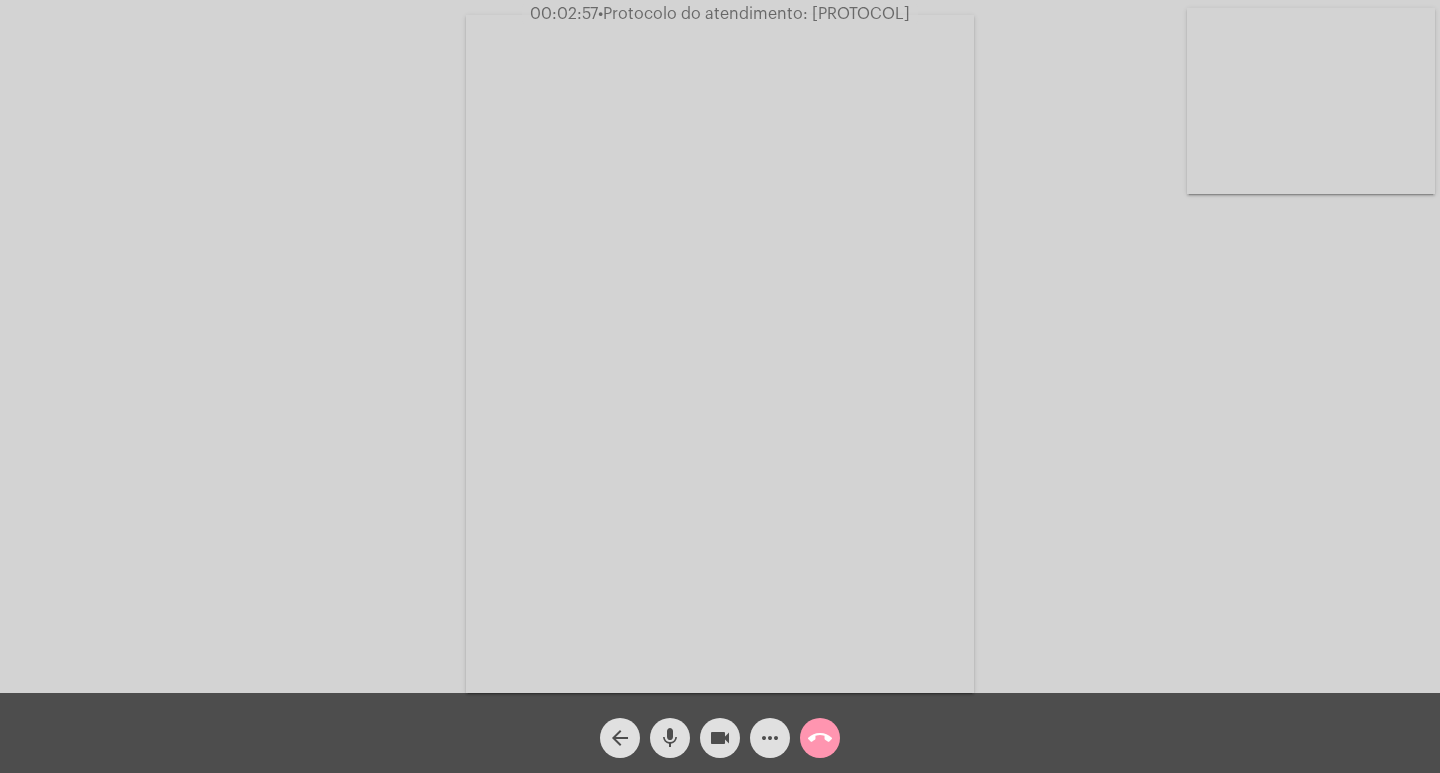 click at bounding box center (720, 354) 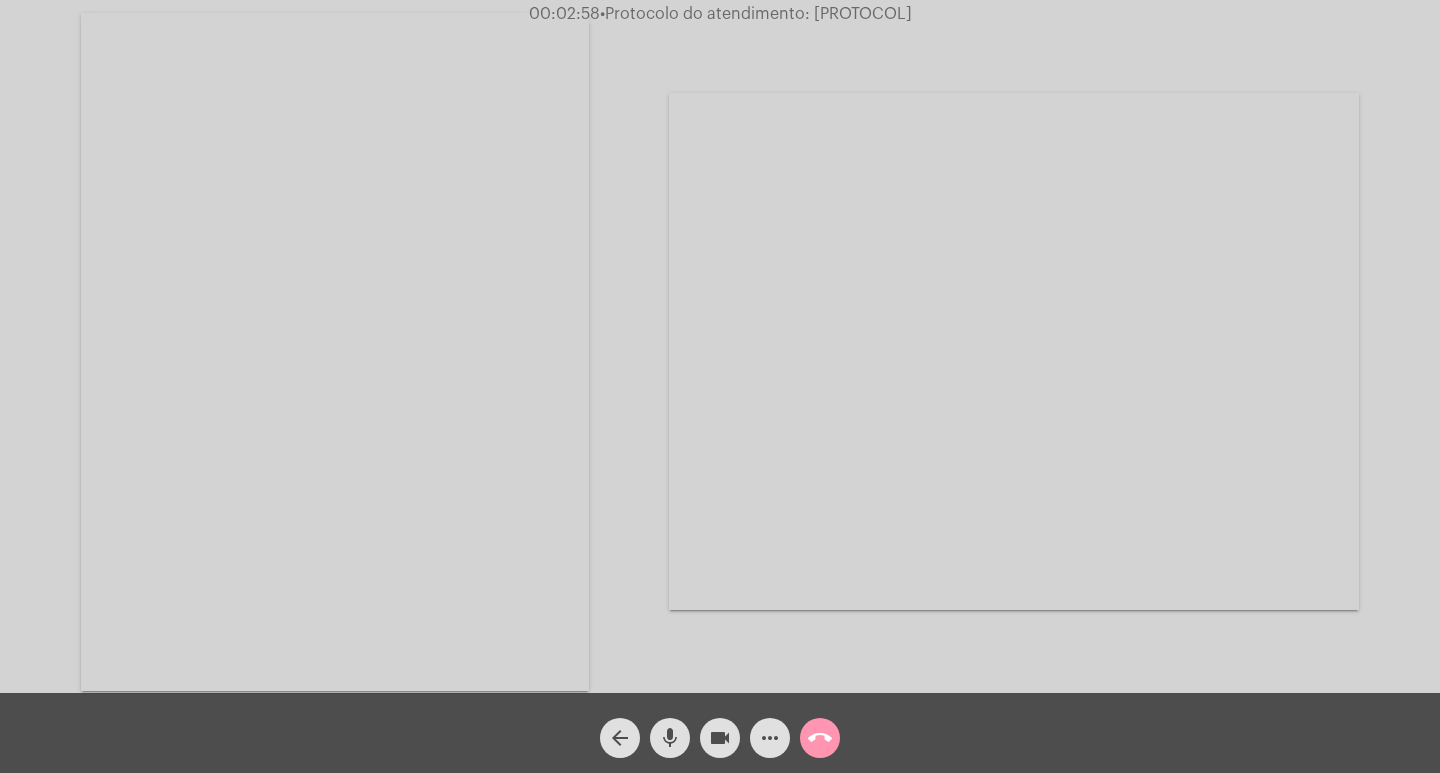 click at bounding box center [335, 352] 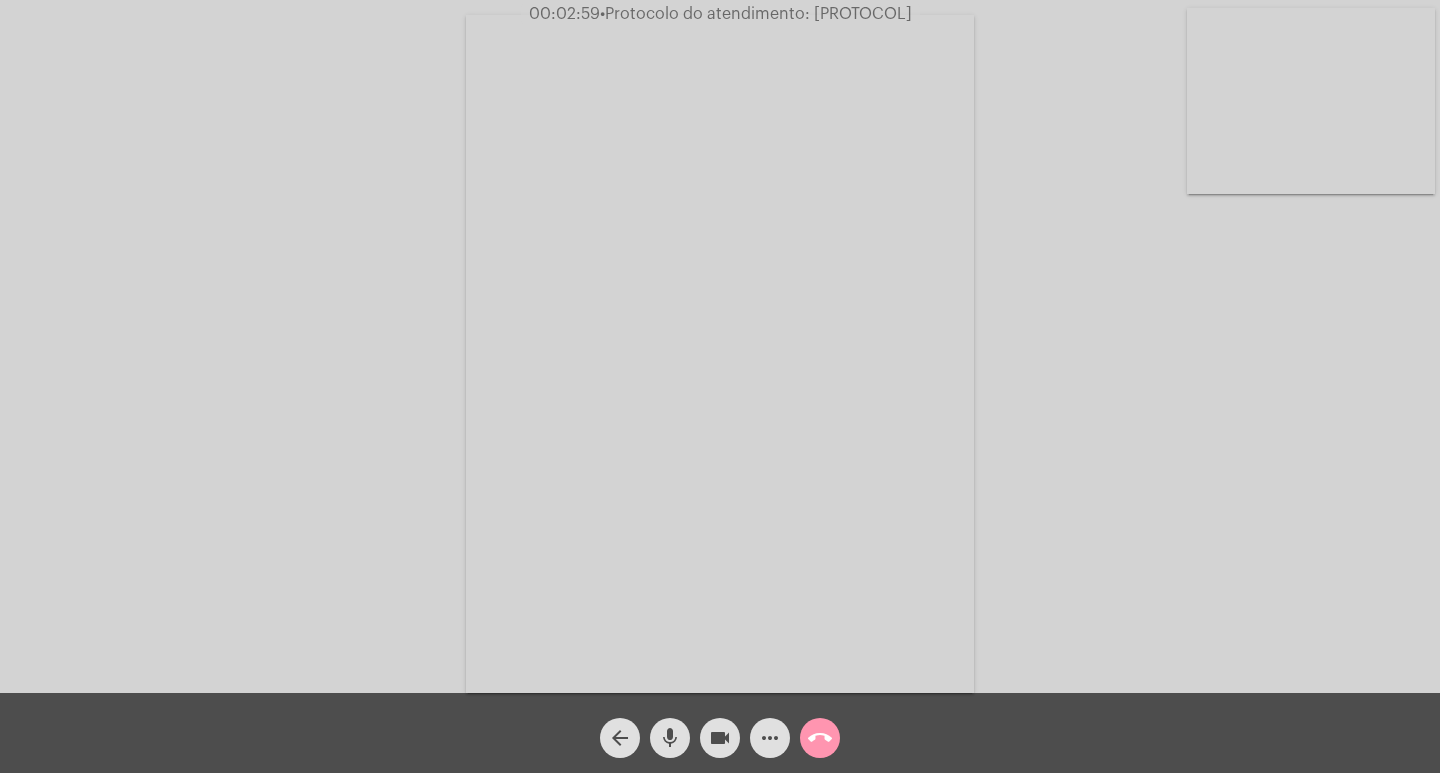 click on "call_end" 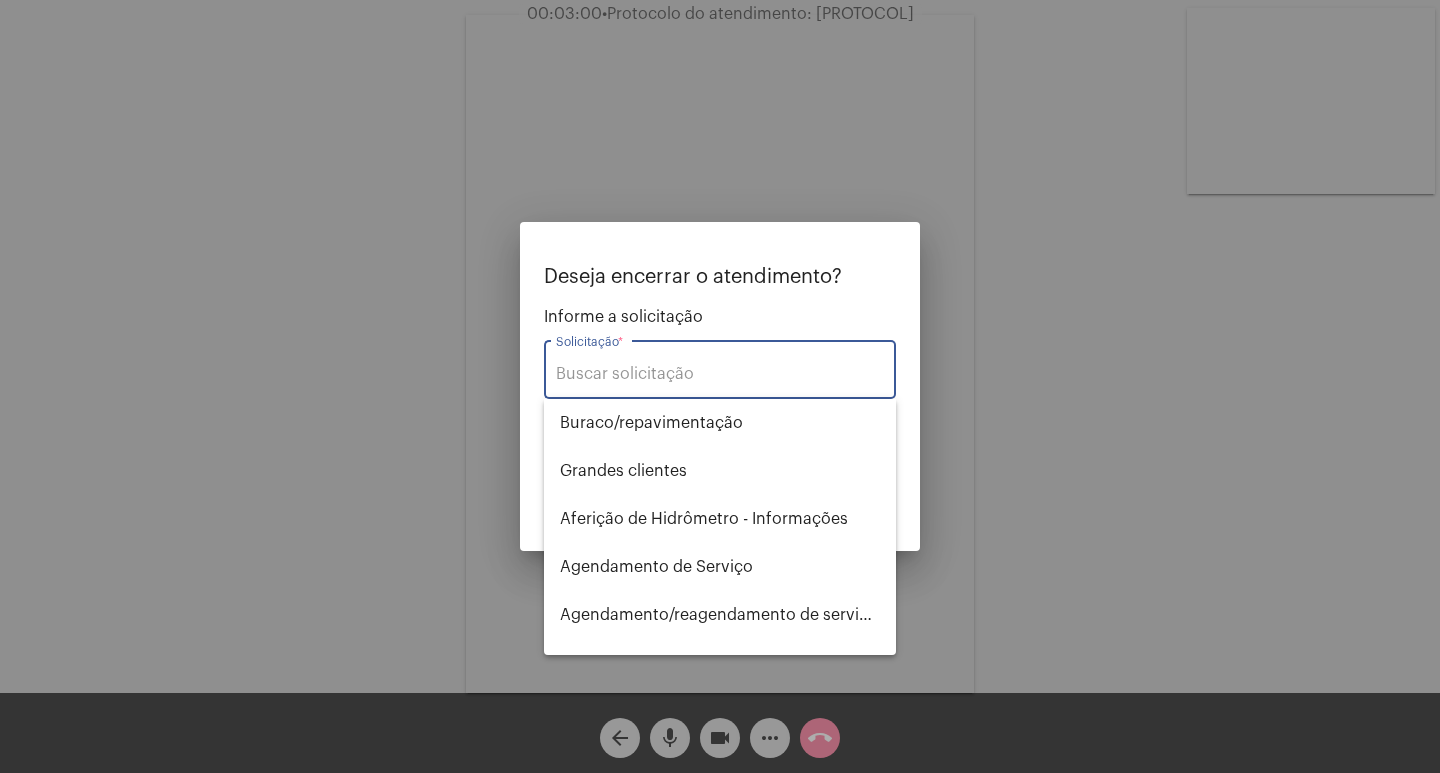 click on "Solicitação  *" at bounding box center (720, 367) 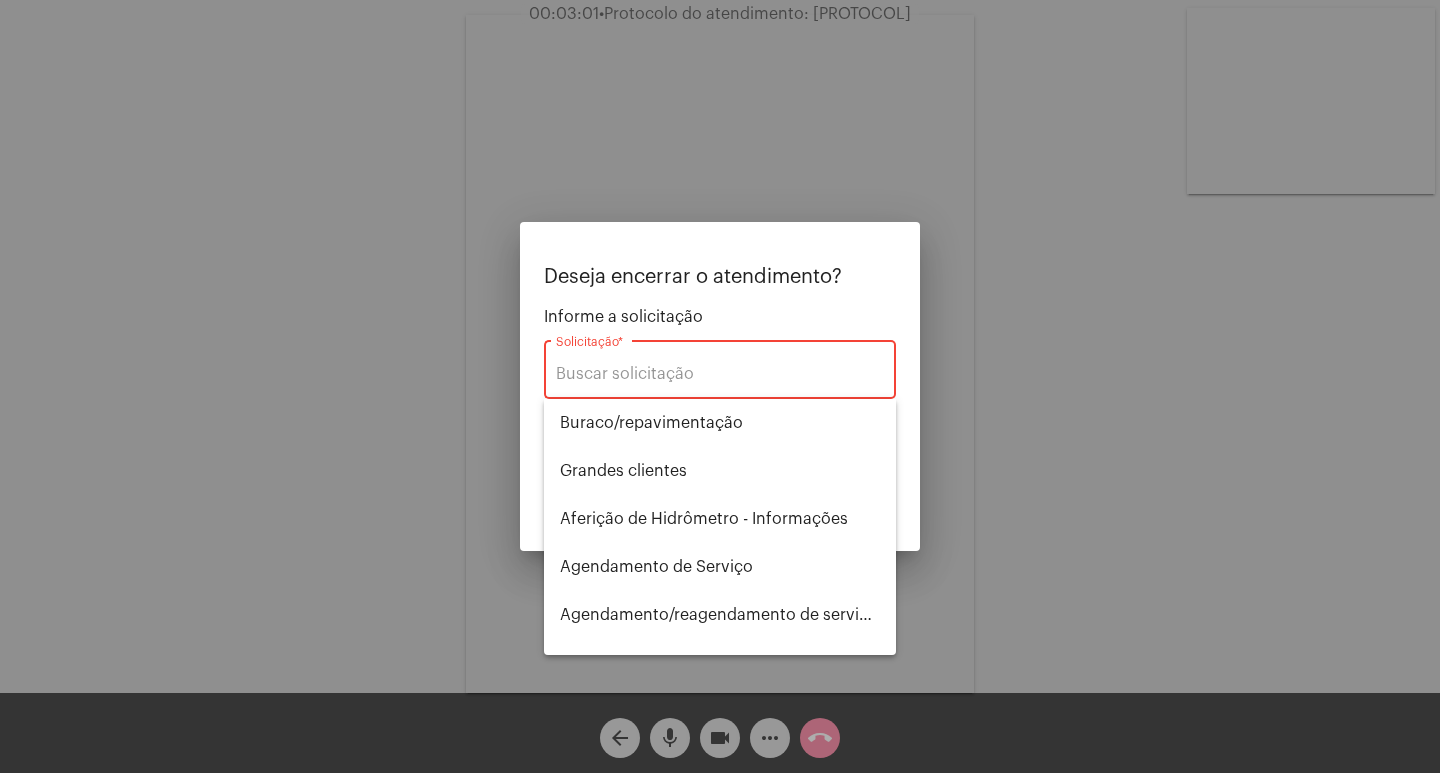 type on "h" 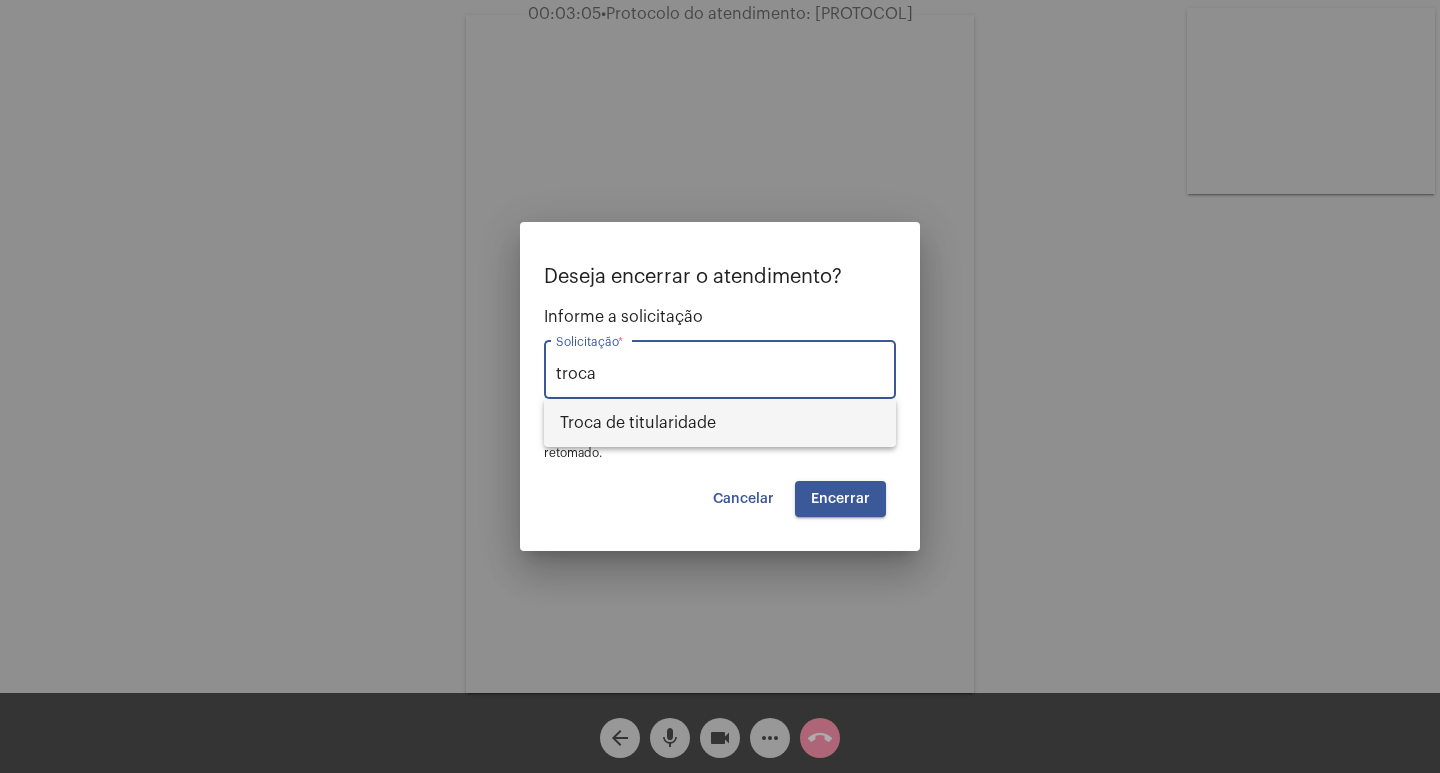 click on "Troca de titularidade" at bounding box center (720, 423) 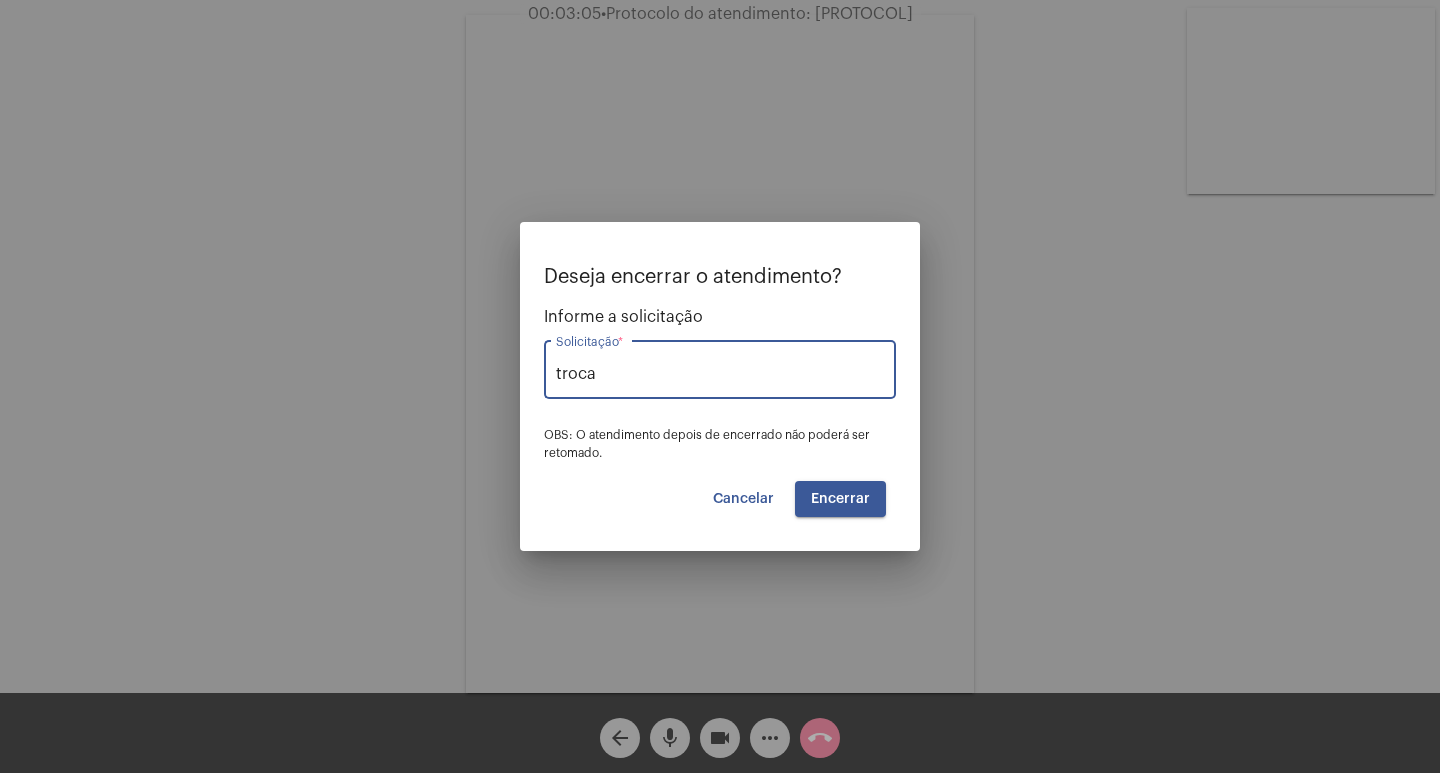 type on "Troca de titularidade" 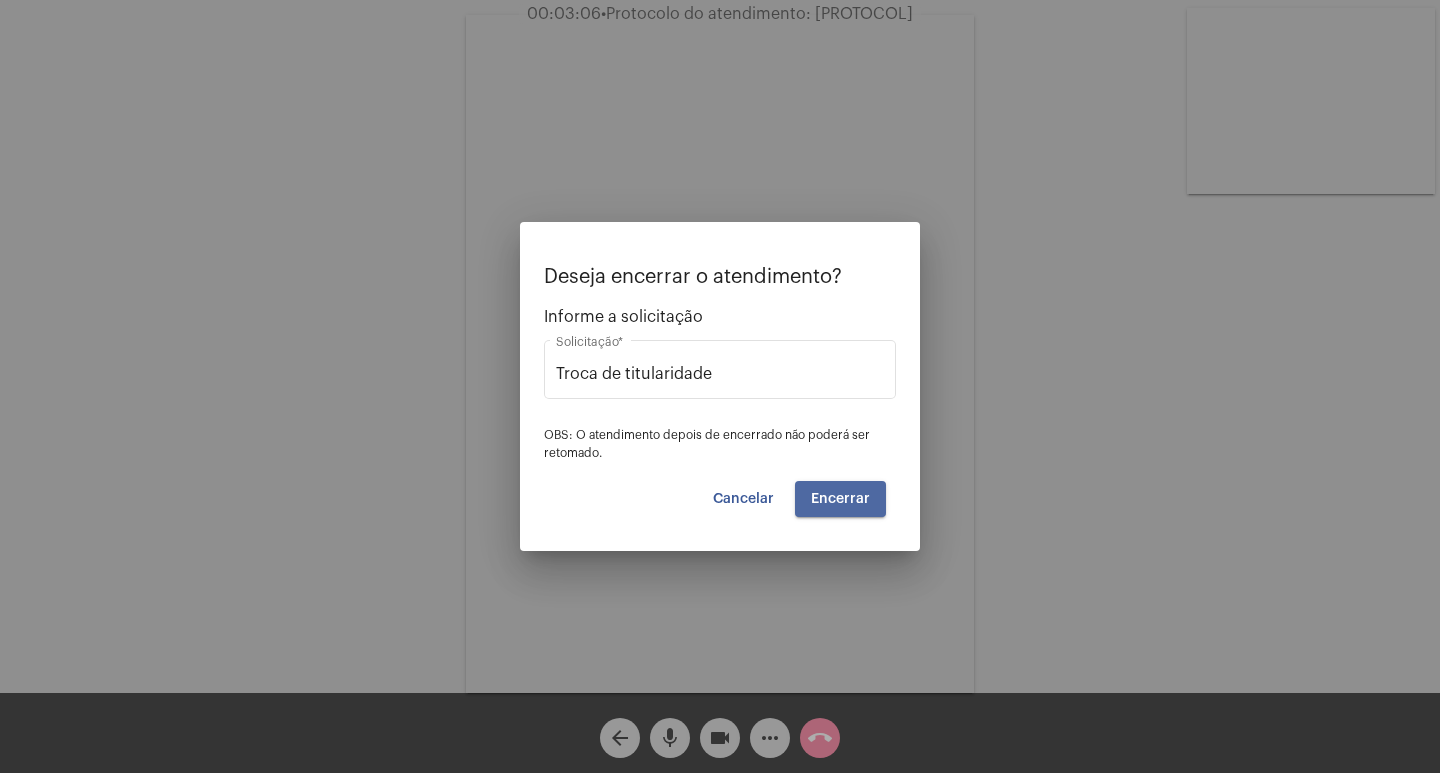 click on "Encerrar" at bounding box center (840, 499) 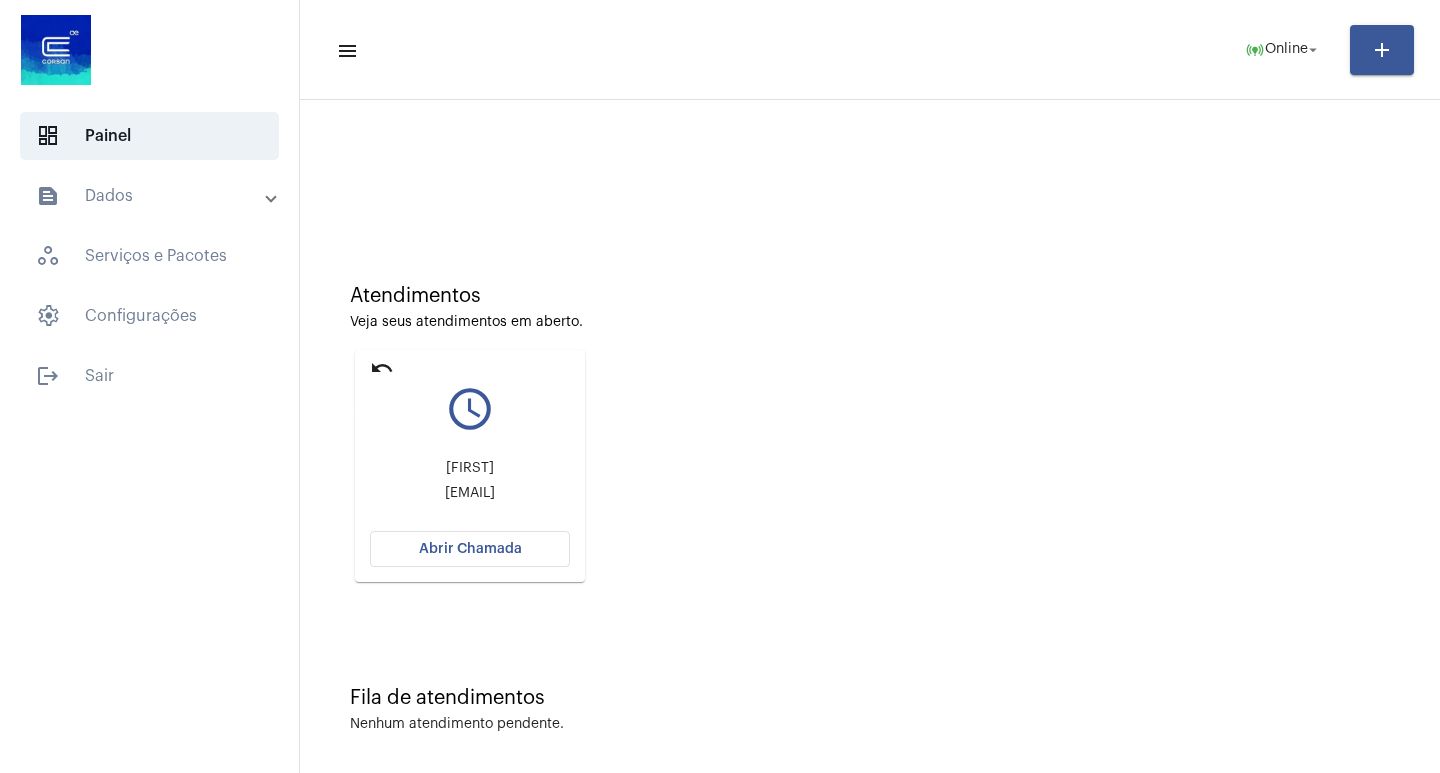 click on "undo" 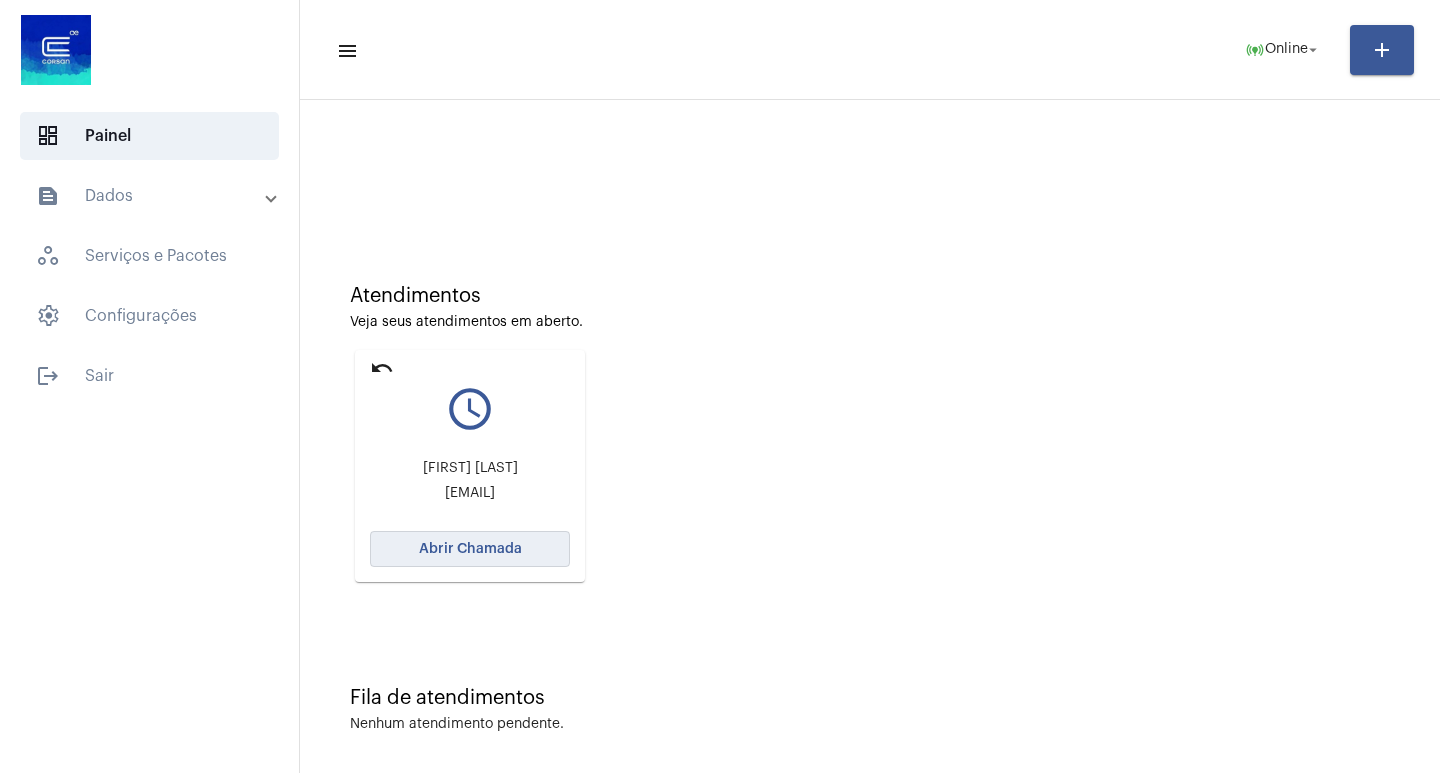 click on "Abrir Chamada" 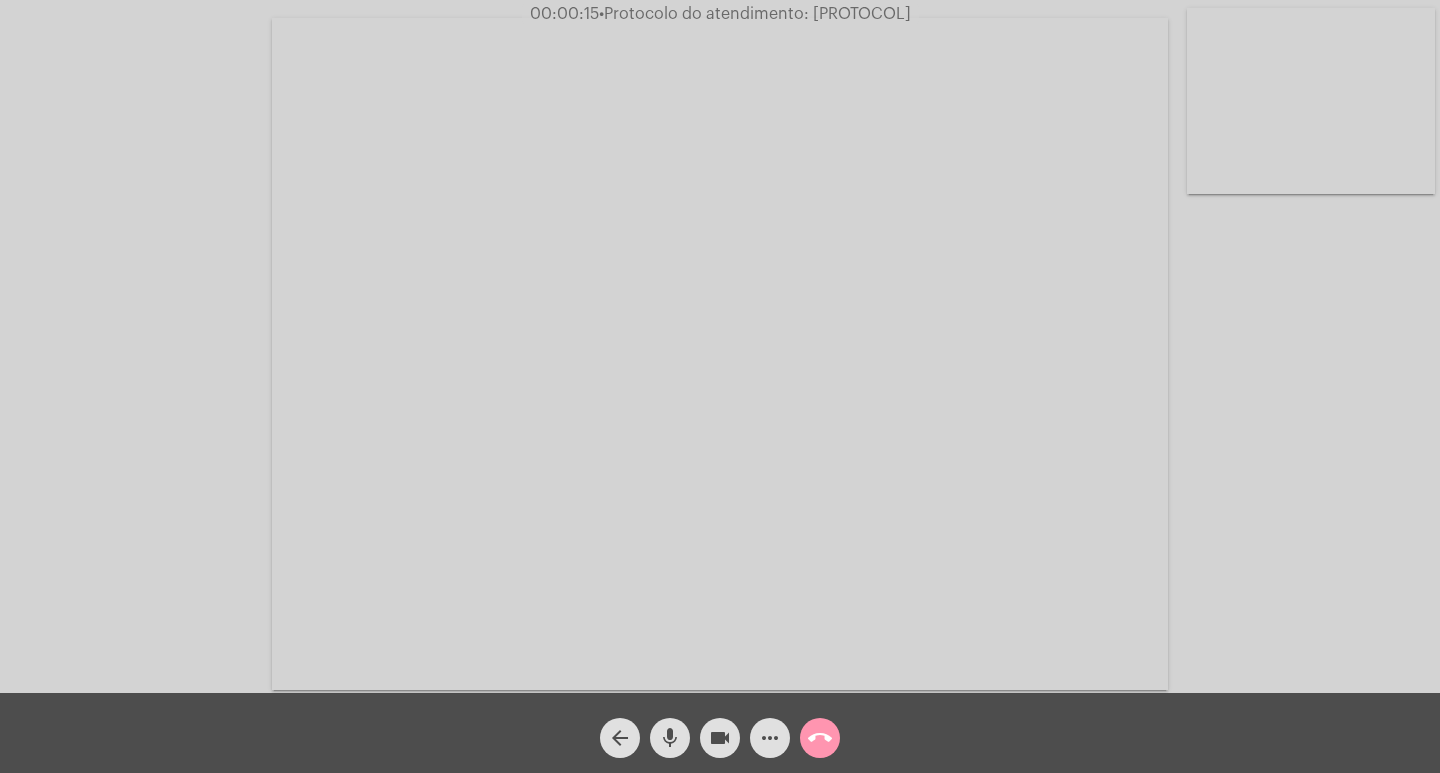 click on "more_horiz" 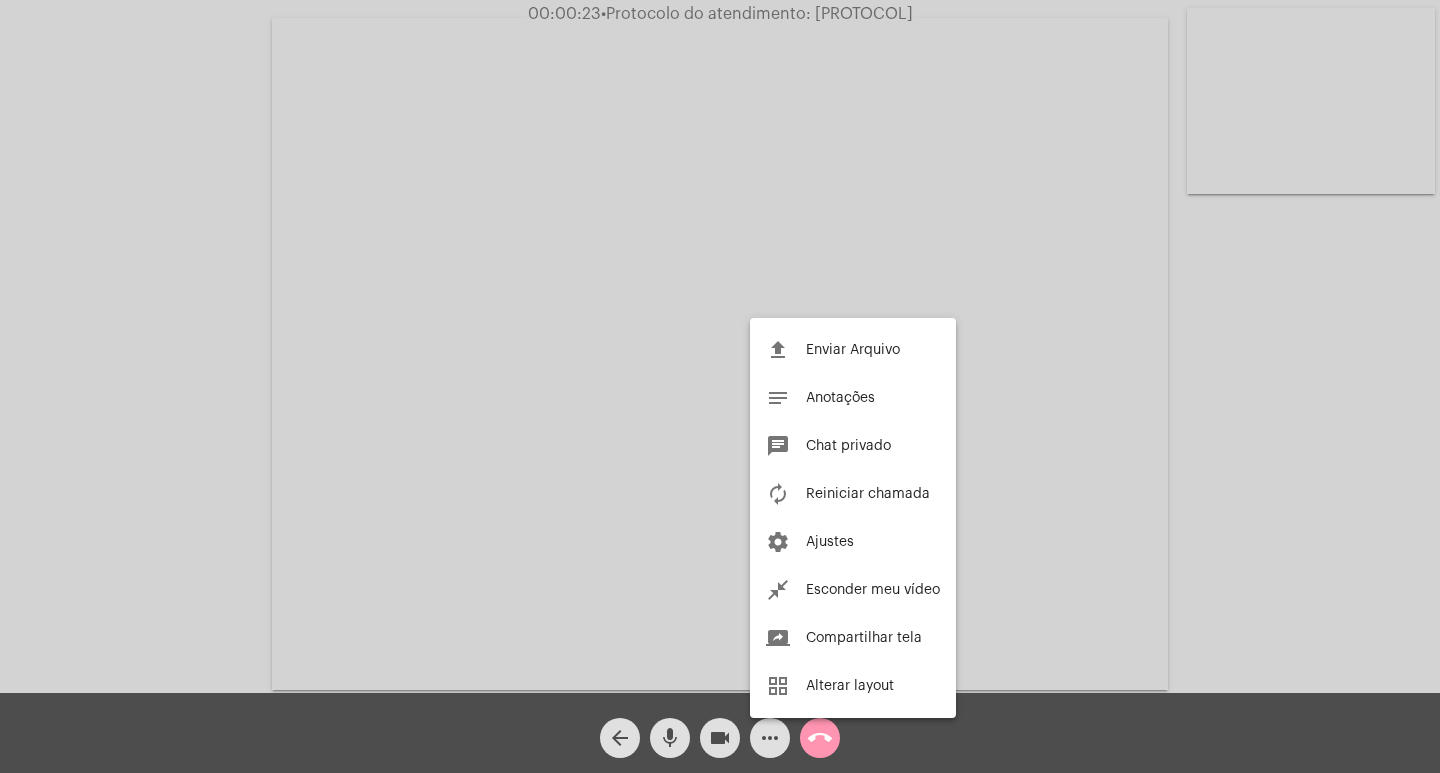 click at bounding box center (720, 386) 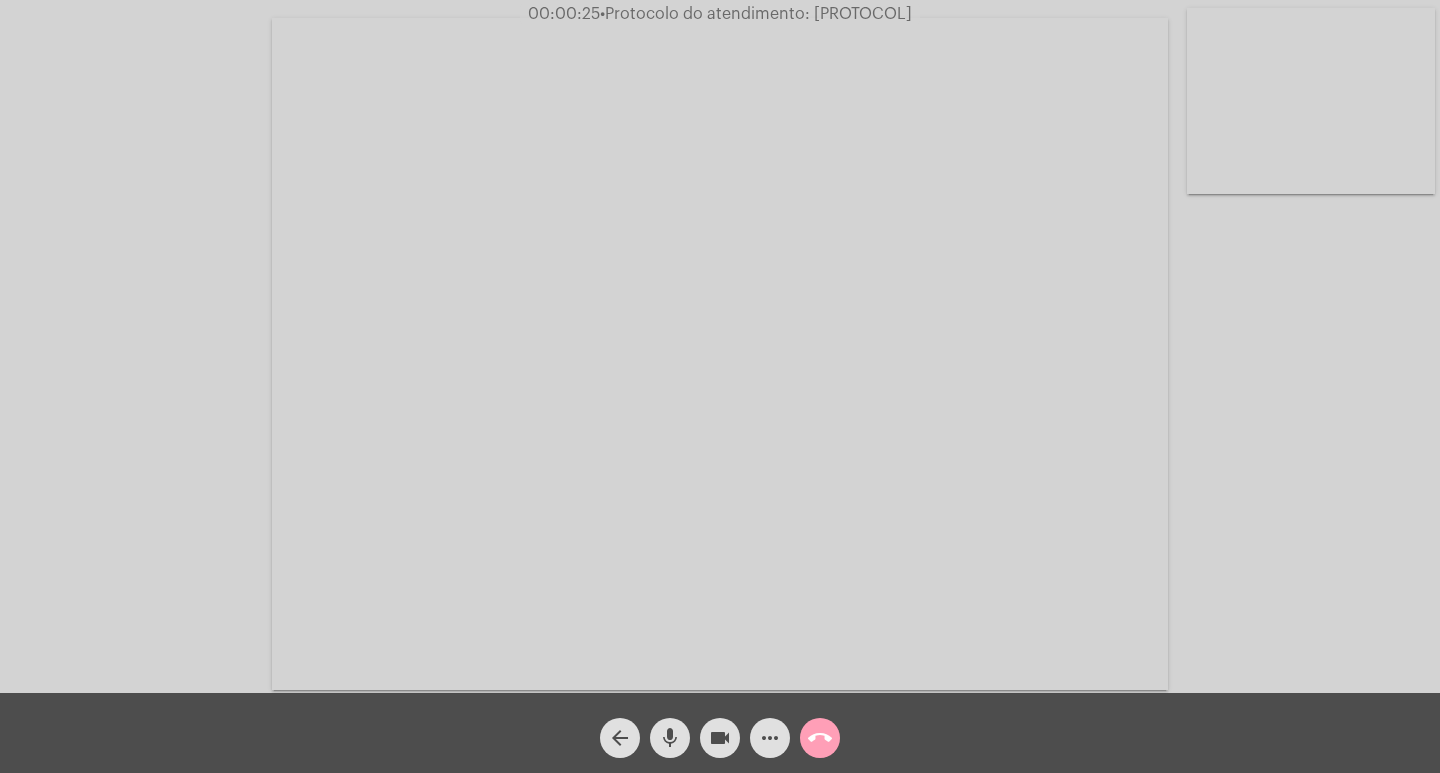click on "call_end" 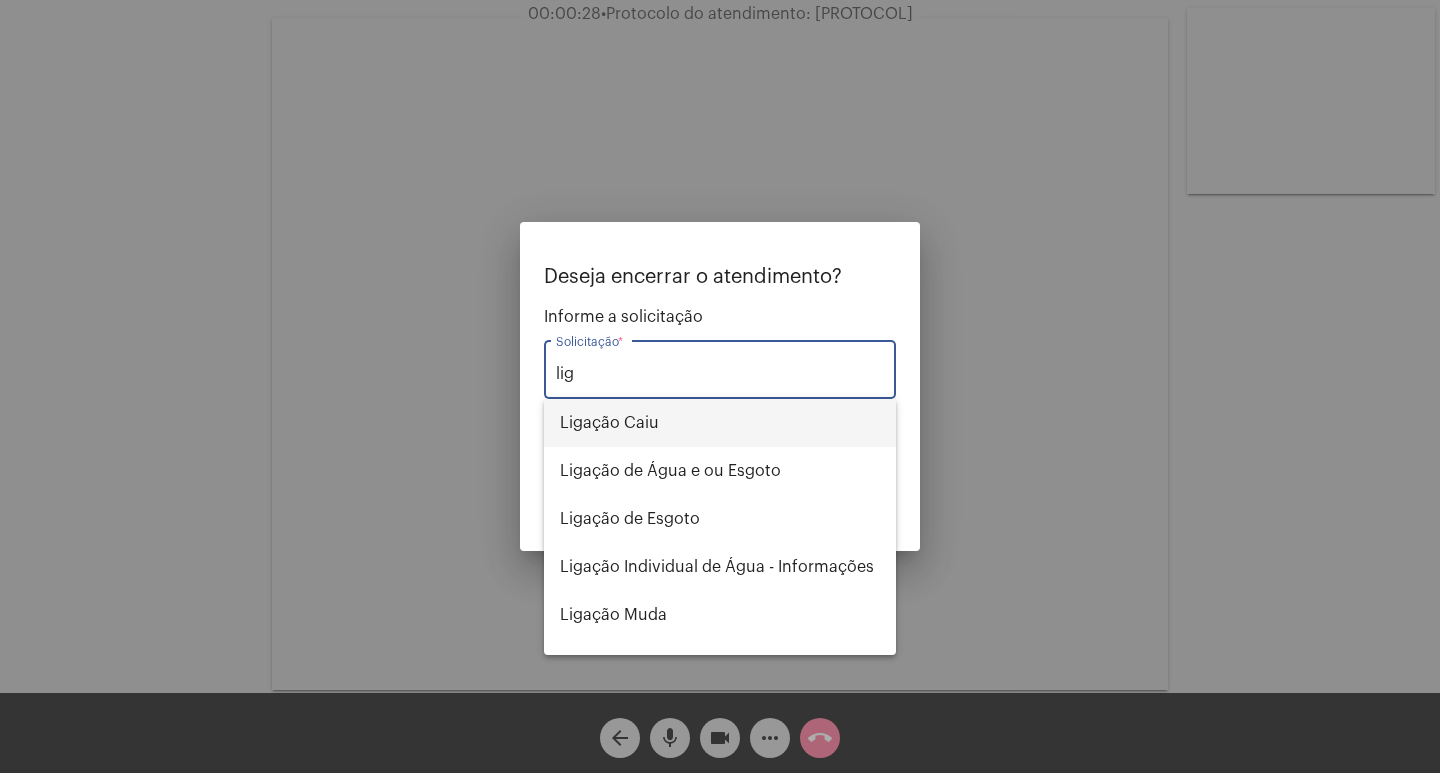 click on "Ligação Caiu" at bounding box center [720, 423] 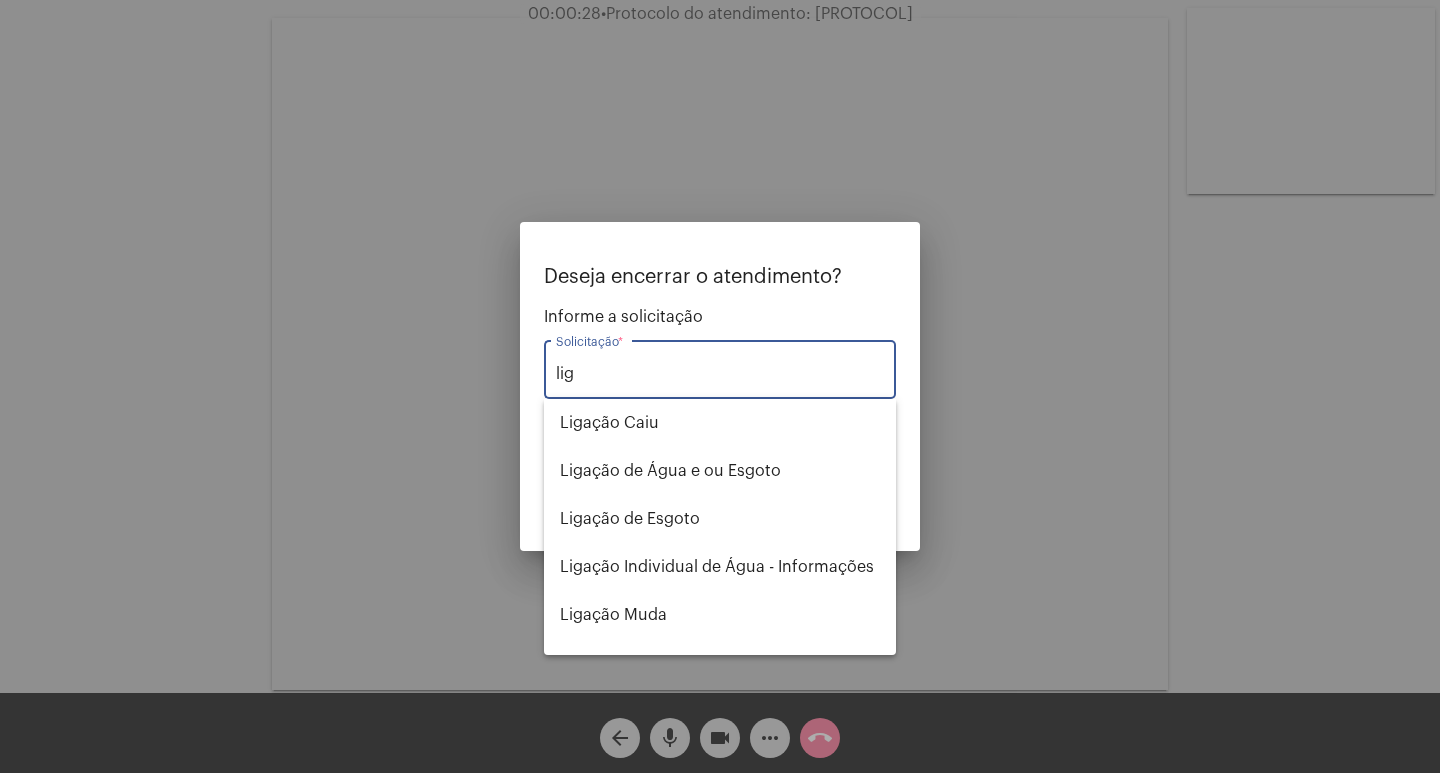 type on "Ligação Caiu" 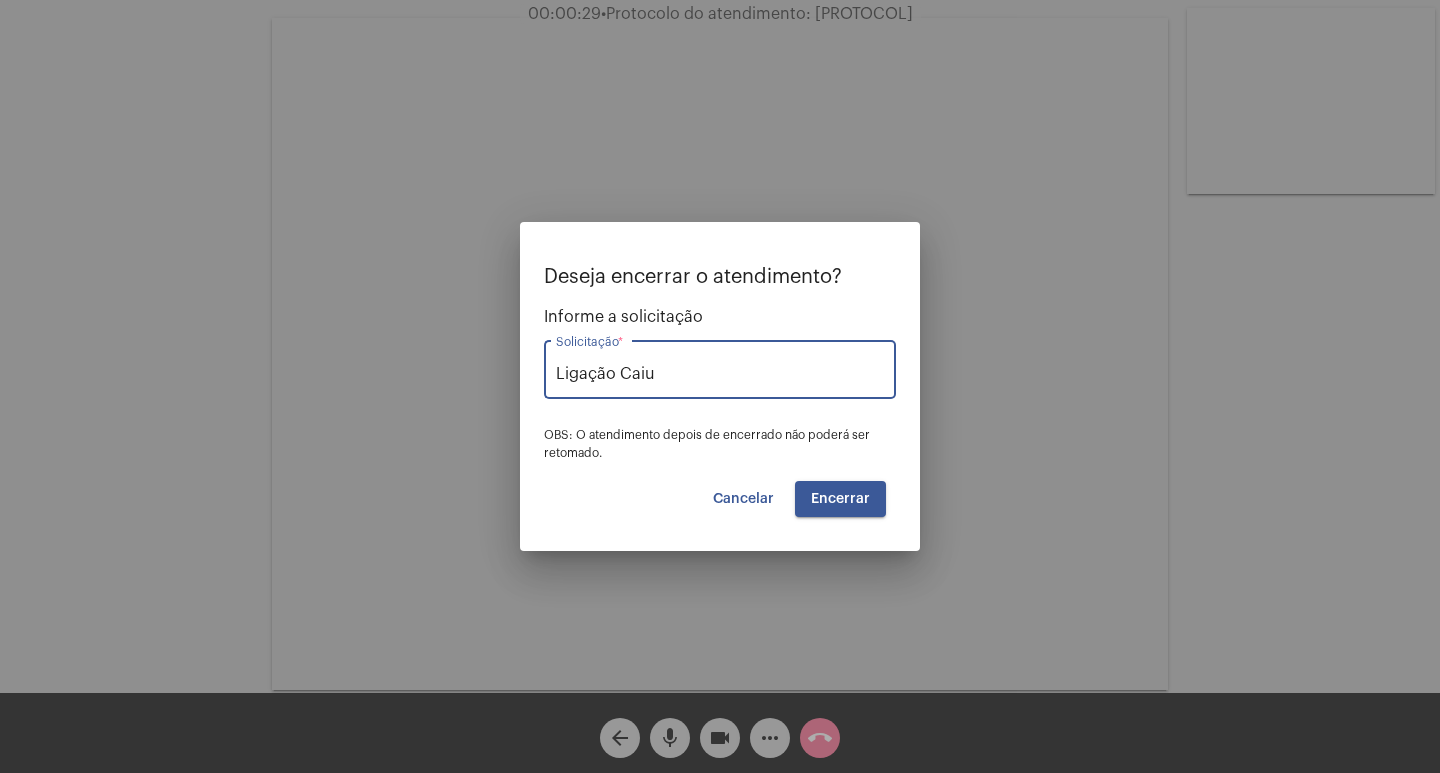 click on "Encerrar" at bounding box center [840, 499] 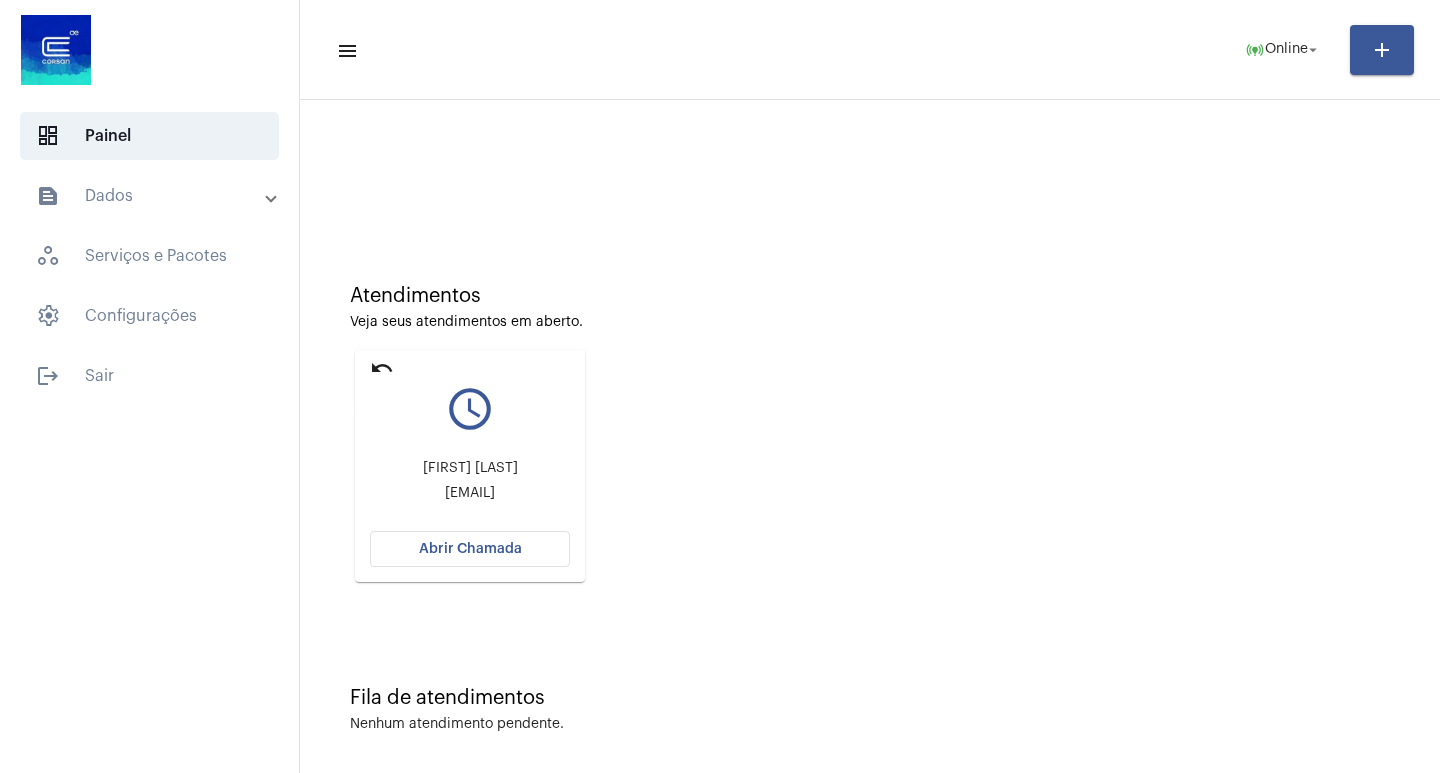 click on "undo" 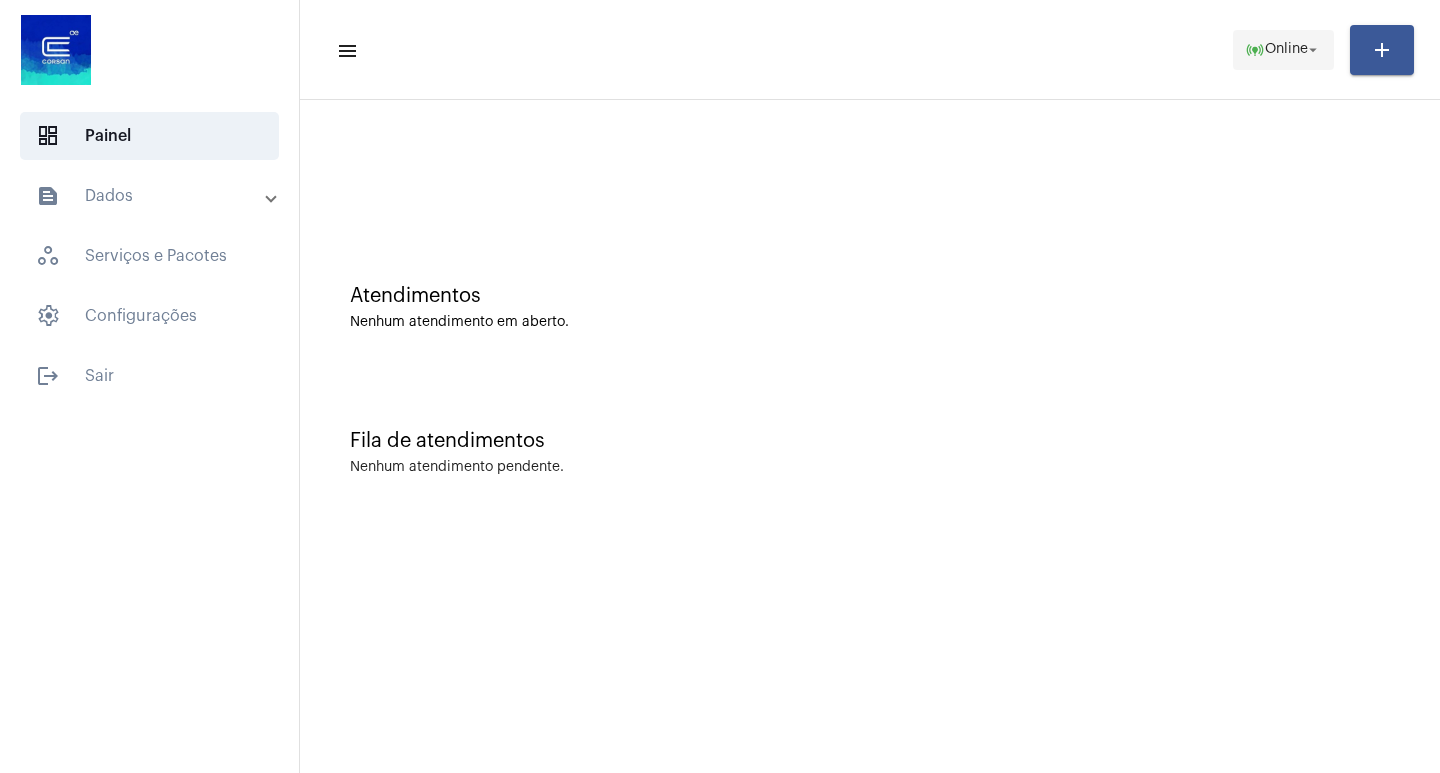 click on "Online" 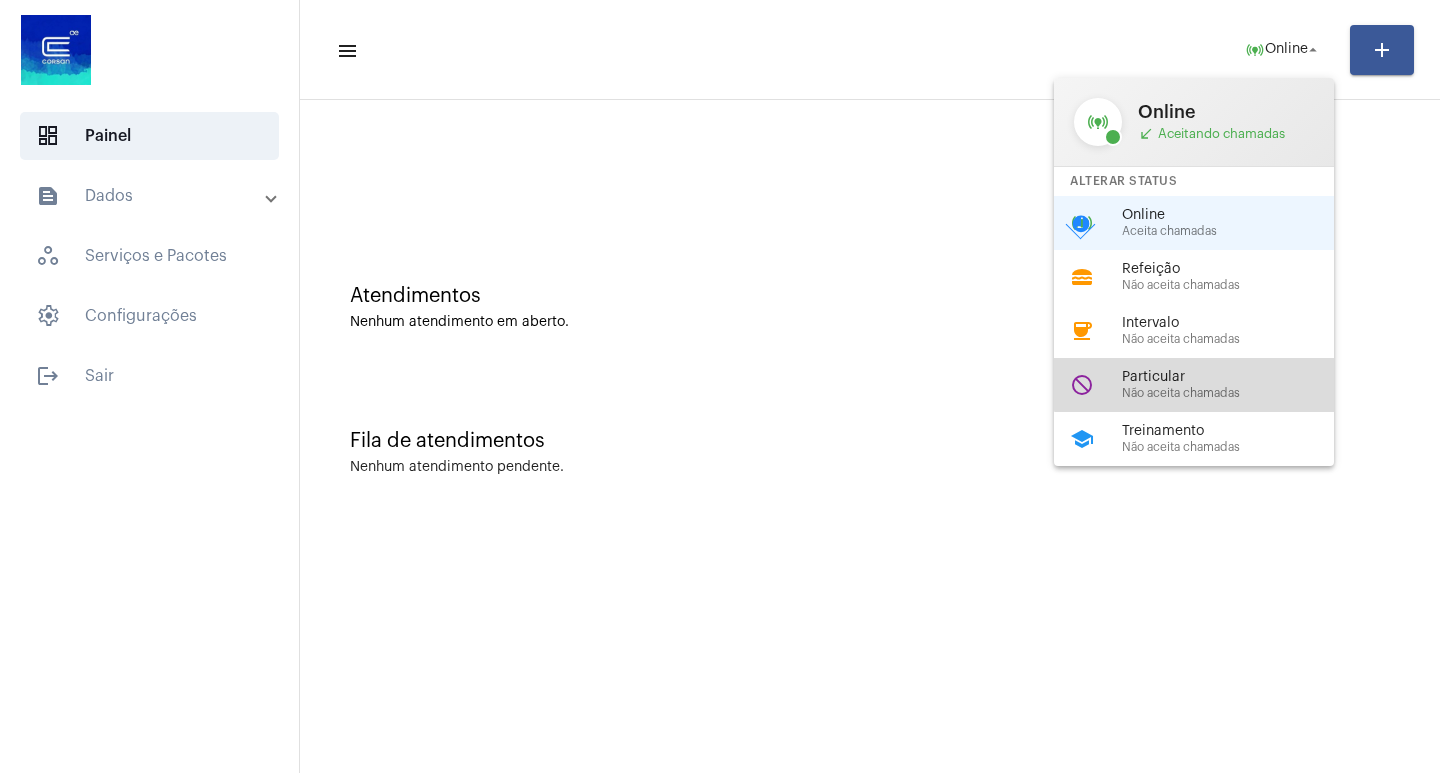 click on "Particular" at bounding box center [1236, 377] 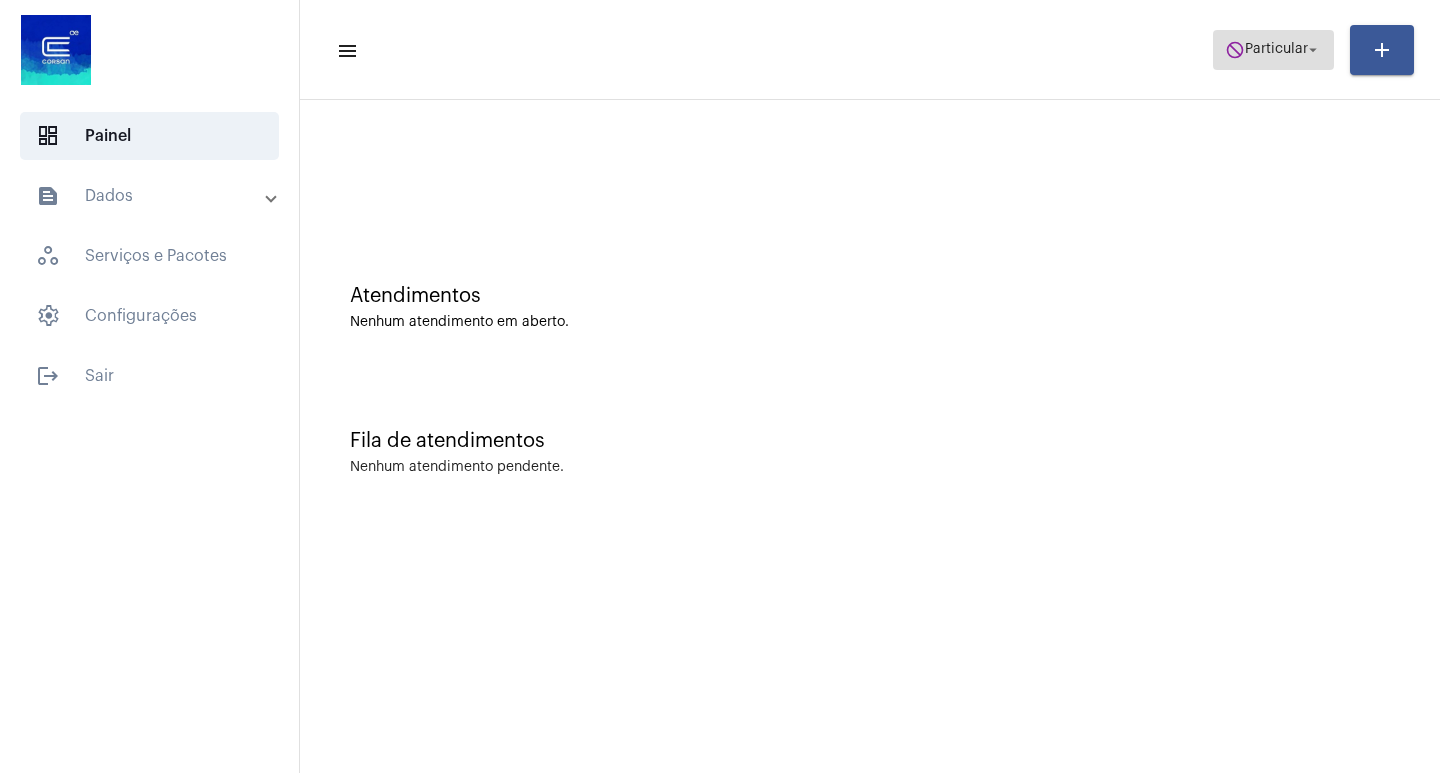 click on "do_not_disturb  Particular arrow_drop_down" 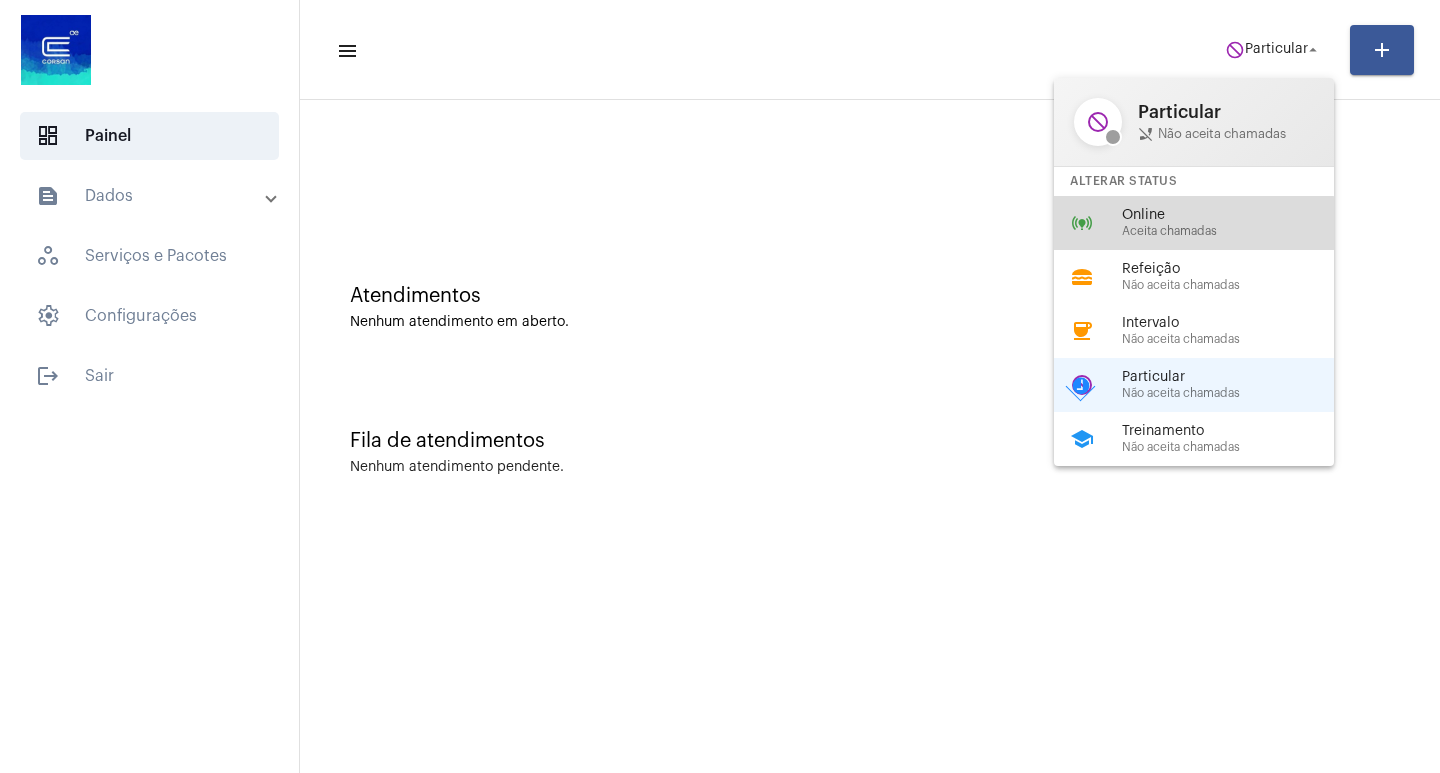 click on "Aceita chamadas" at bounding box center [1236, 231] 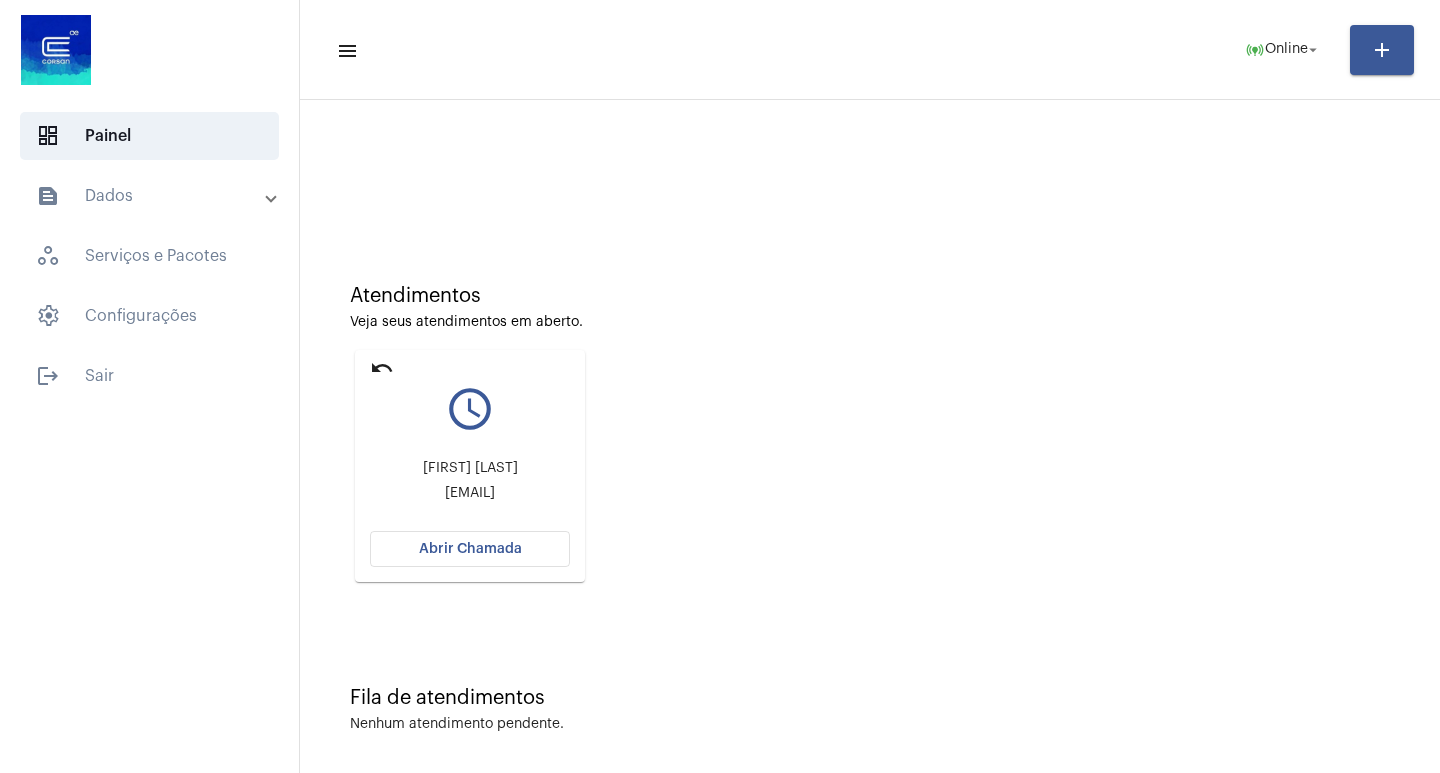 click on "Abrir Chamada" 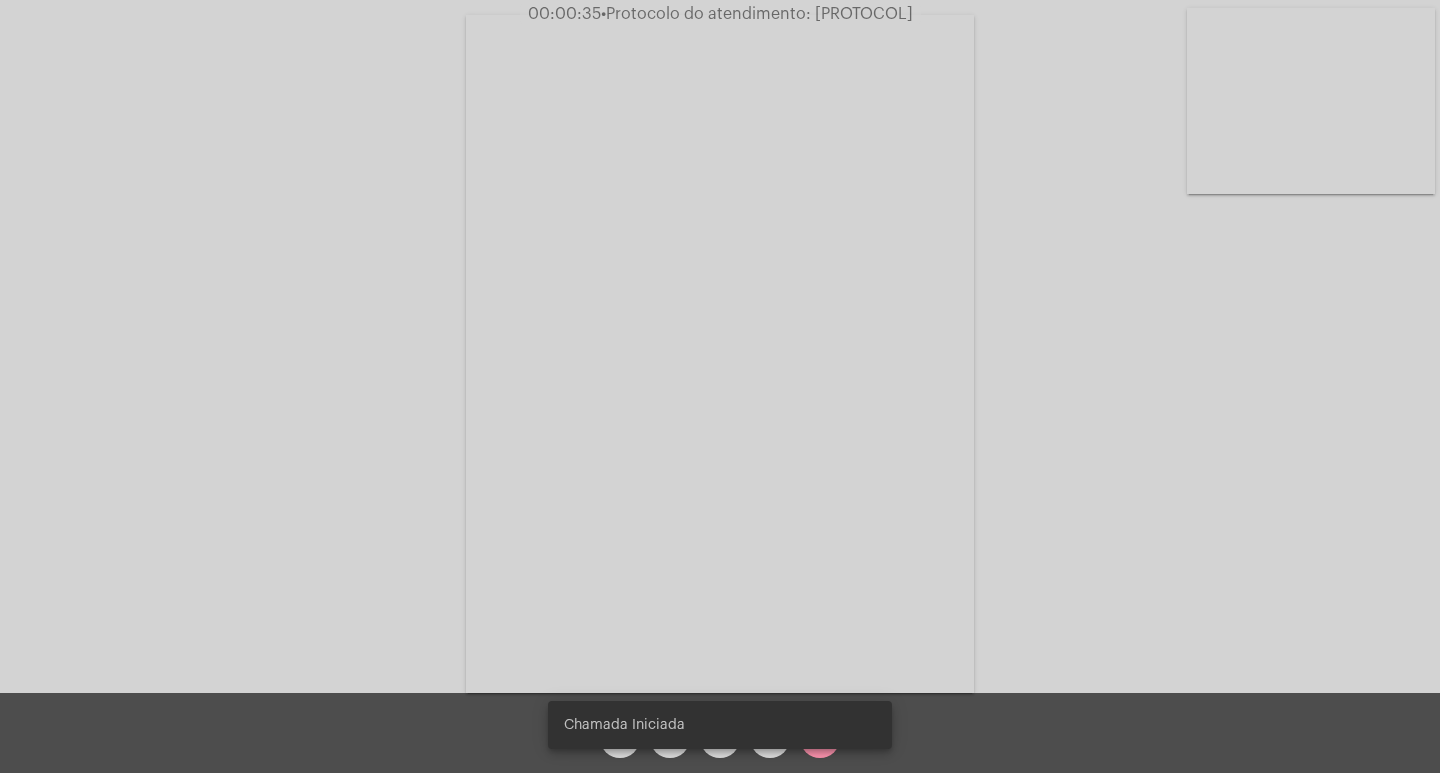 click on "Acessando Câmera e Microfone..." 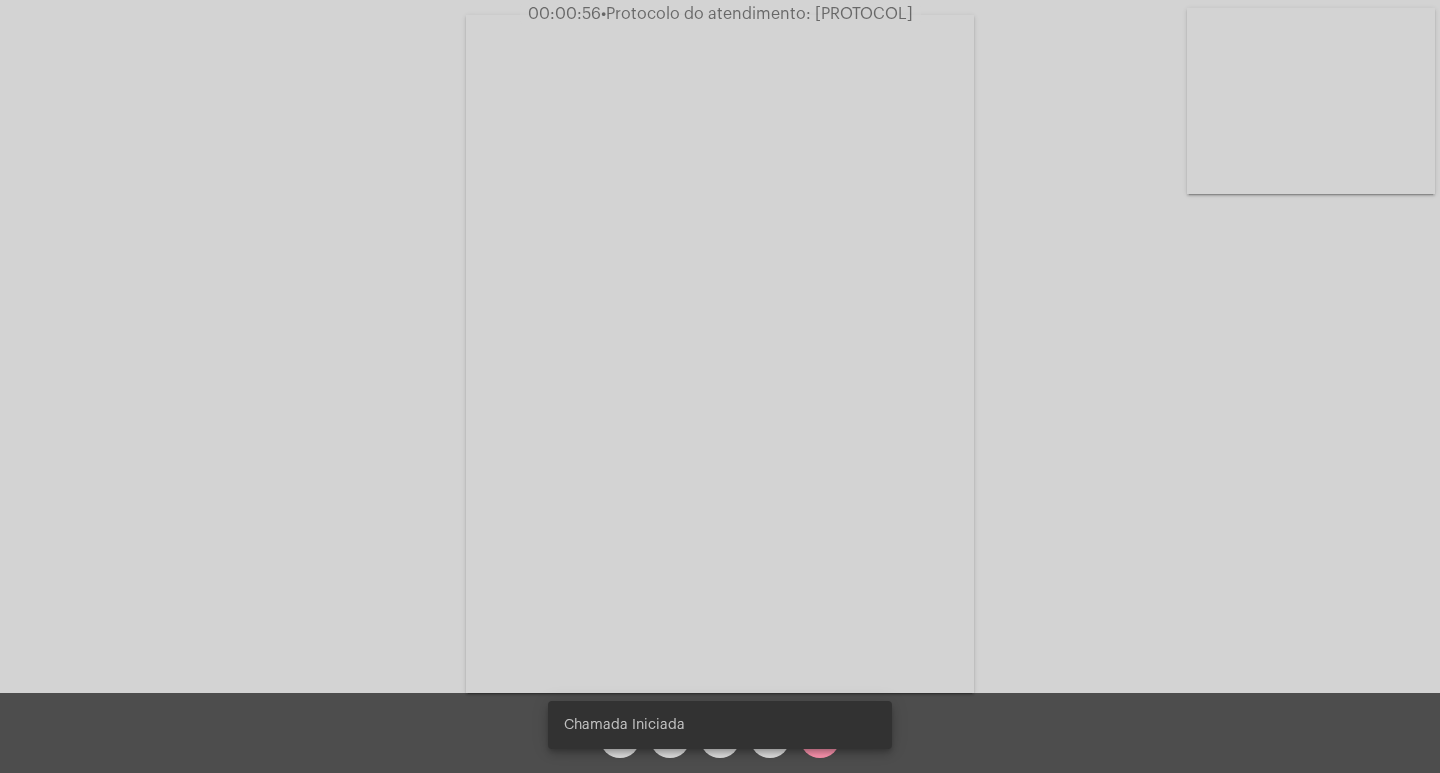 click on "Chamada Iniciada" at bounding box center (720, 725) 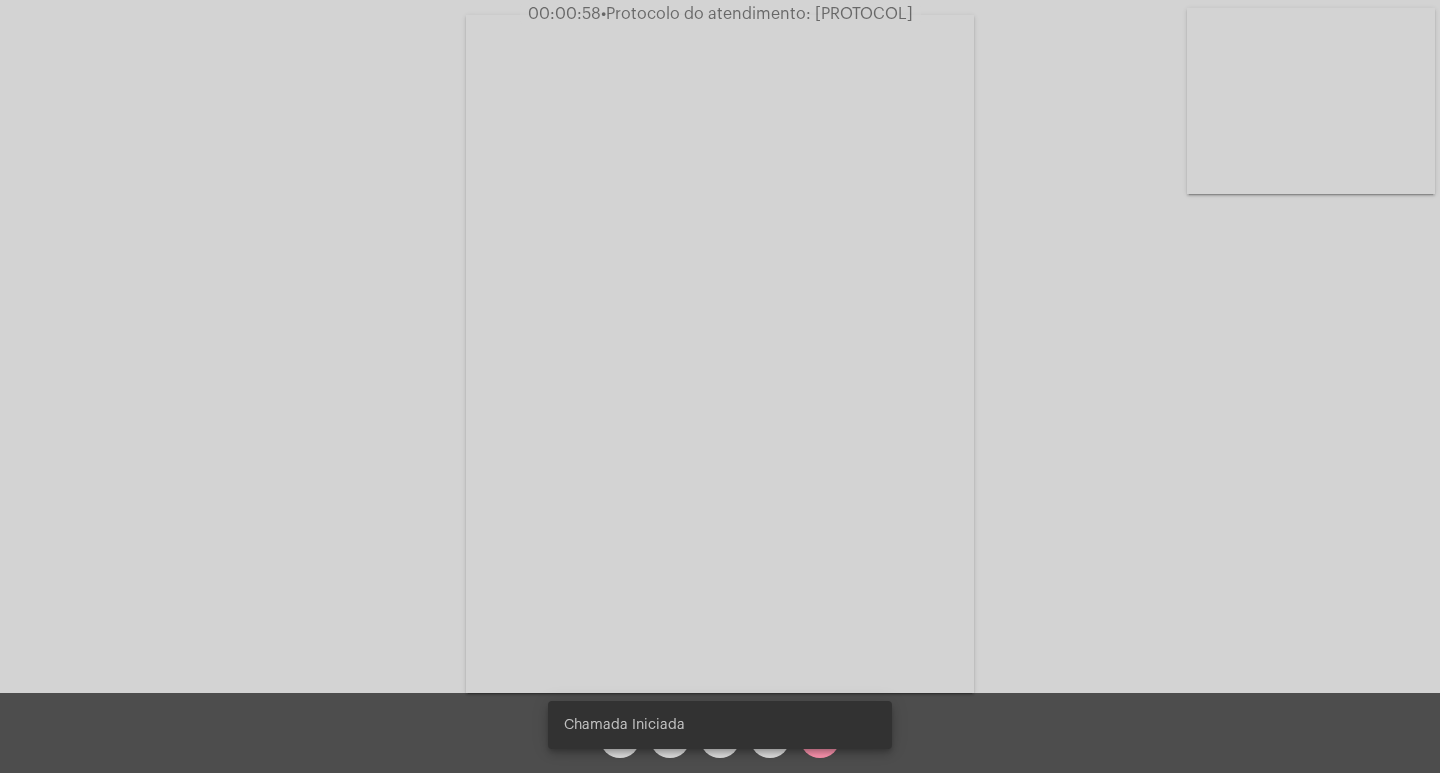 click on "Chamada Iniciada" at bounding box center [720, 725] 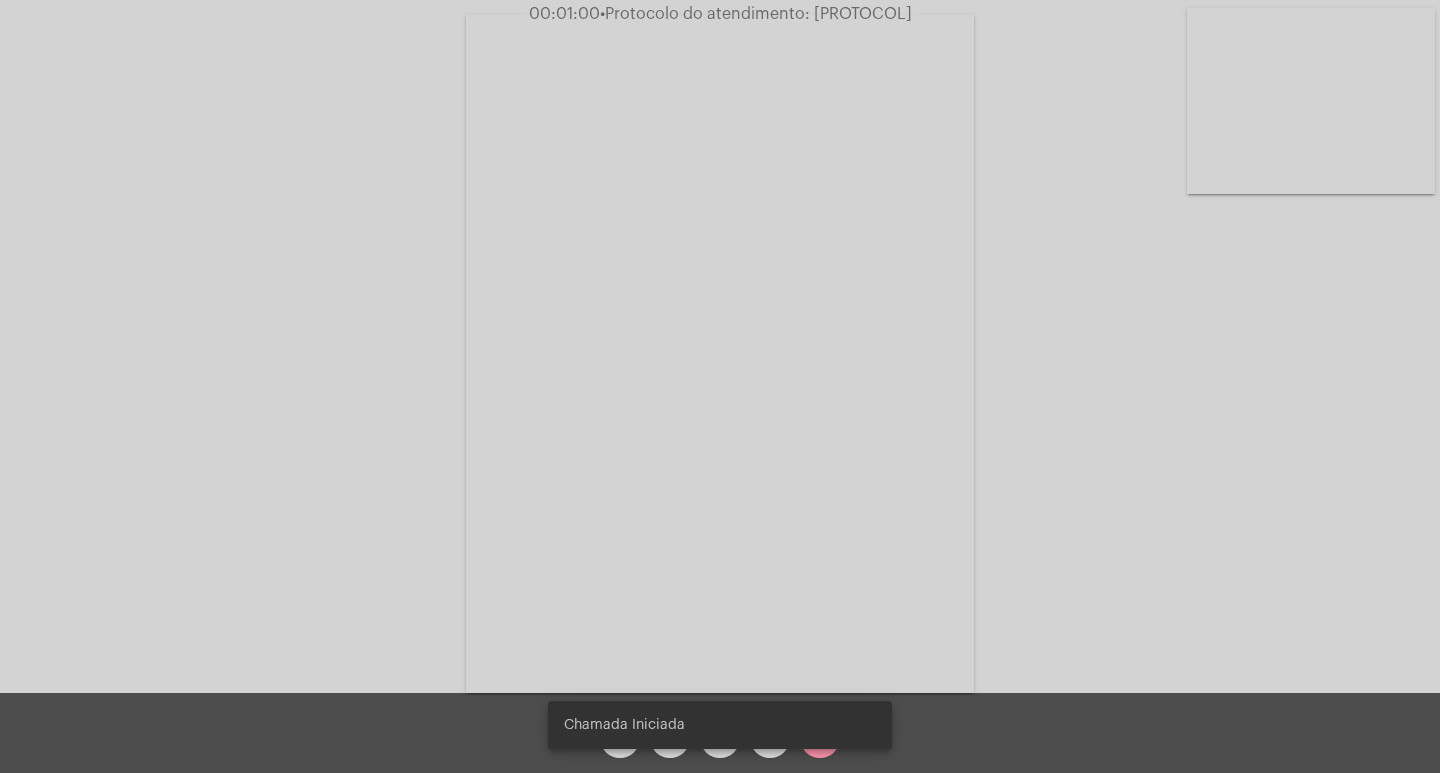 click on "Chamada Iniciada" at bounding box center (720, 725) 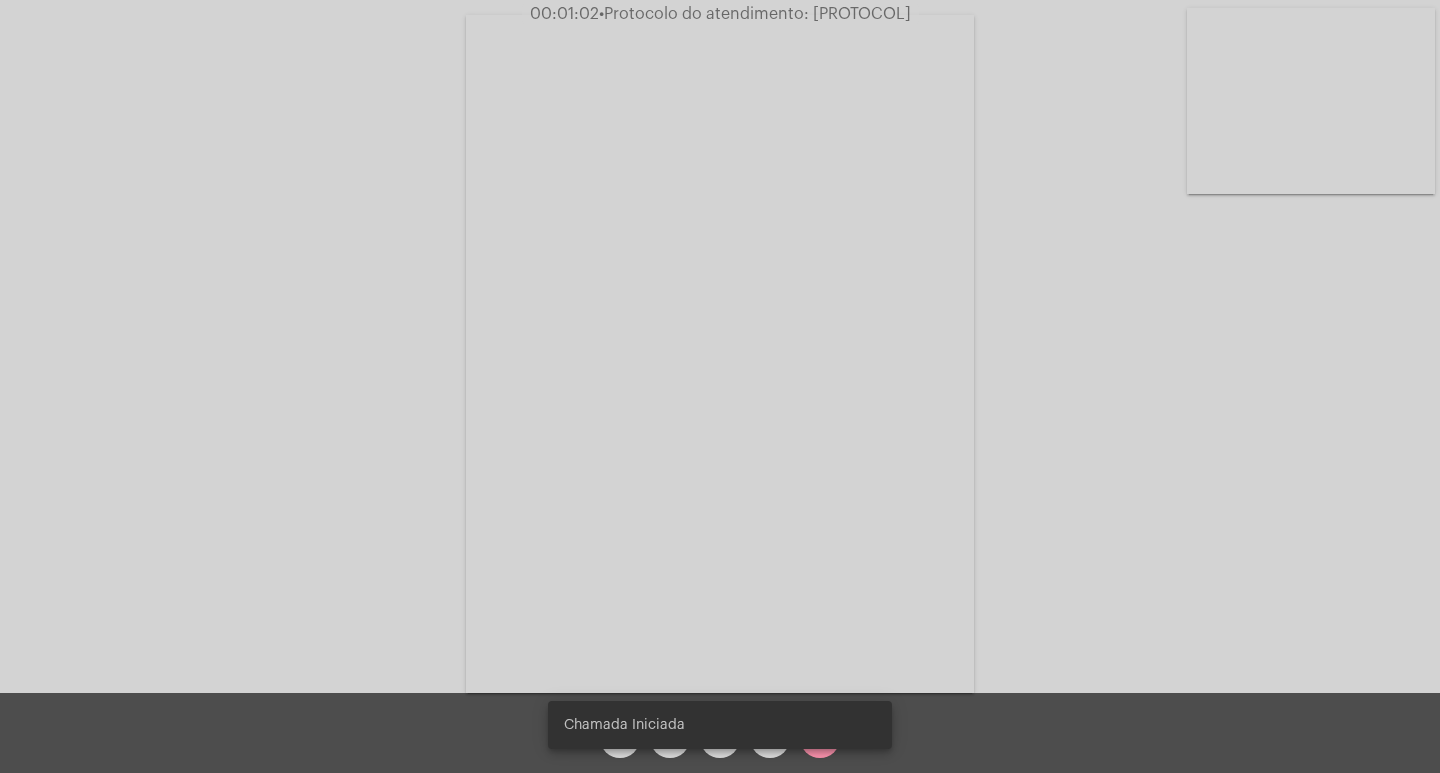 click on "Chamada Iniciada" at bounding box center (720, 725) 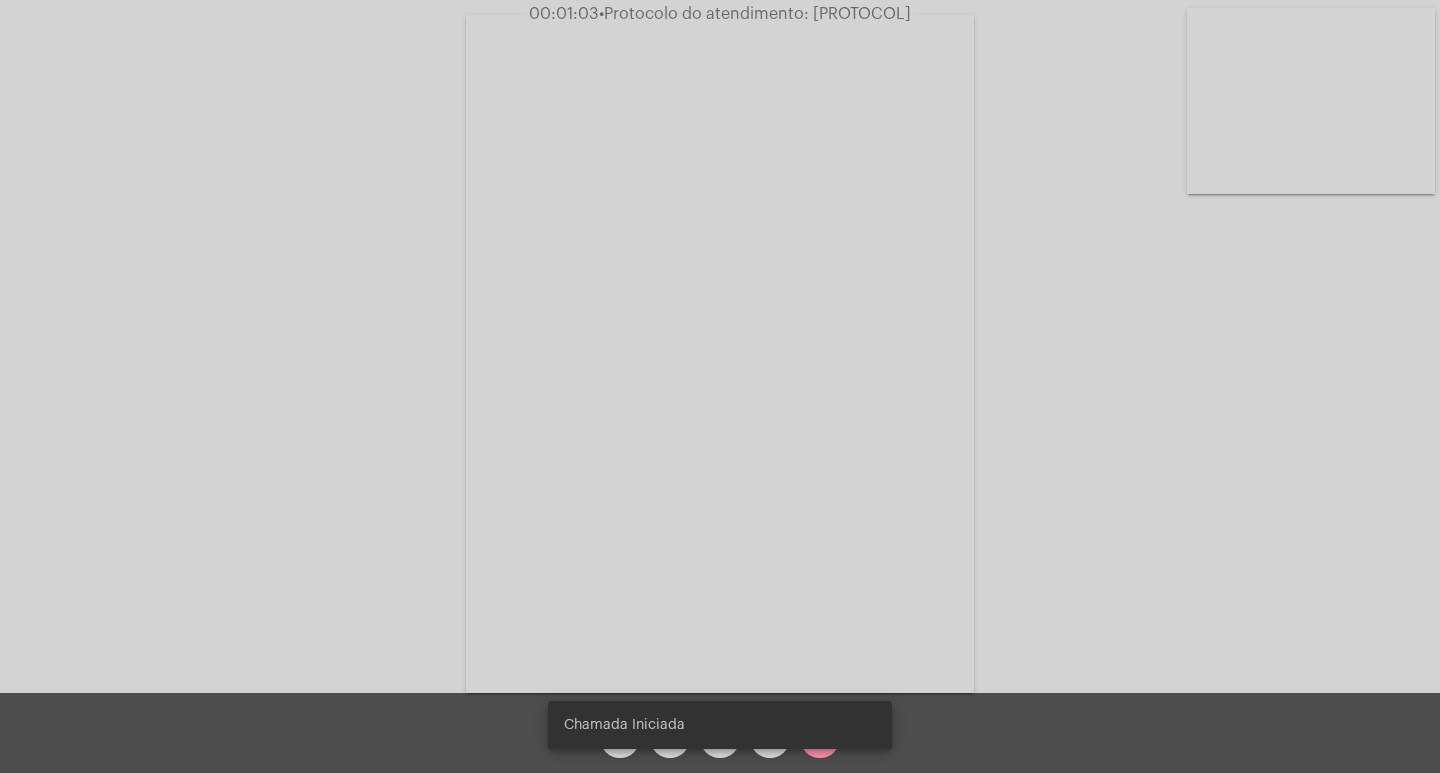 click on "Chamada Iniciada" at bounding box center [720, 725] 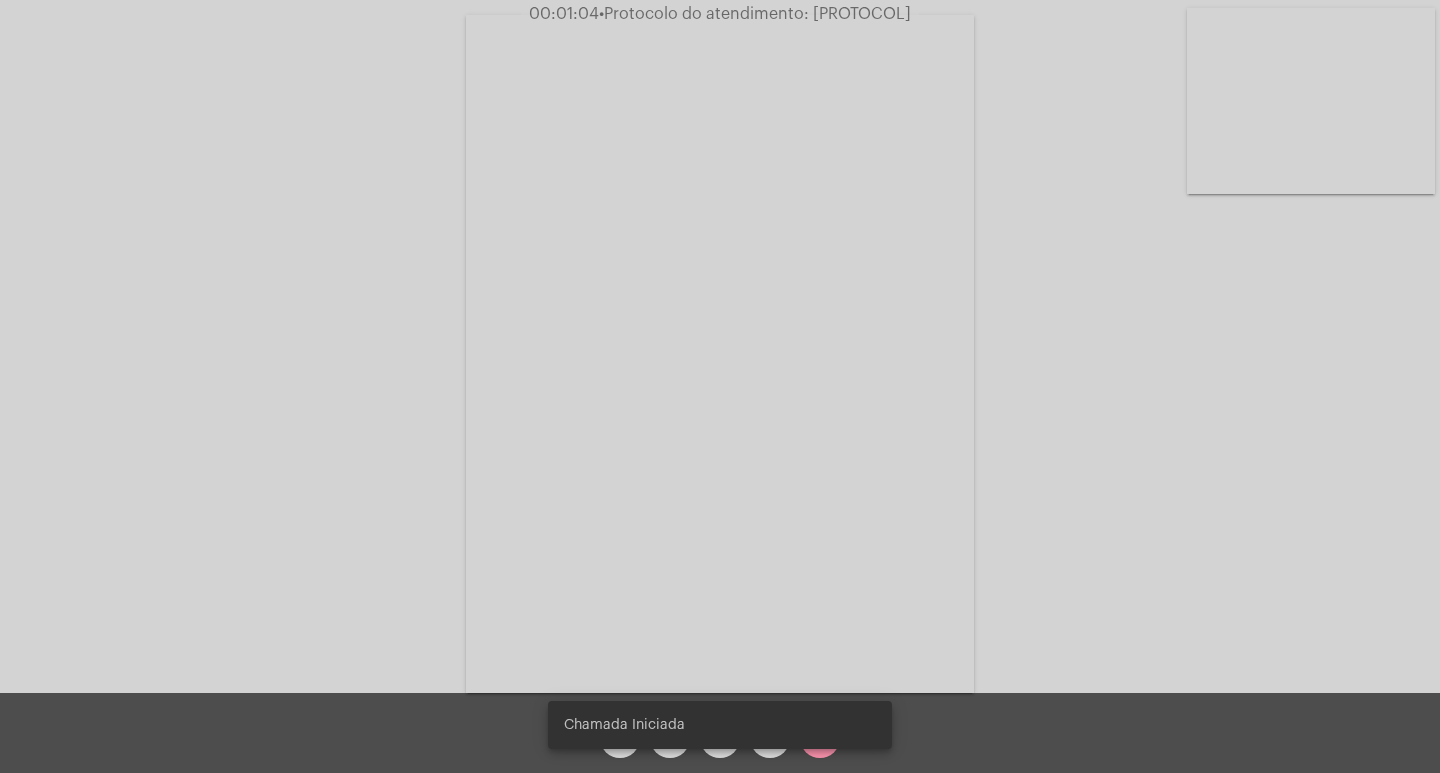 click at bounding box center [720, 354] 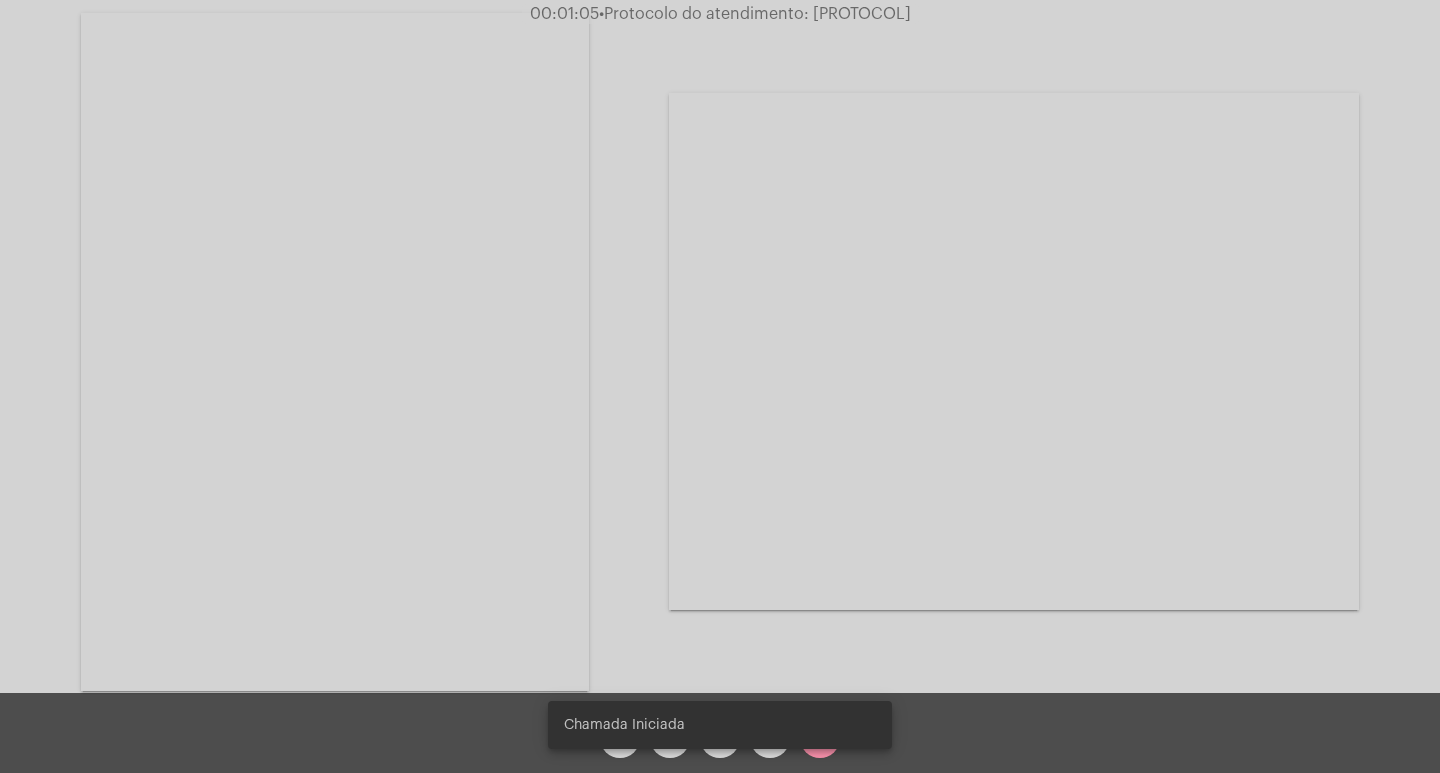 click at bounding box center [335, 352] 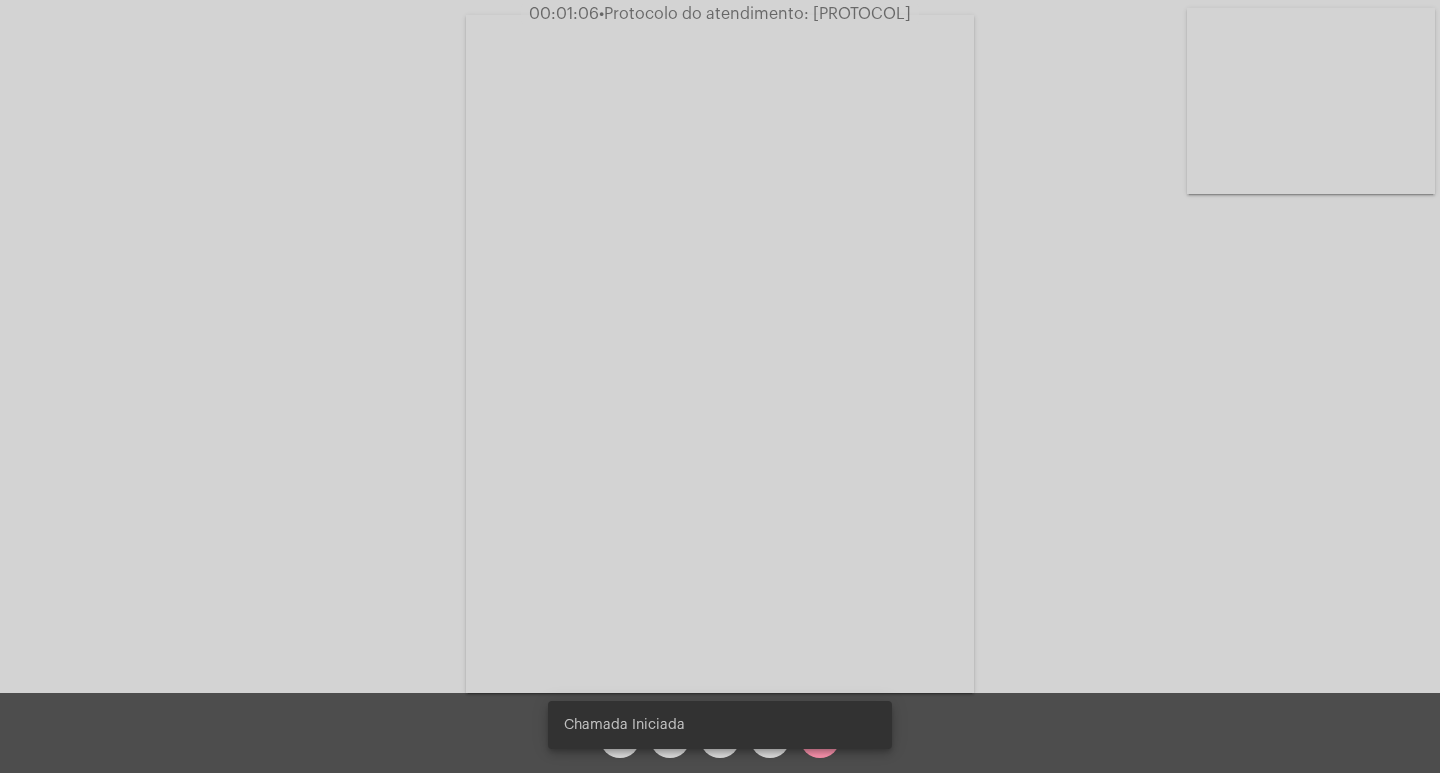 click on "Chamada Iniciada" at bounding box center (720, 725) 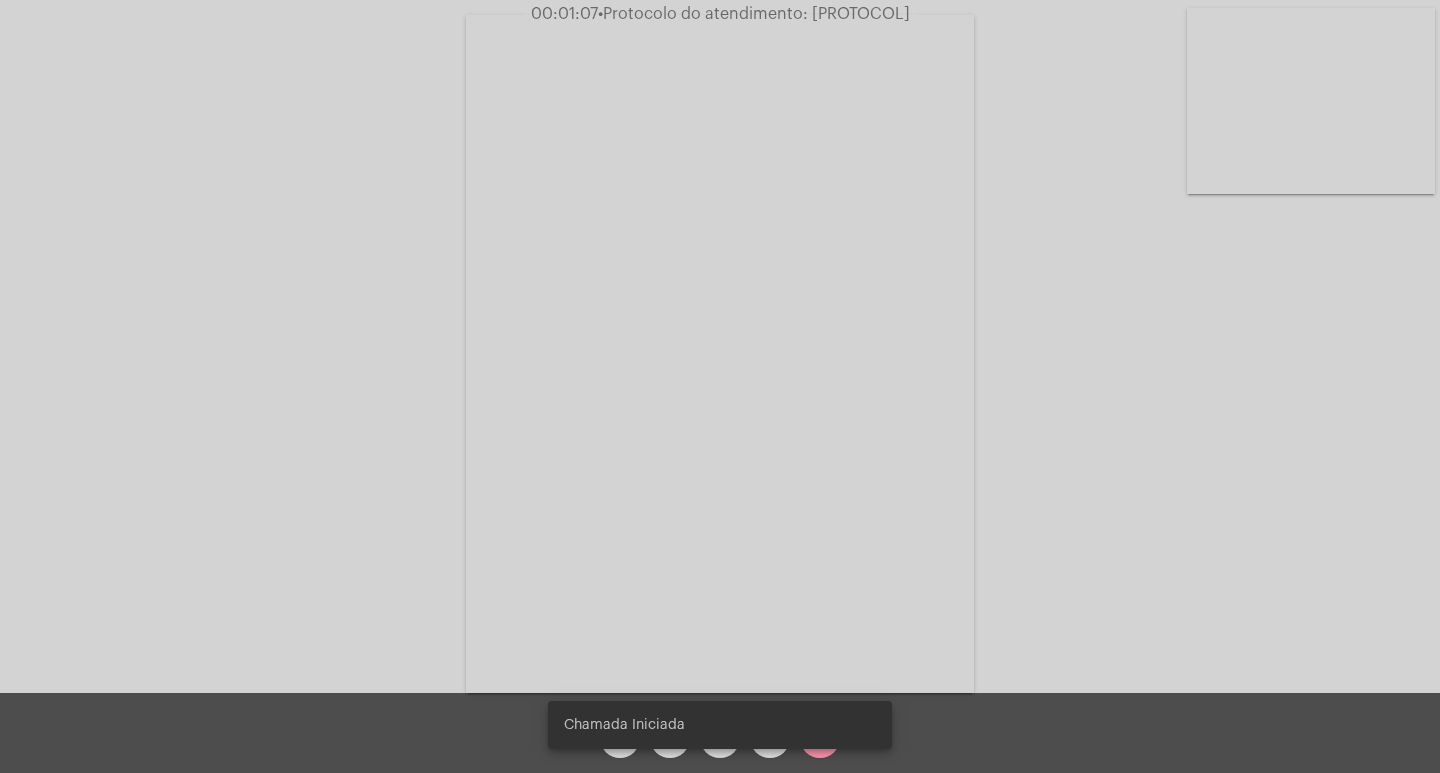 click on "Chamada Iniciada" at bounding box center [720, 725] 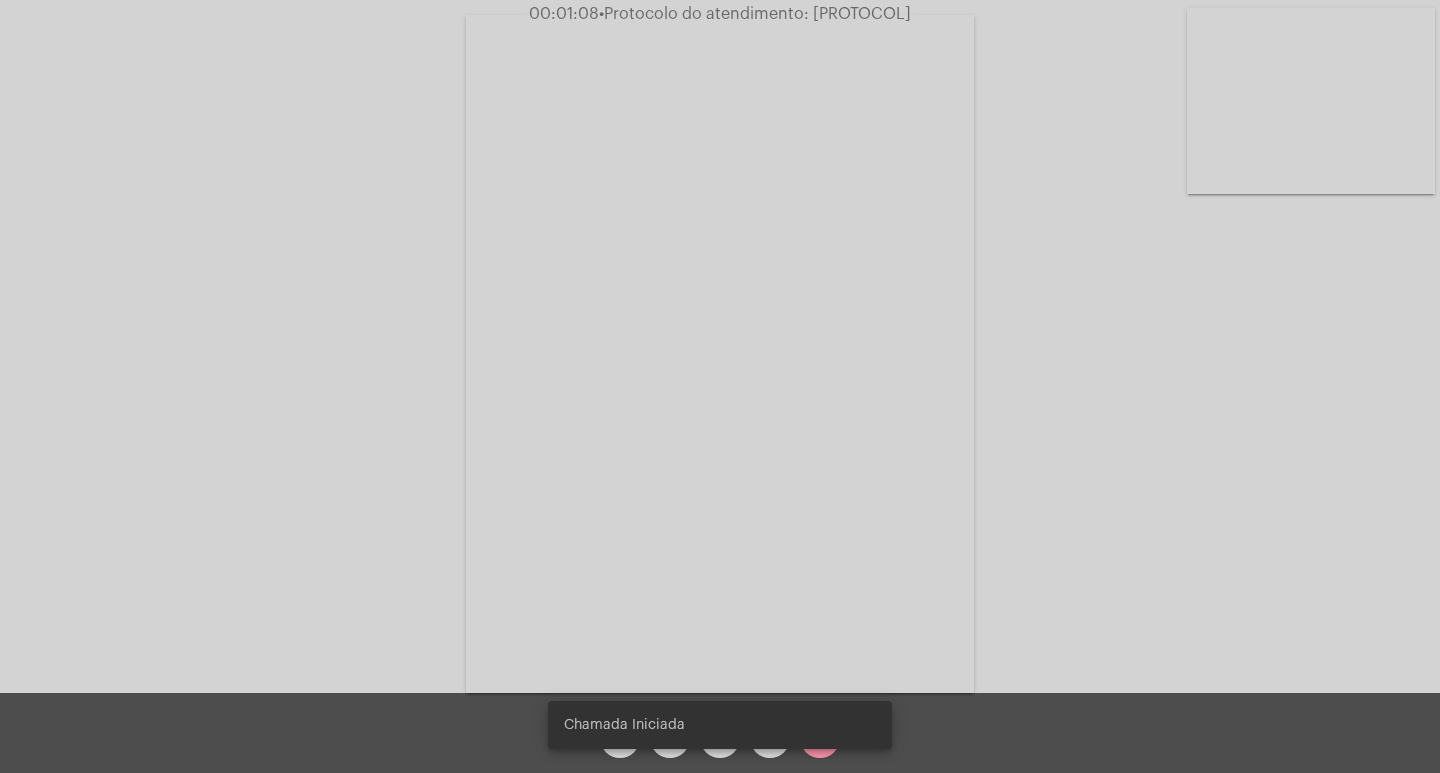 click on "Chamada Iniciada" at bounding box center [720, 725] 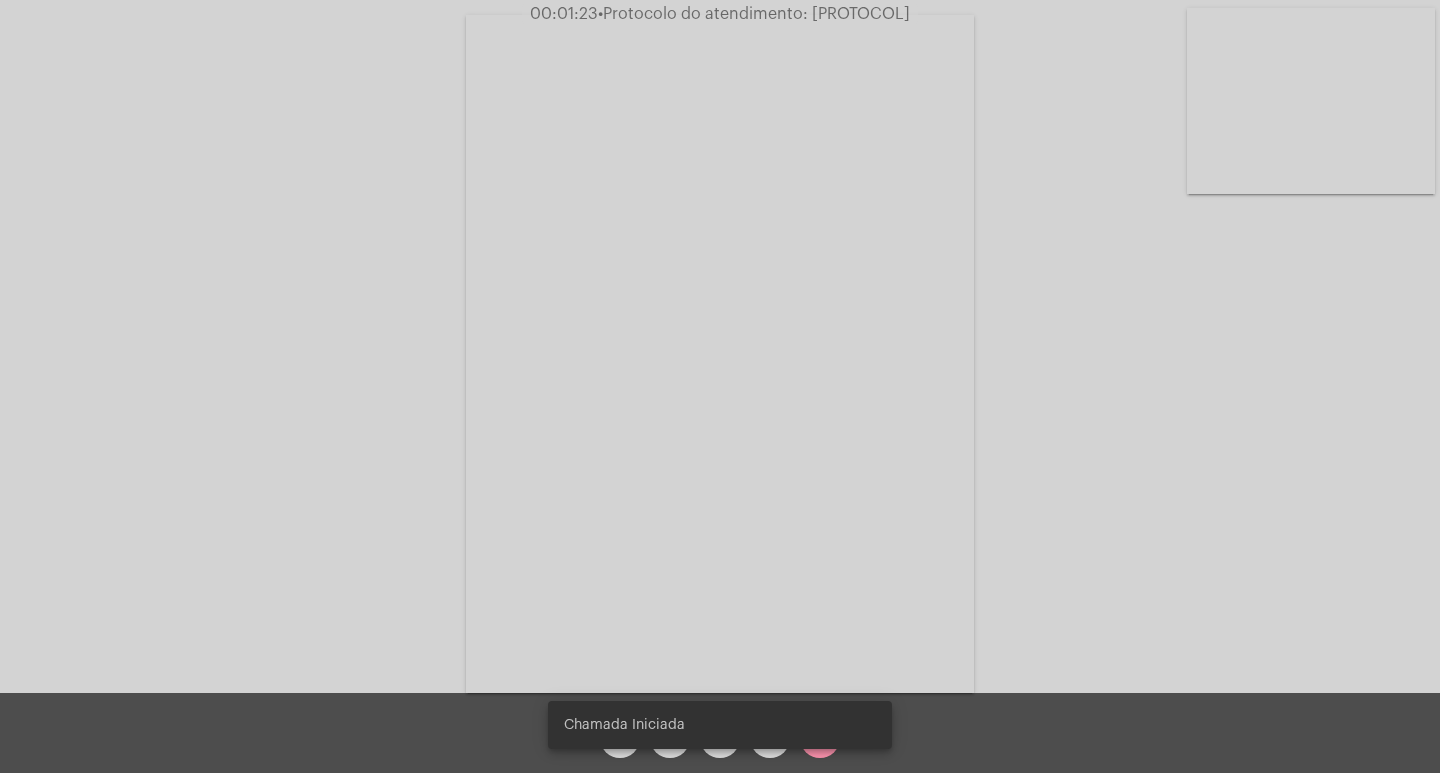 click at bounding box center [720, 354] 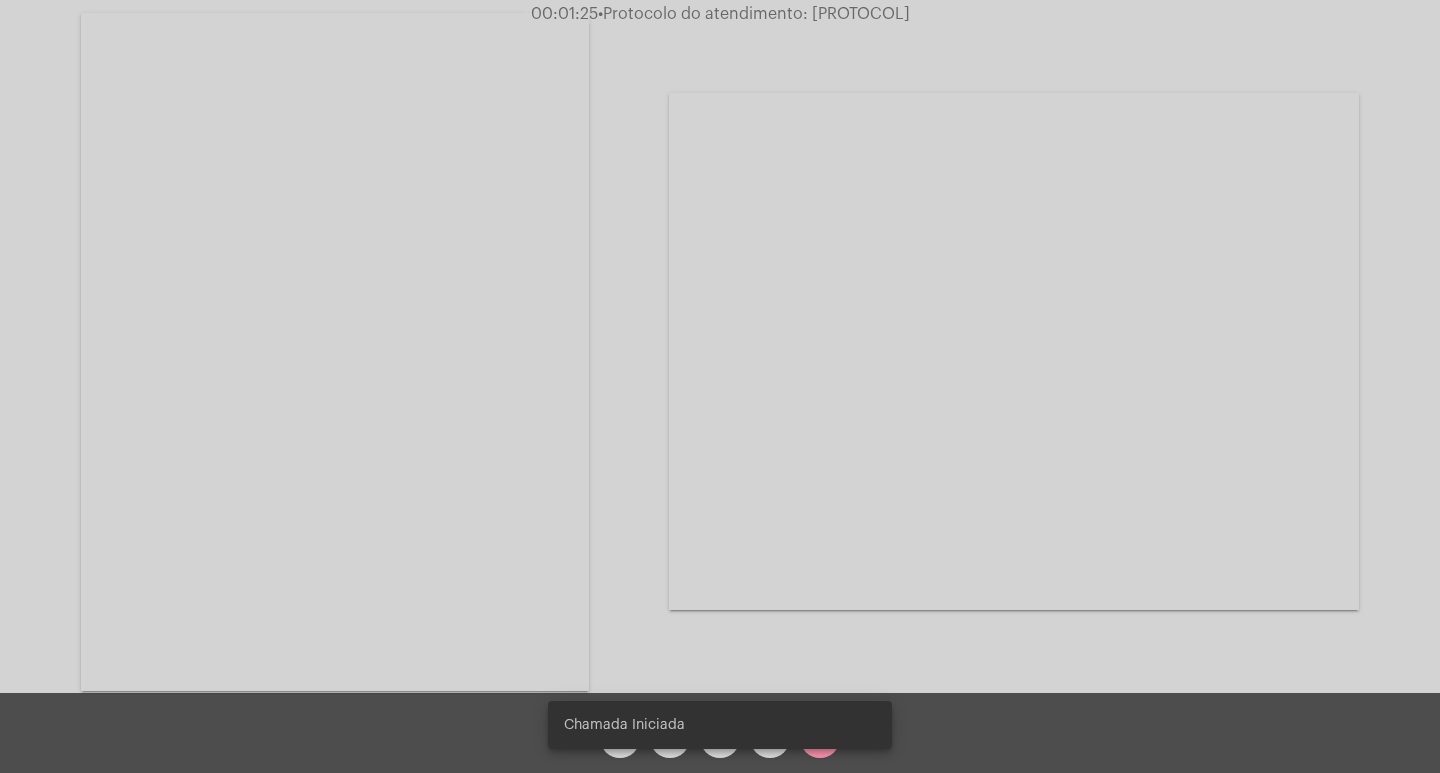 click at bounding box center (335, 352) 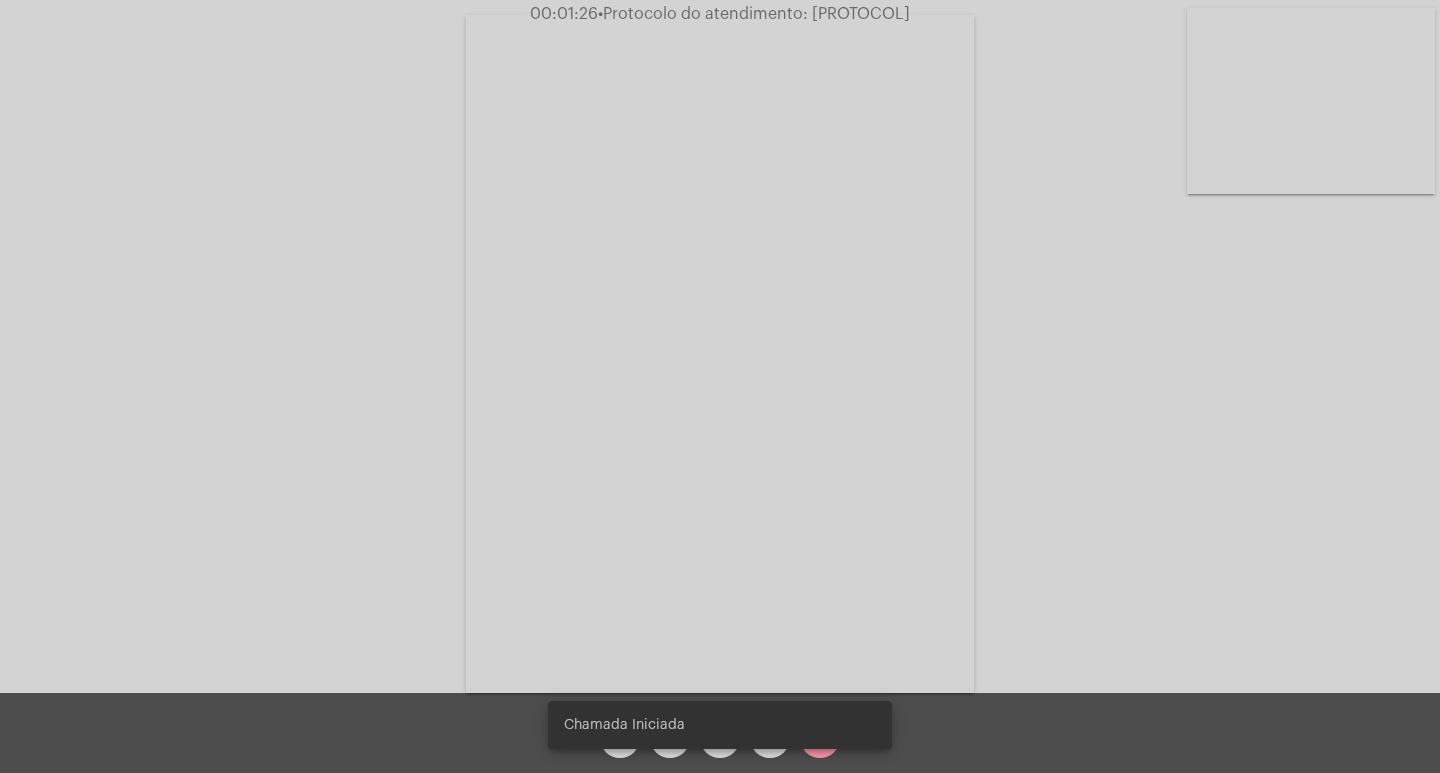 click at bounding box center [720, 354] 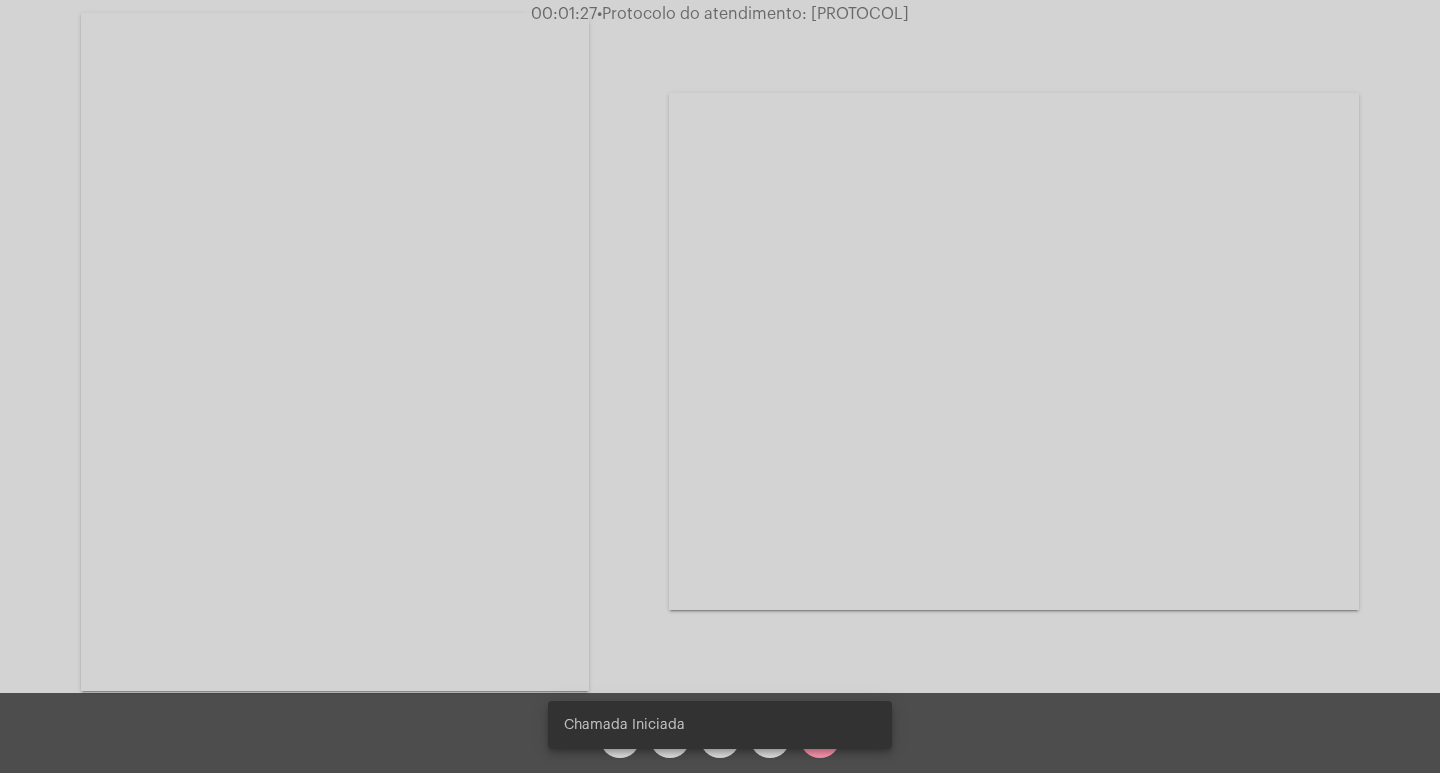 click on "Acessando Câmera e Microfone..." 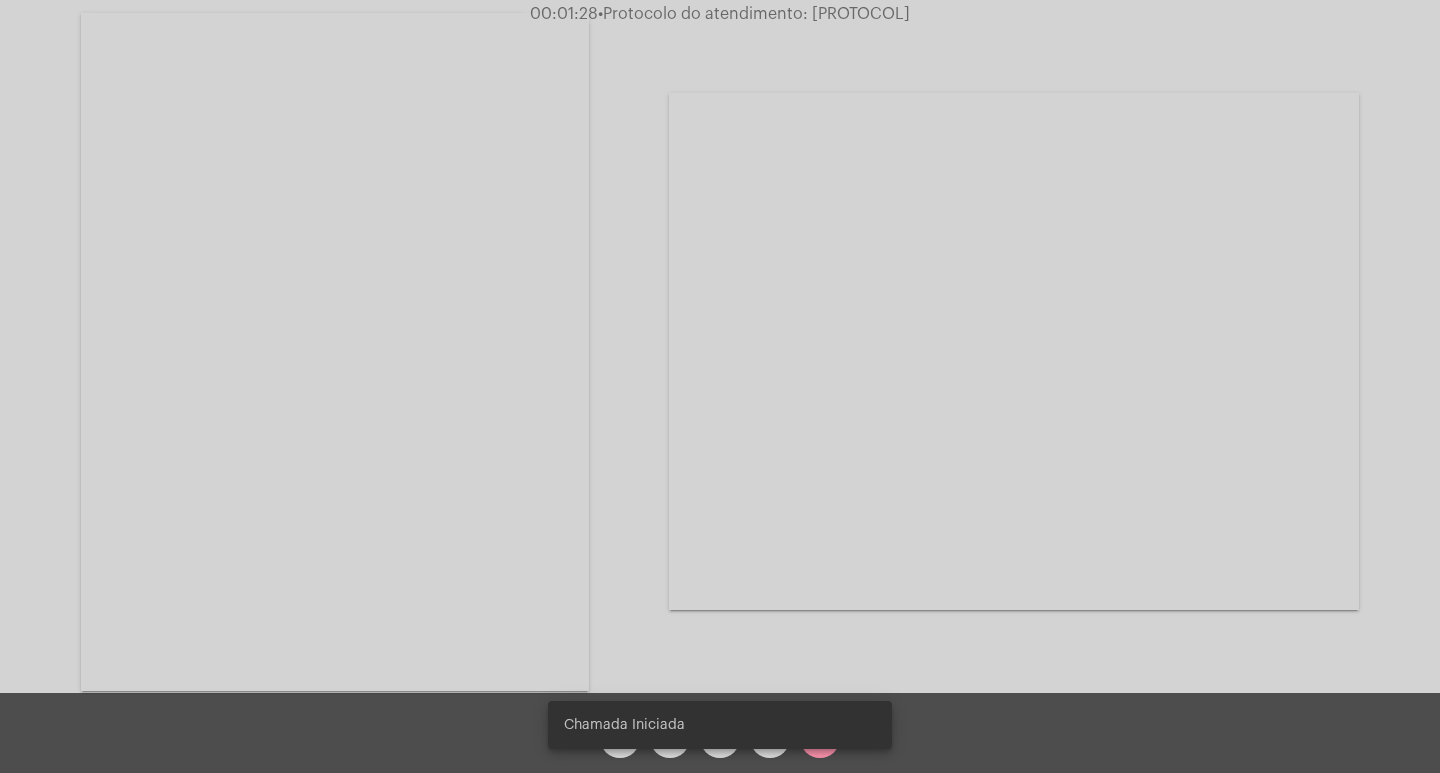 click at bounding box center (335, 352) 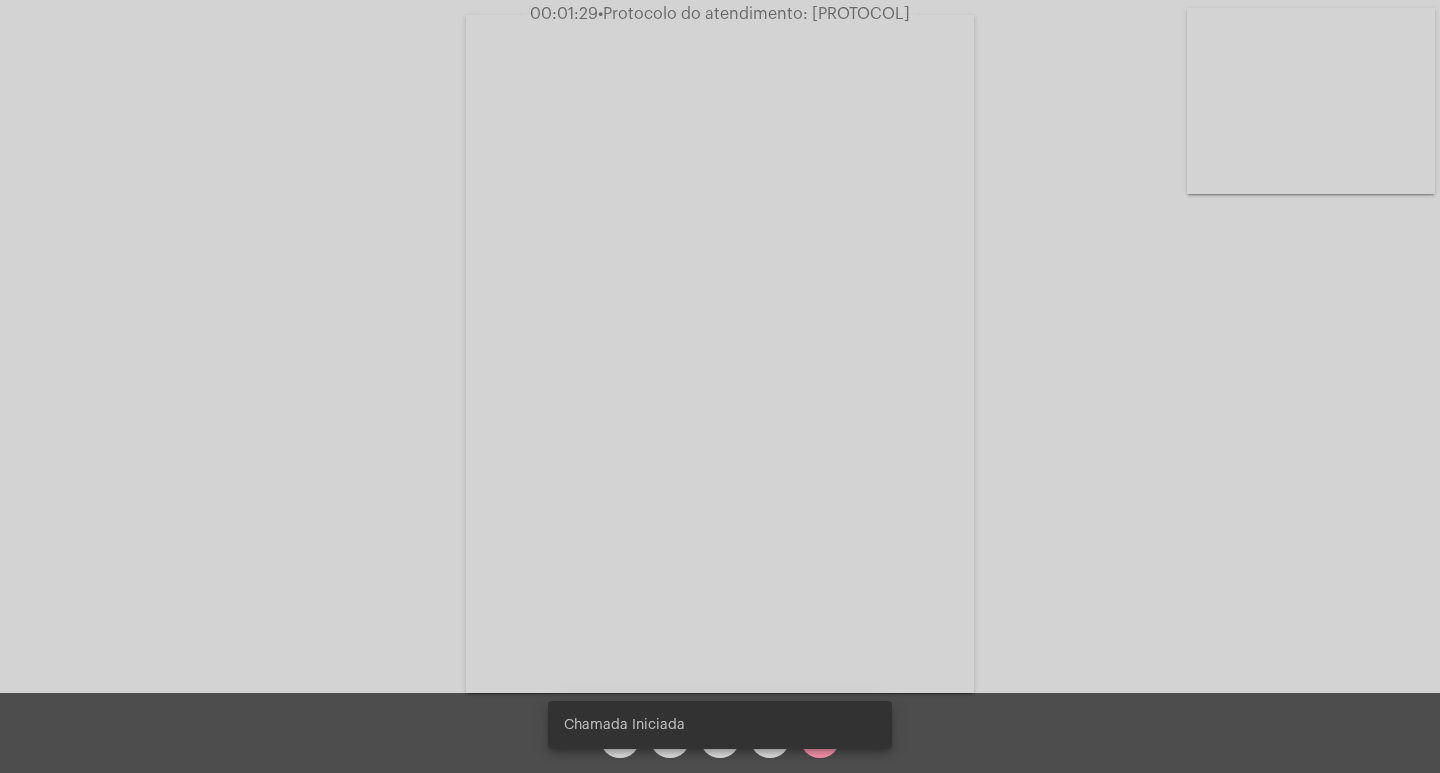 click on "Acessando Câmera e Microfone..." 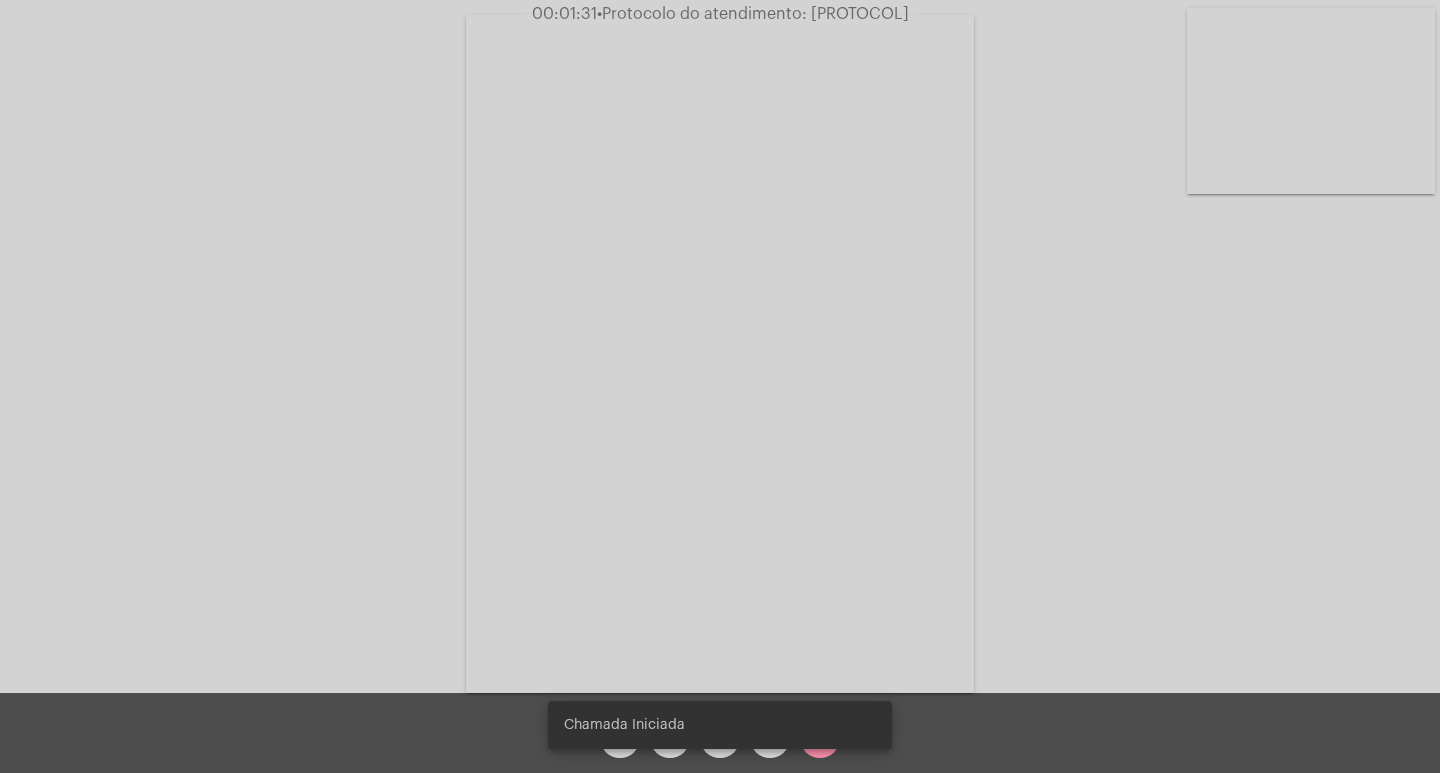 click on "Acessando Câmera e Microfone..." 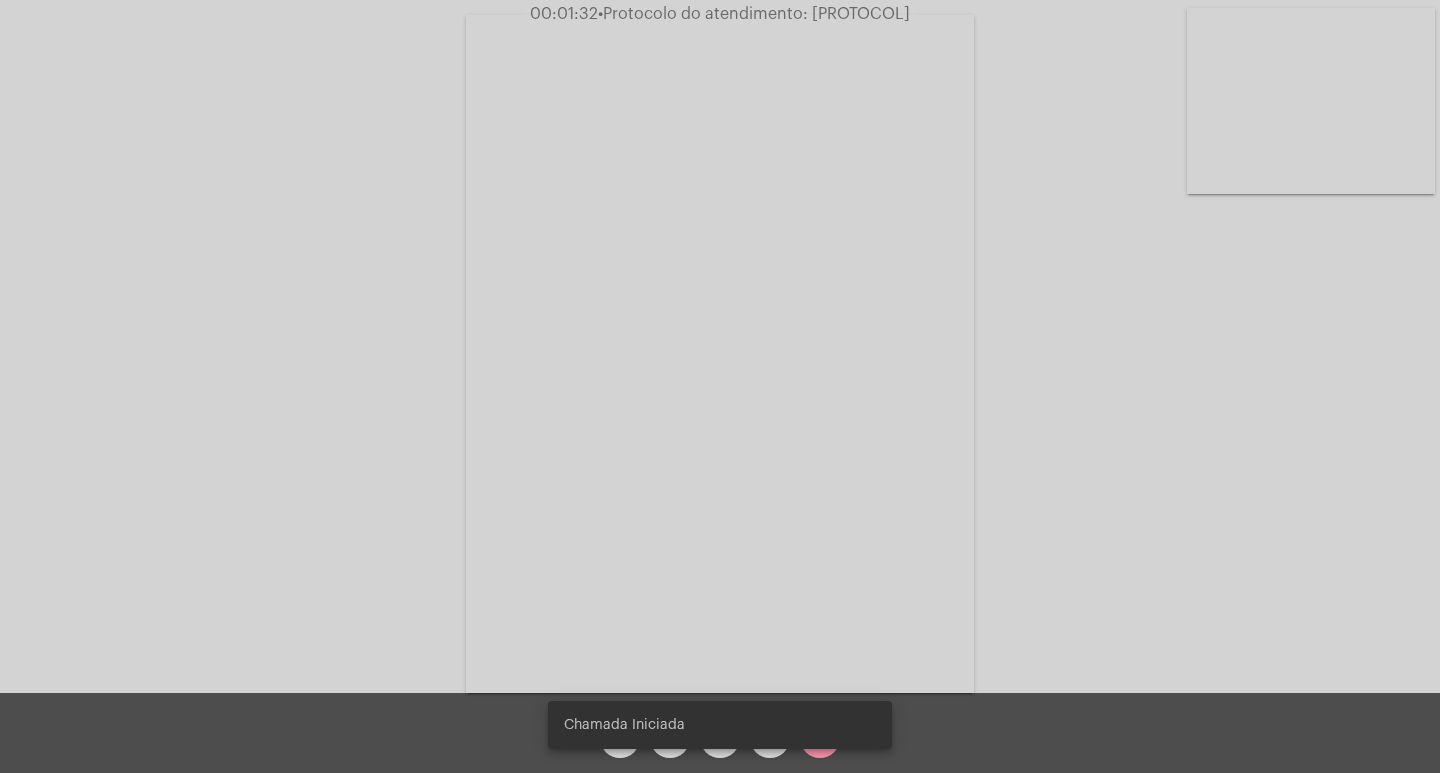 click at bounding box center (720, 354) 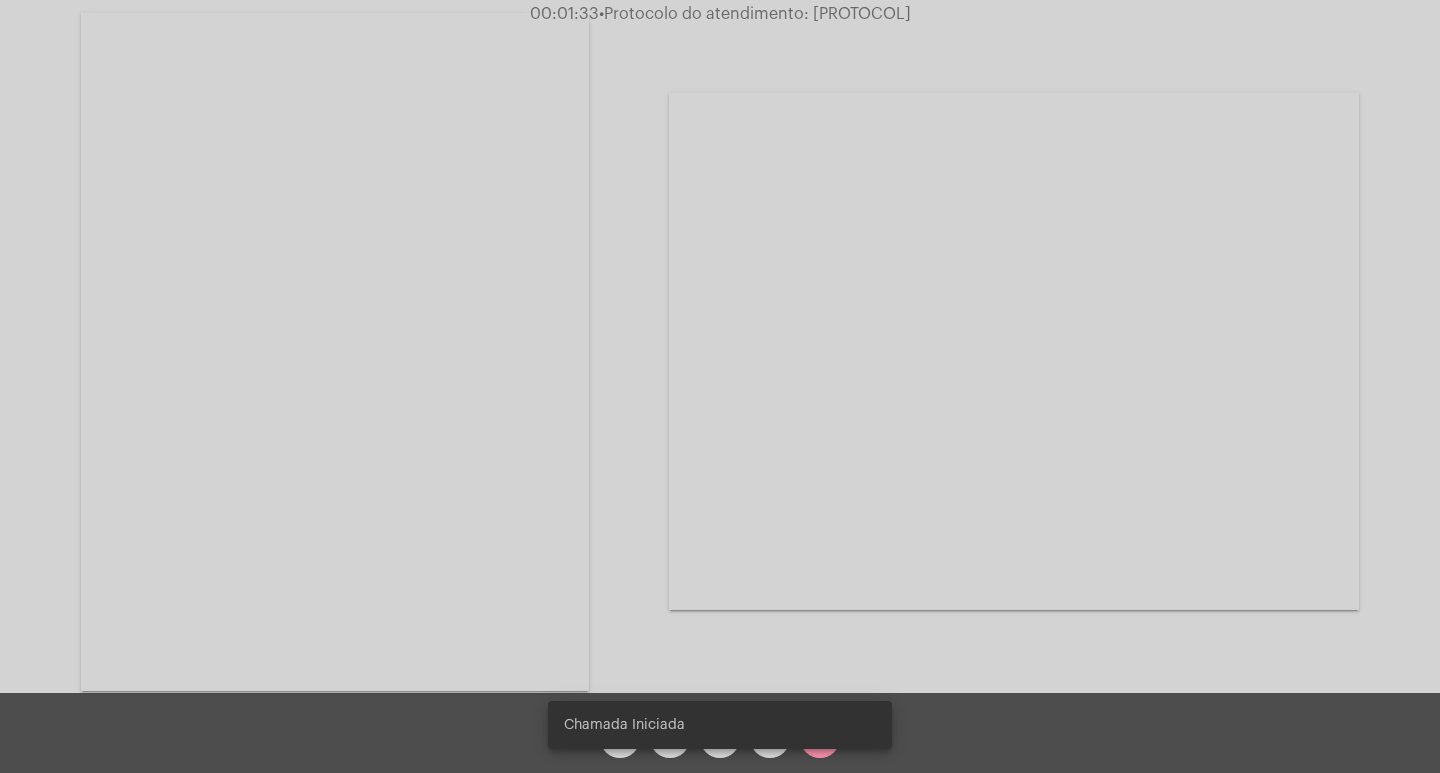 click at bounding box center (335, 352) 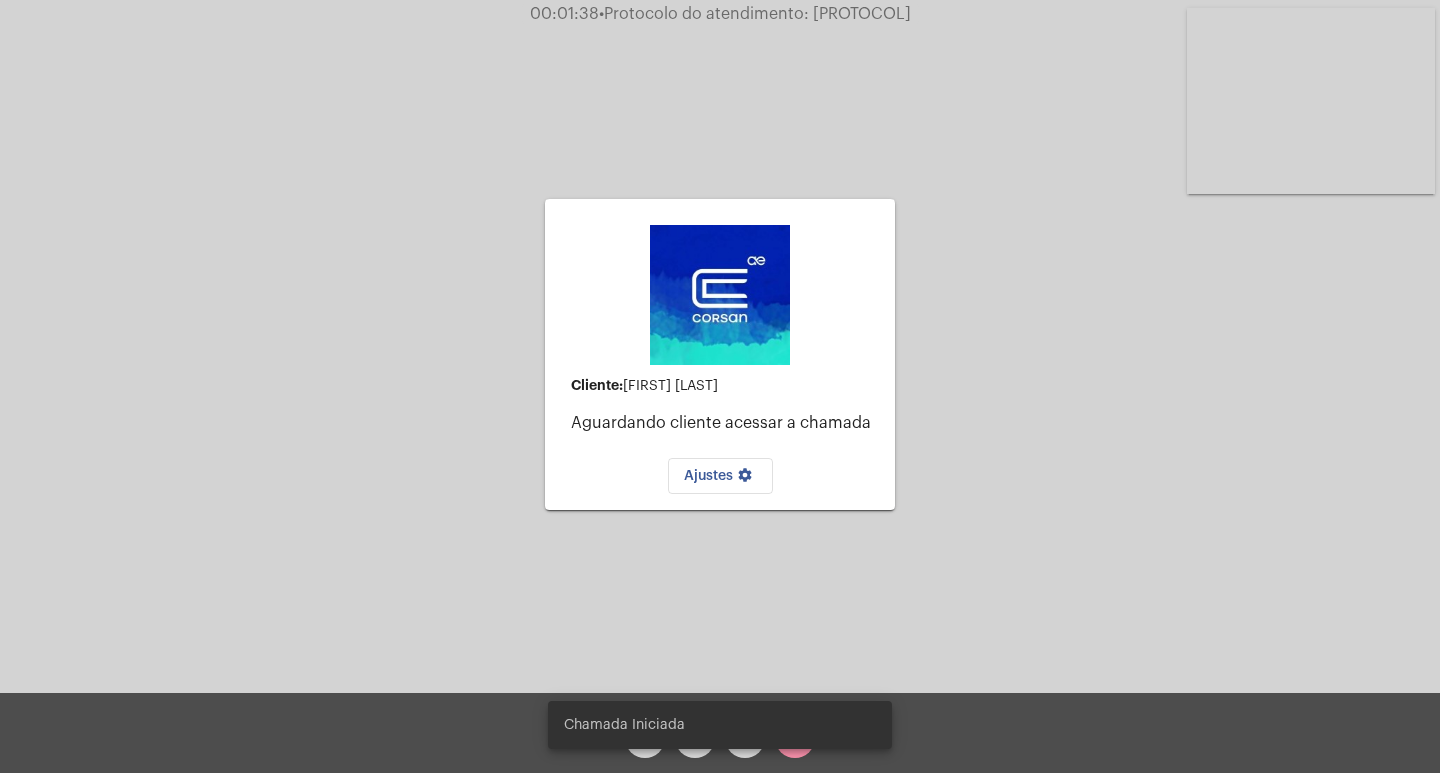 click on "Cliente:   [FIRST] [LAST]    Aguardando cliente acessar a chamada   Ajustes settings" 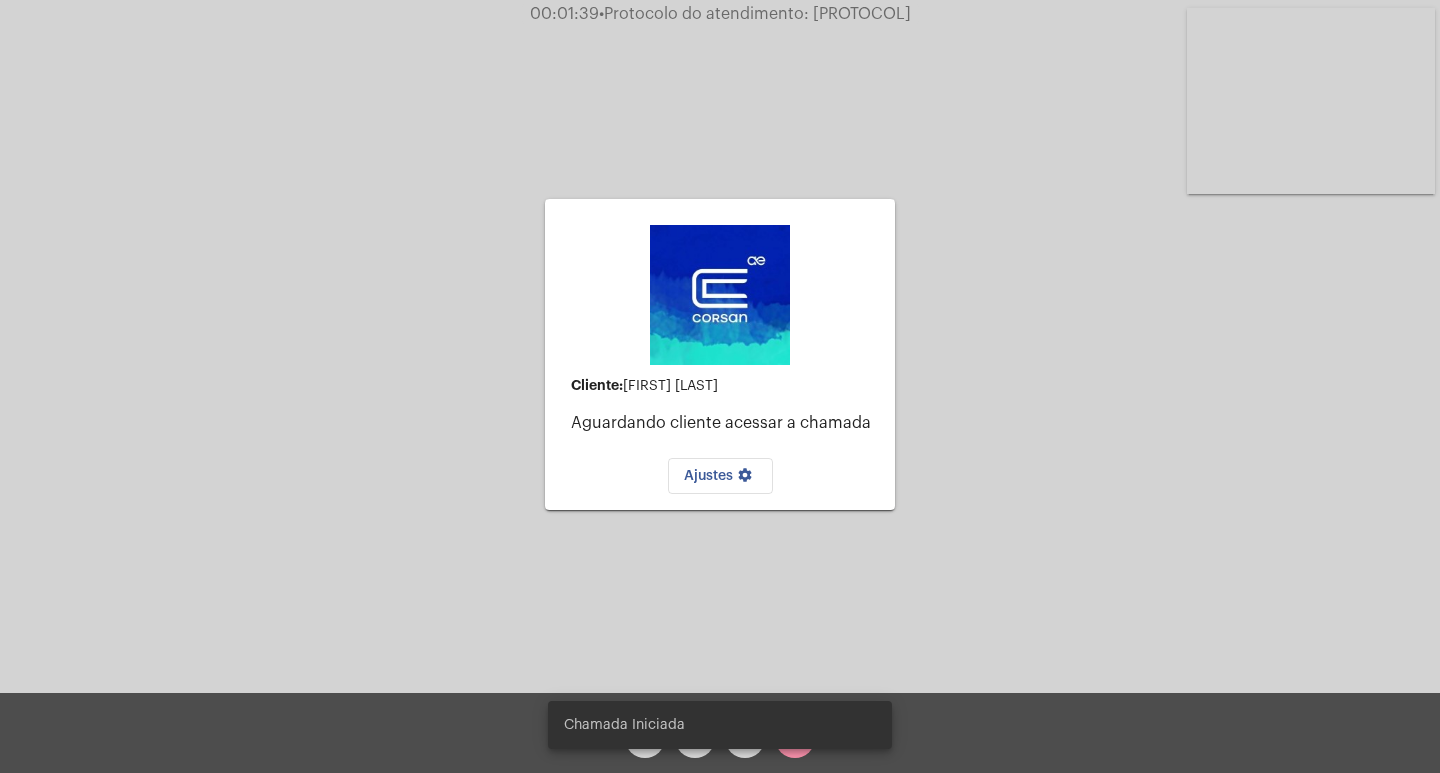 click on "Cliente:   [FIRST] [LAST]    Aguardando cliente acessar a chamada   Ajustes settings" 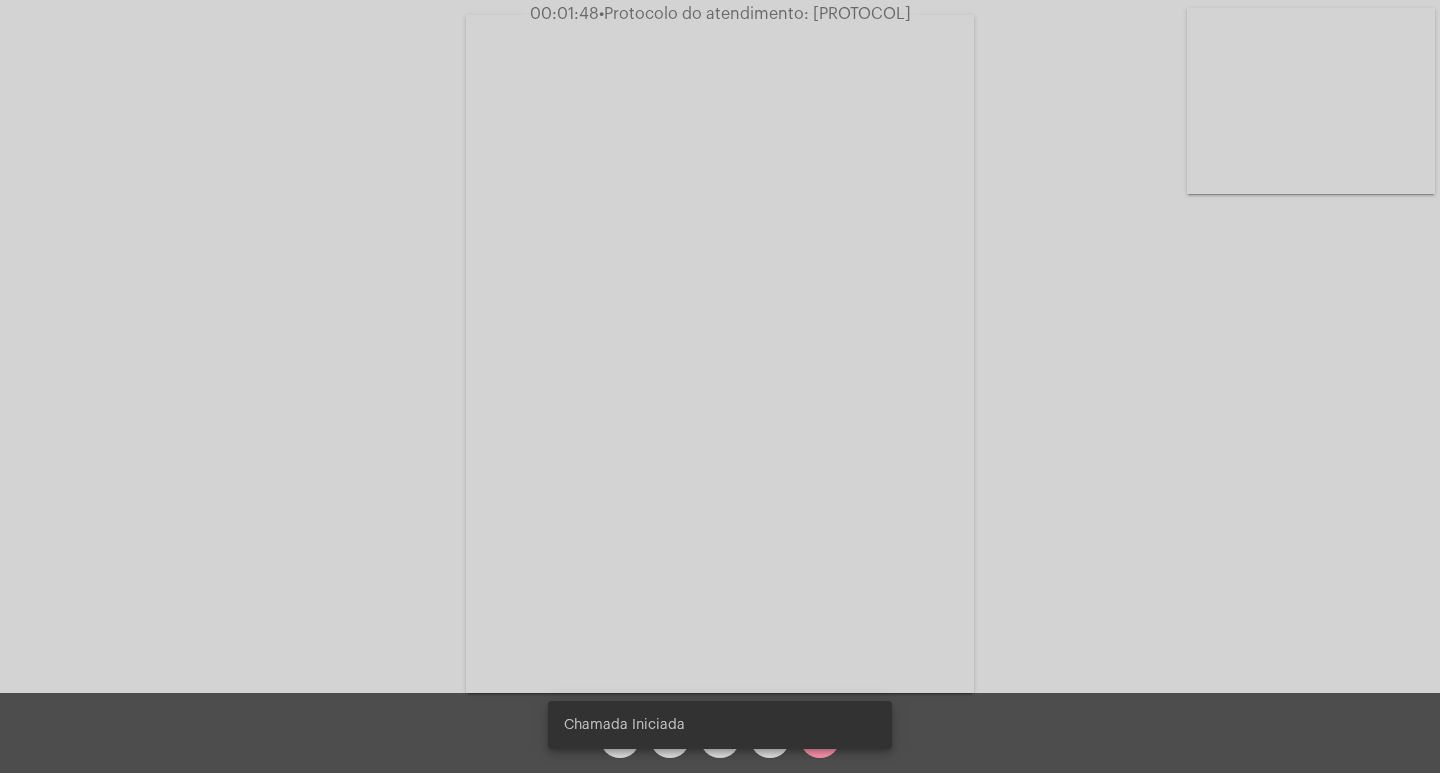 click on "Acessando Câmera e Microfone..." 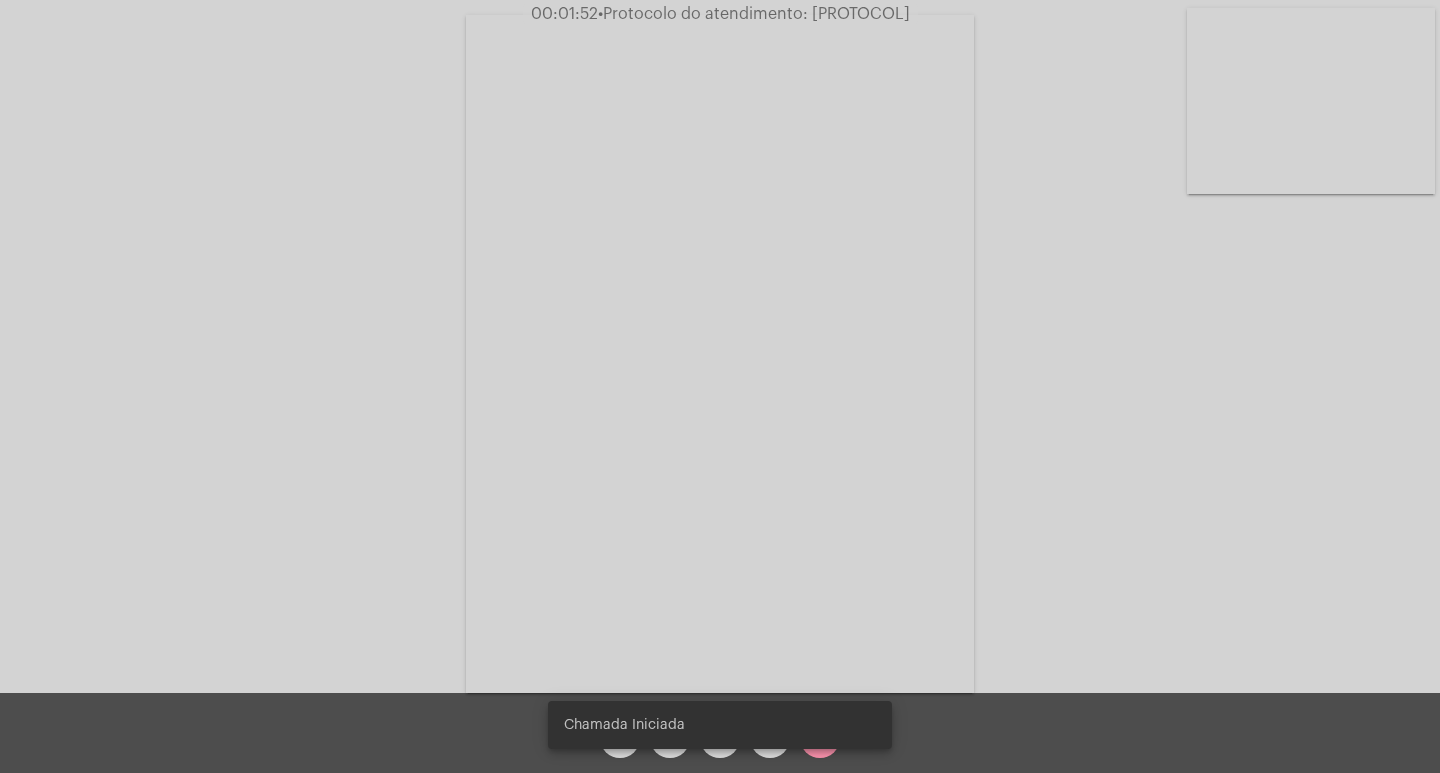 click on "Chamada Iniciada" at bounding box center (720, 725) 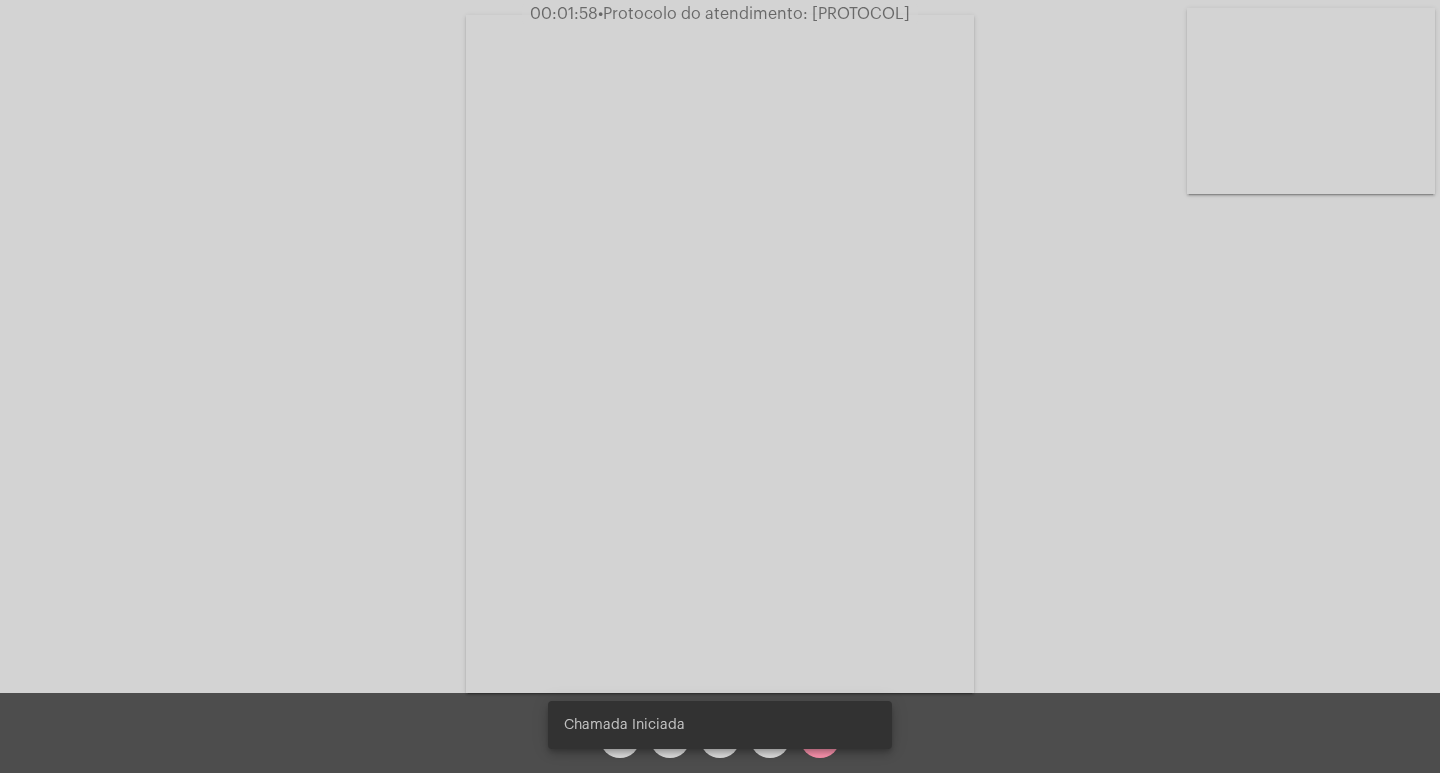 click on "Acessando Câmera e Microfone..." 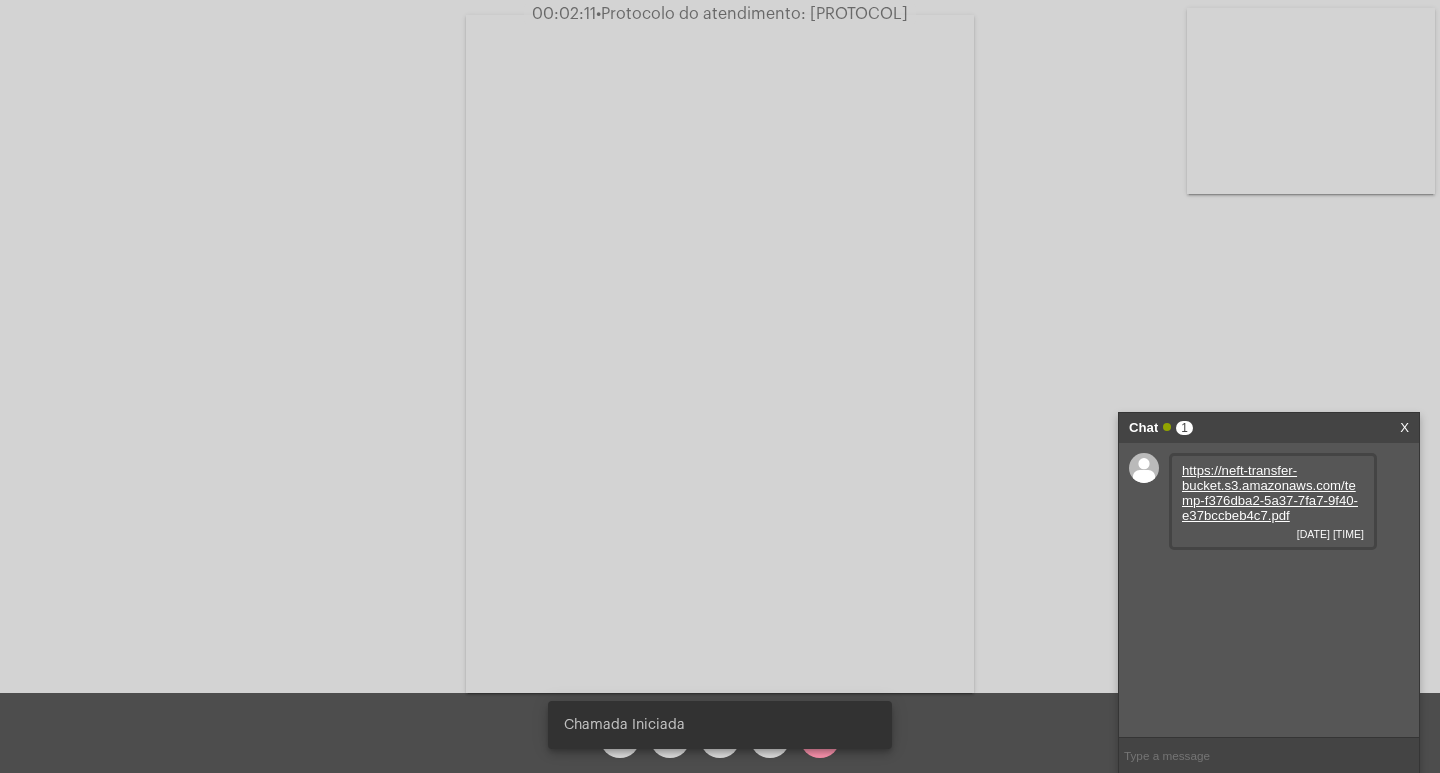 click on "Chat  1" at bounding box center [1248, 428] 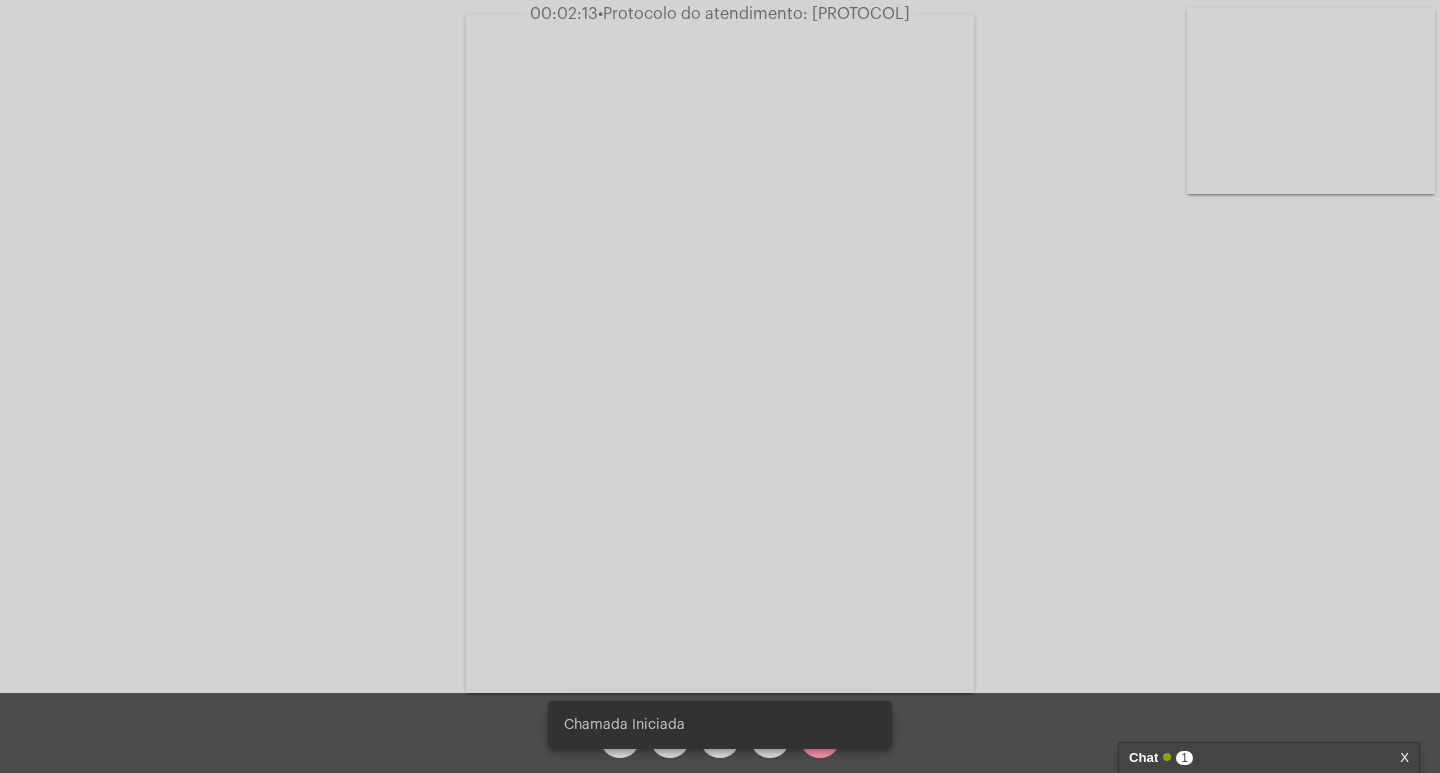 click on "Acessando Câmera e Microfone..." 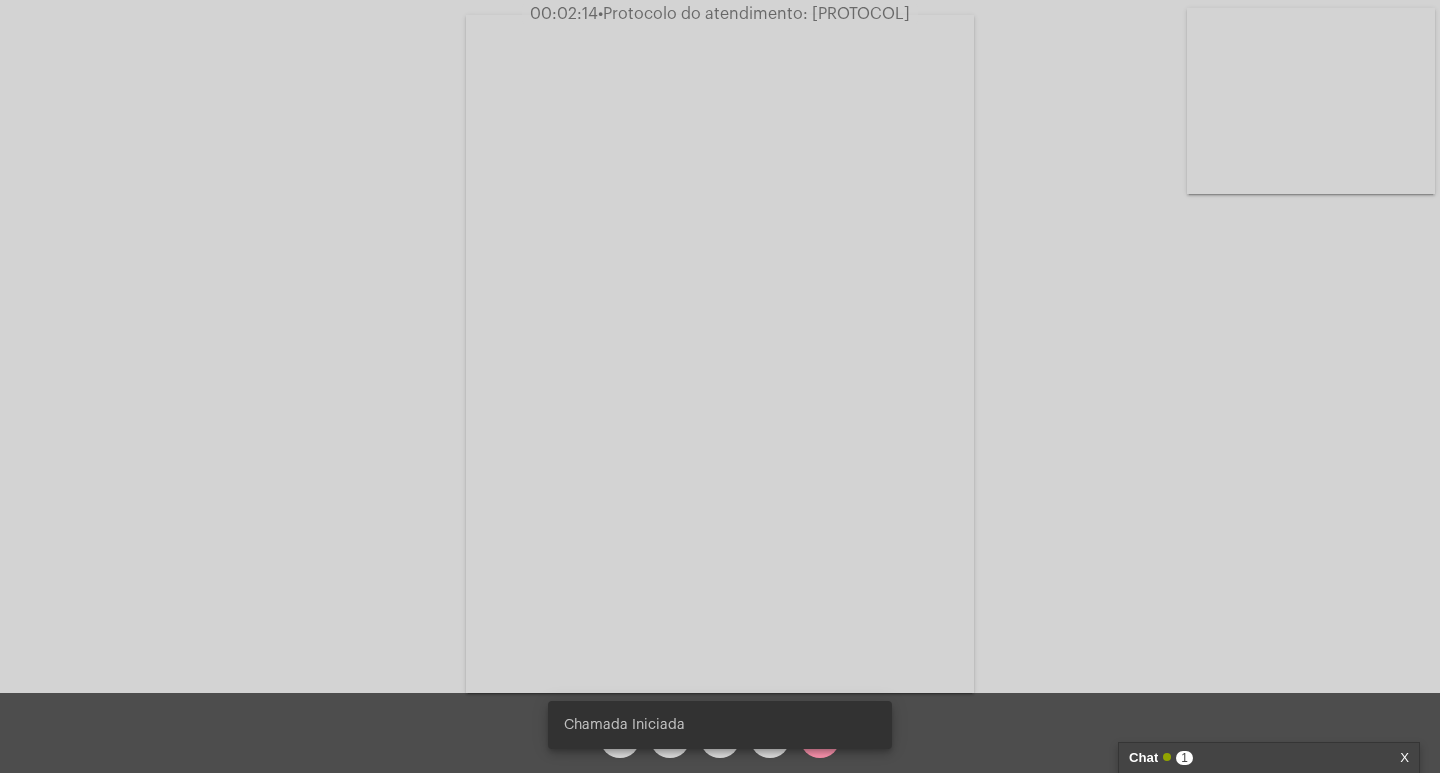 click on "Acessando Câmera e Microfone..." 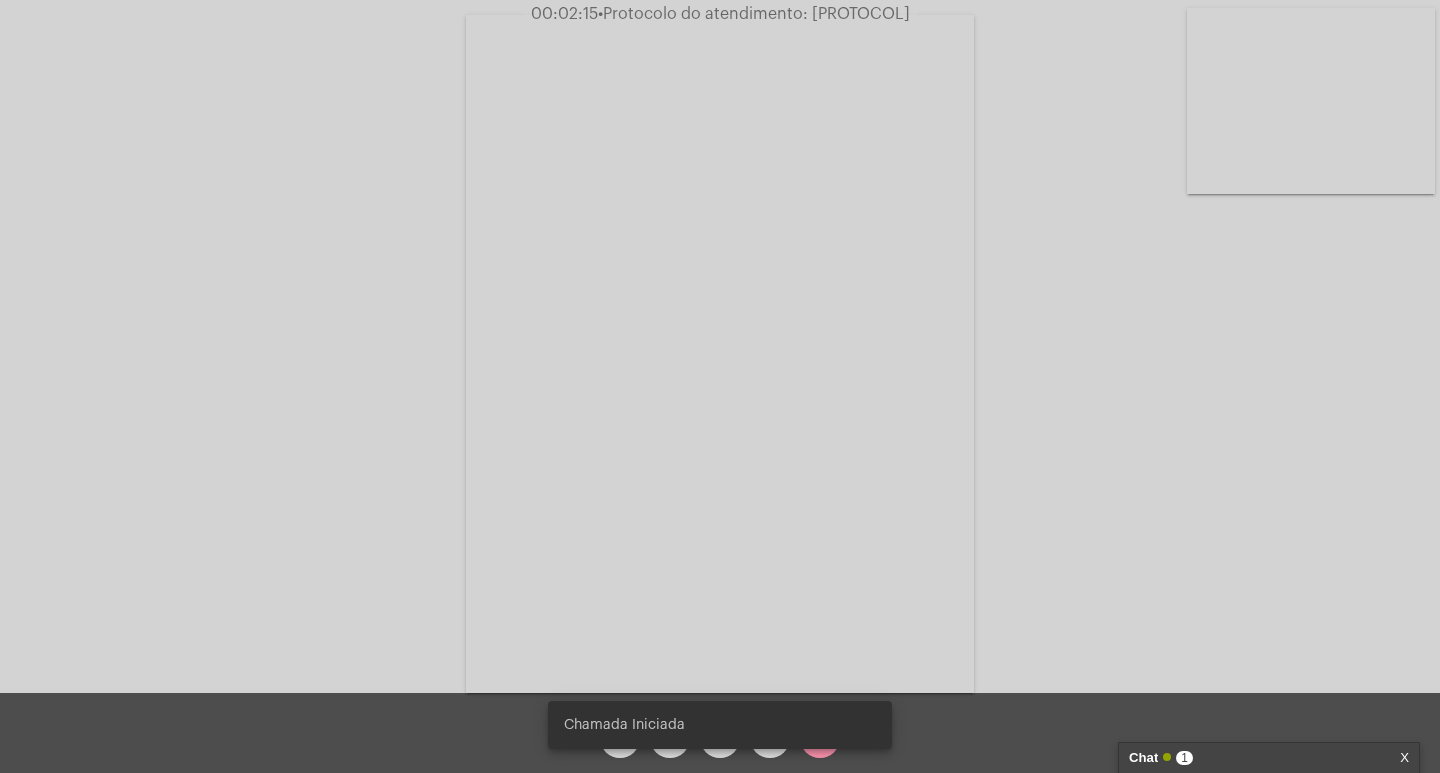 click on "Acessando Câmera e Microfone..." 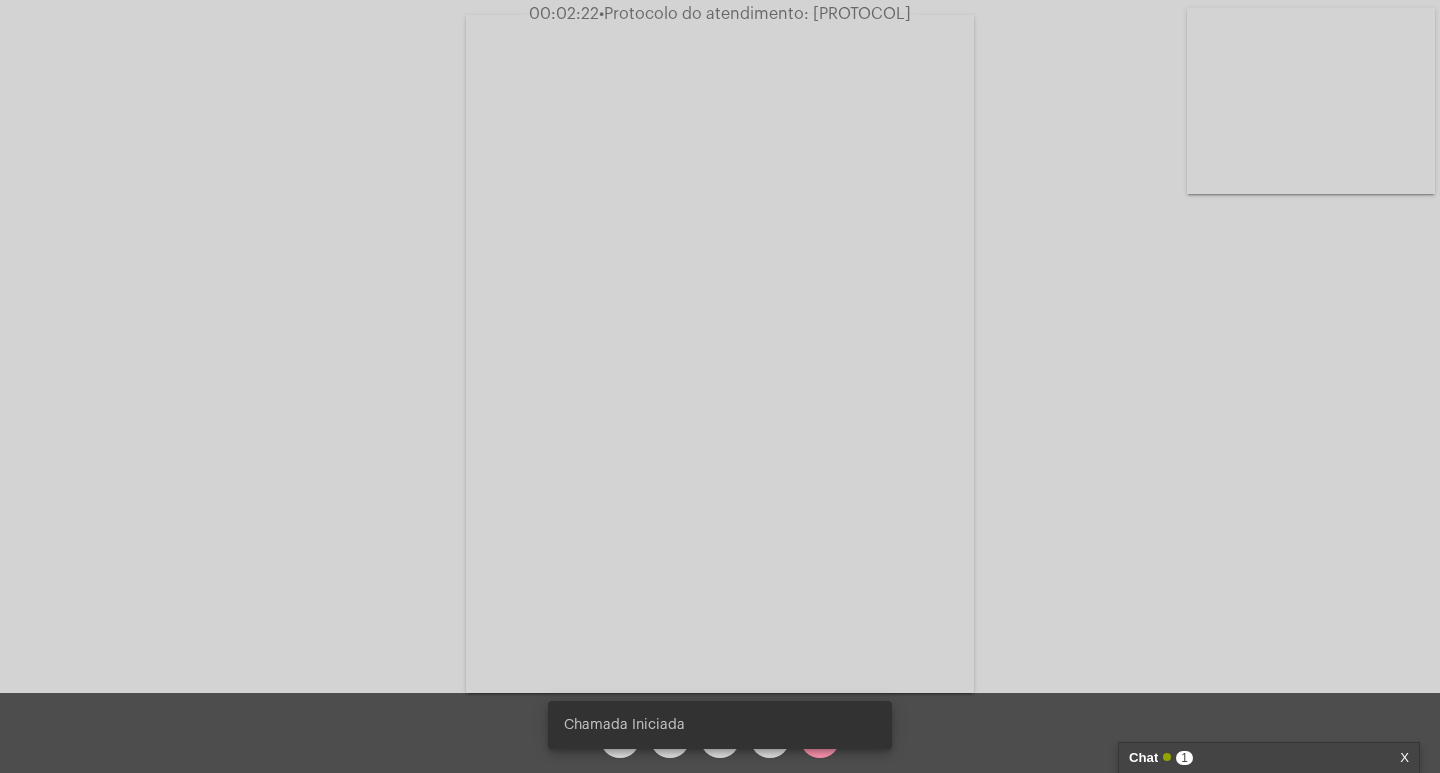 click on "Chamada Iniciada" at bounding box center [720, 725] 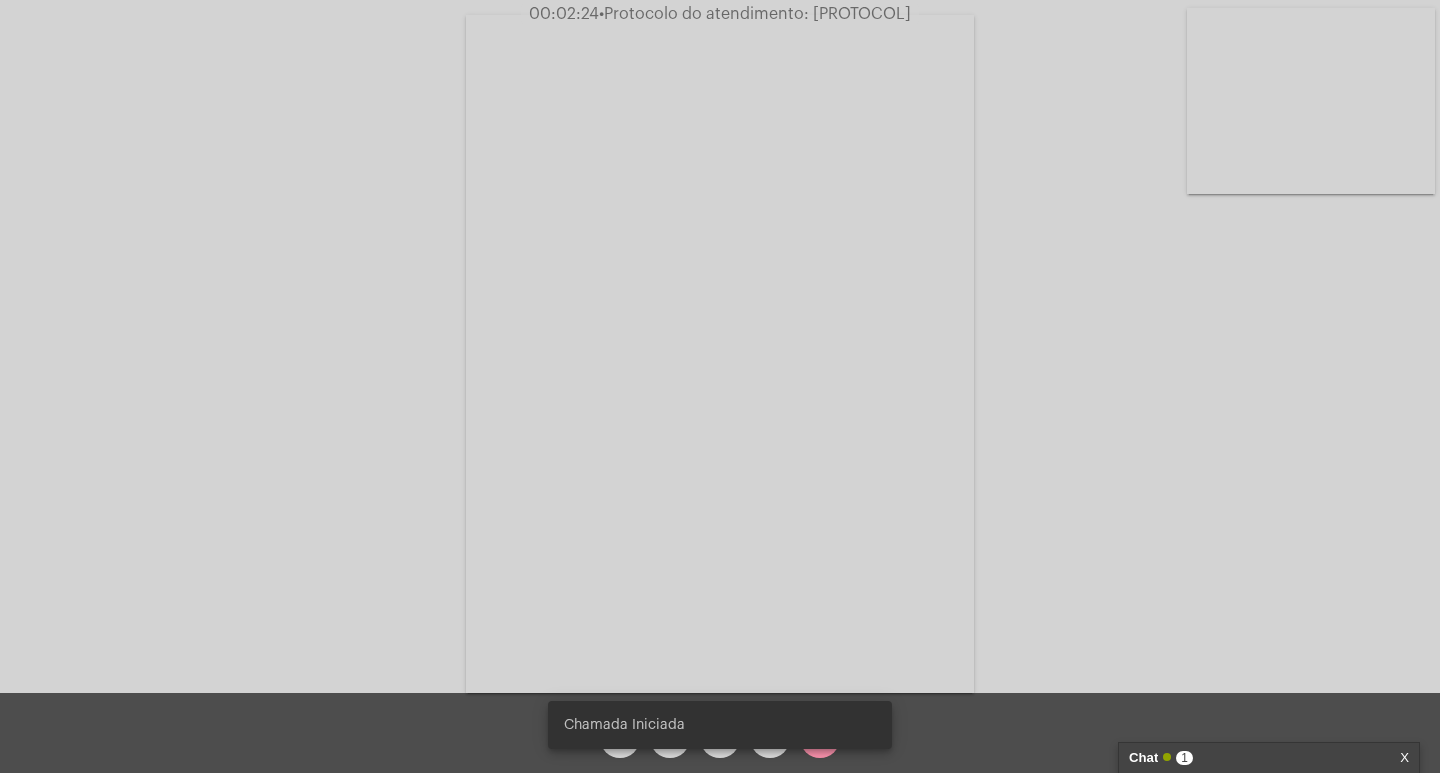 click on "Chamada Iniciada" at bounding box center [720, 725] 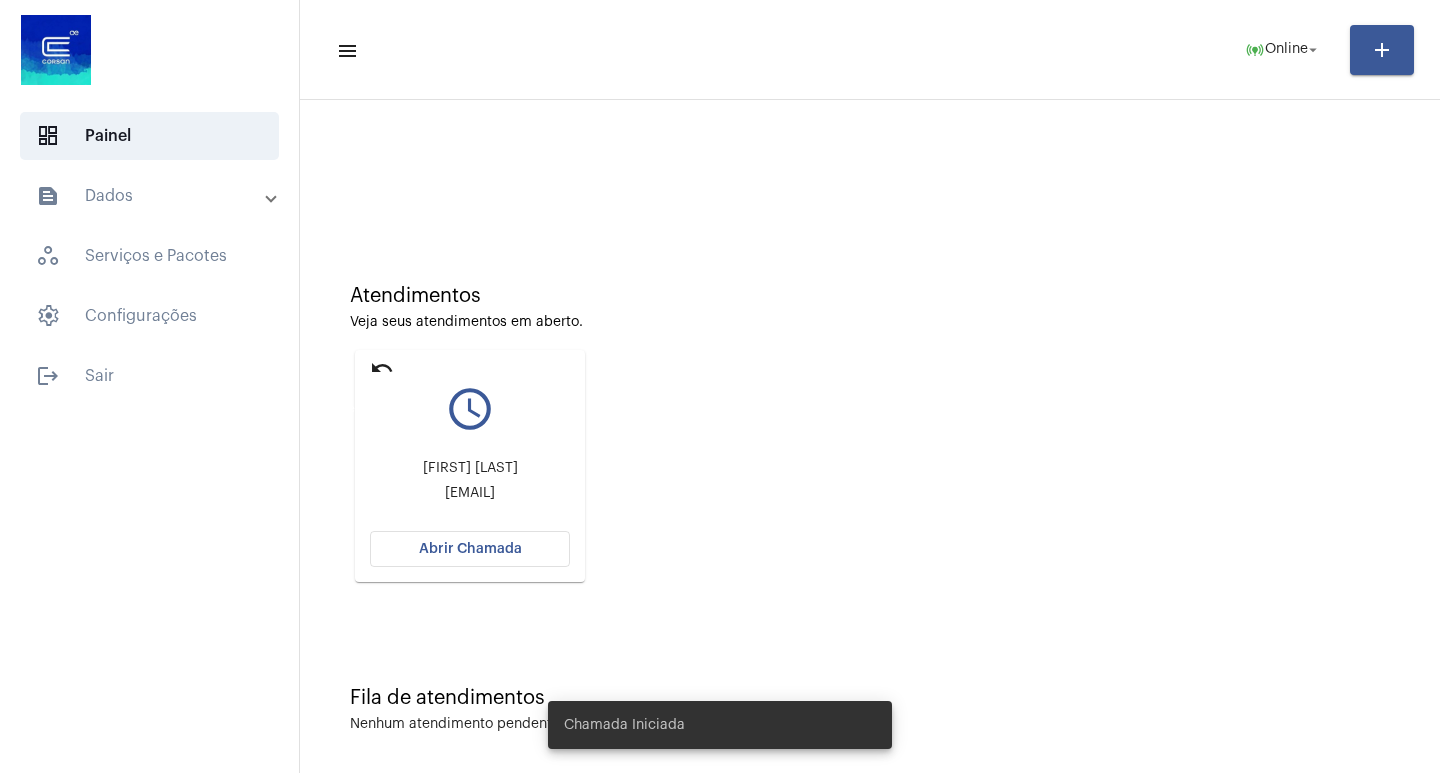 click on "undo query_builder [FIRST] [LAST]  [EMAIL] Abrir Chamada" 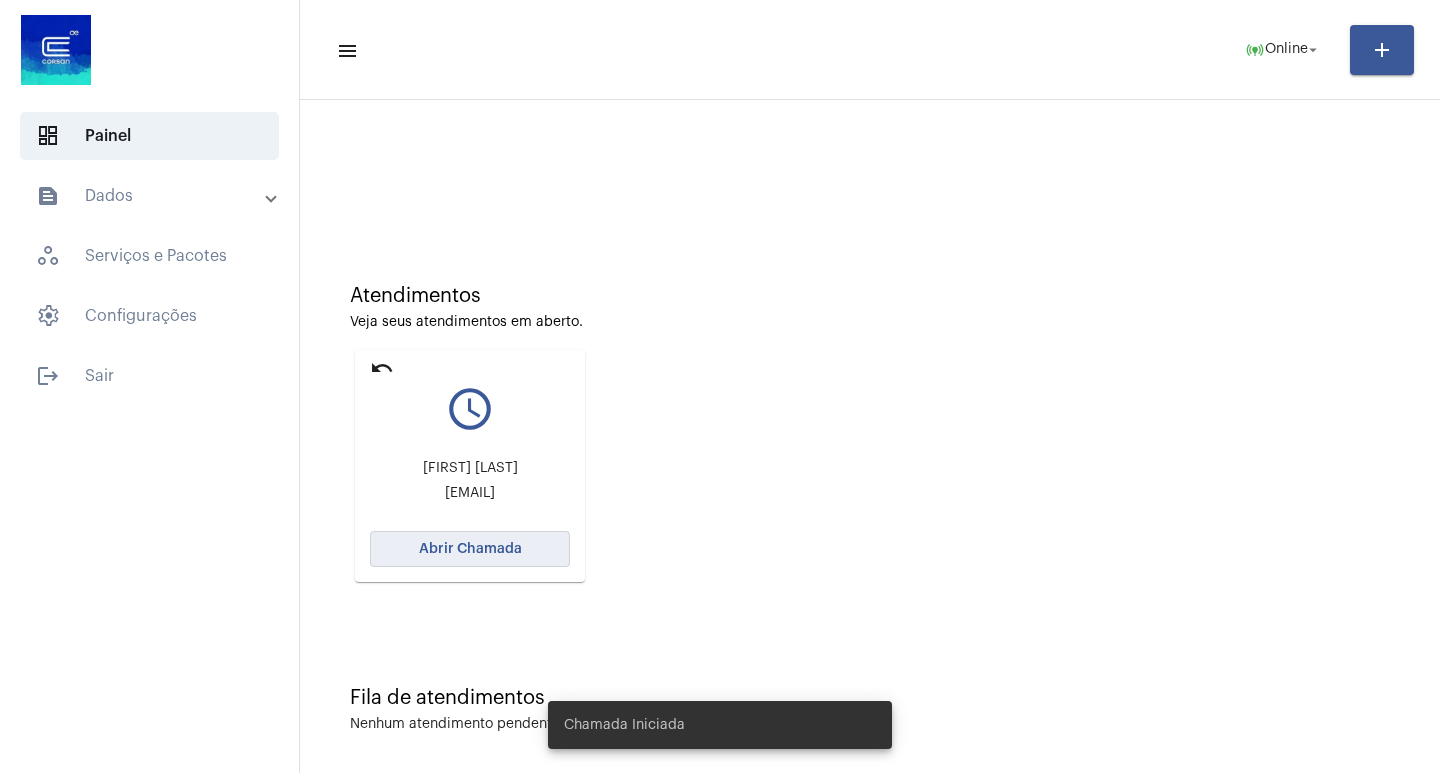 click on "Abrir Chamada" 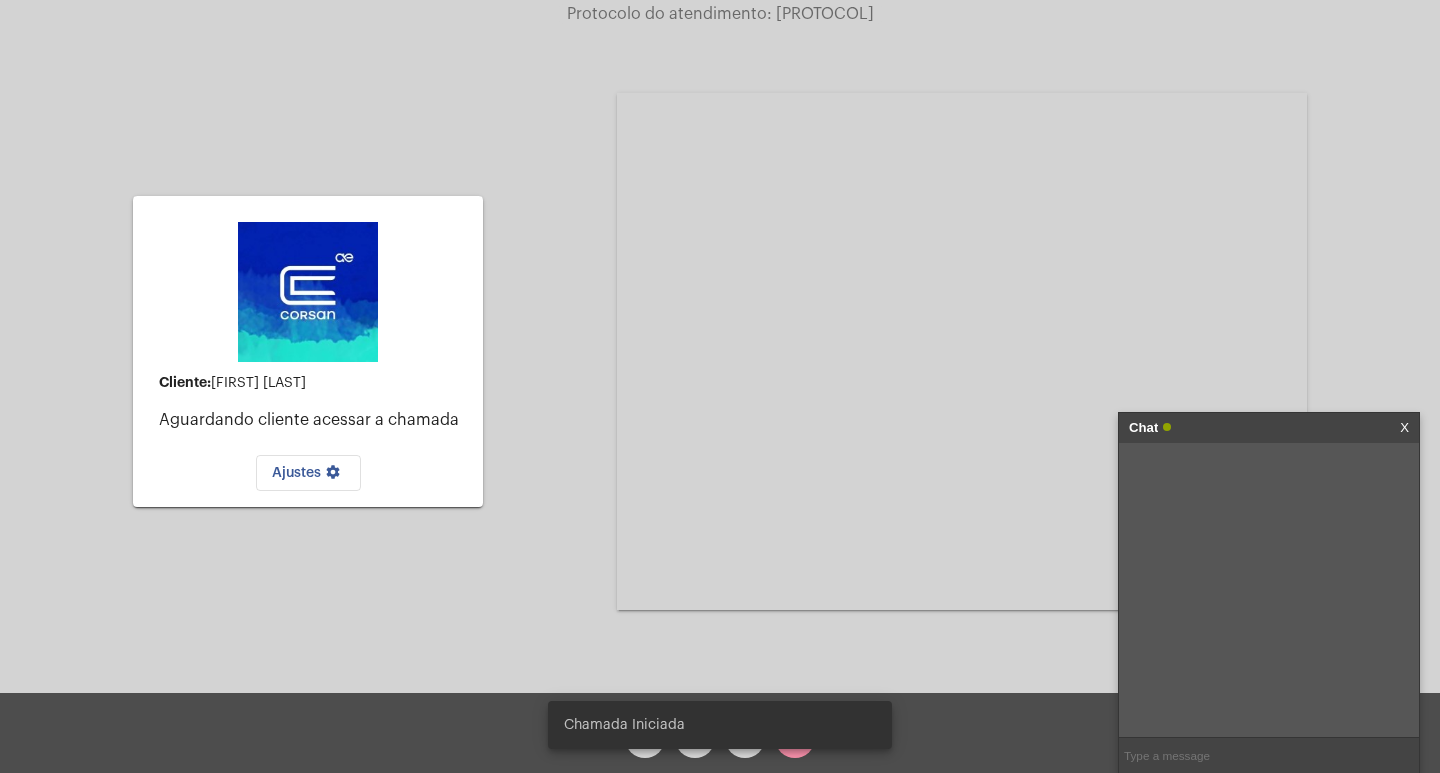 click on "Acessando Câmera e Microfone..." 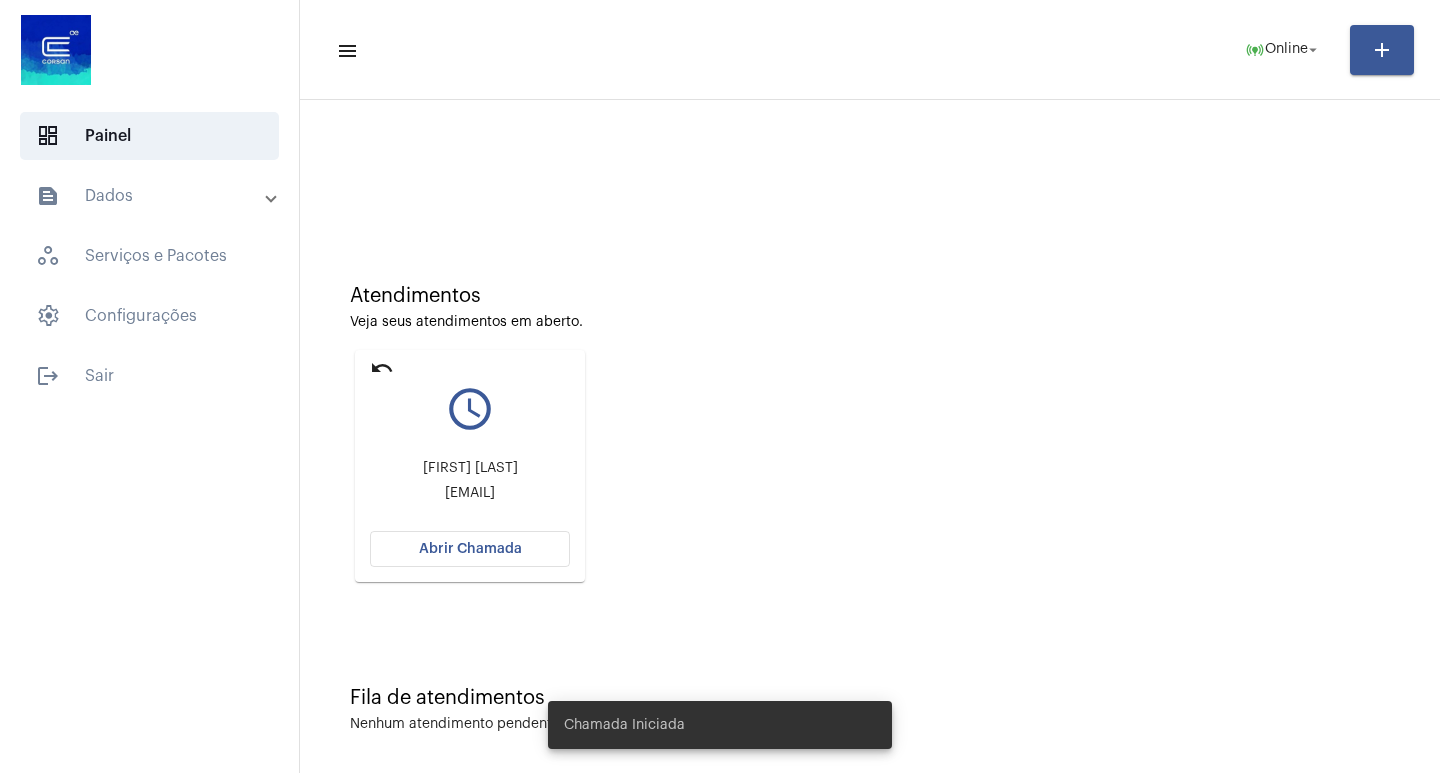 click on "undo" 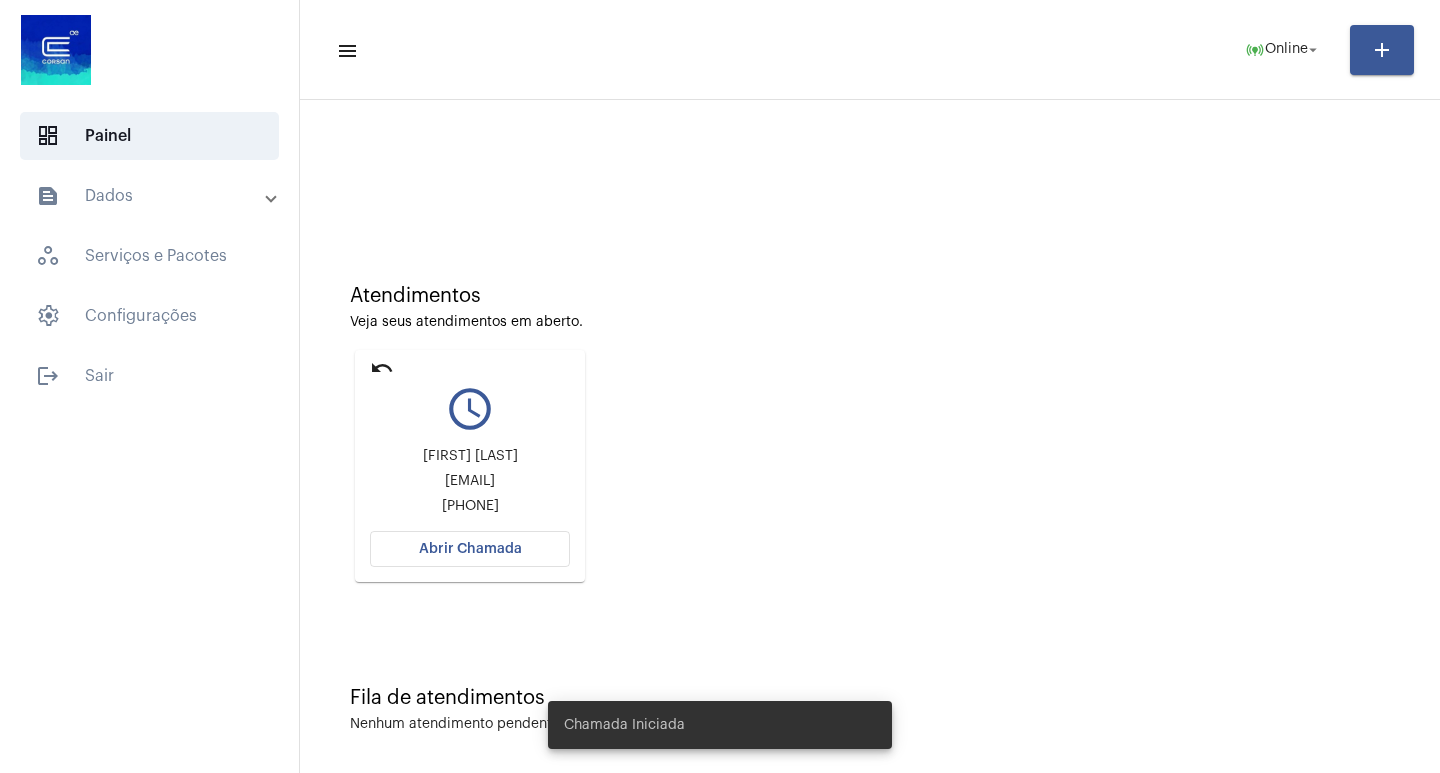 click on "Abrir Chamada" 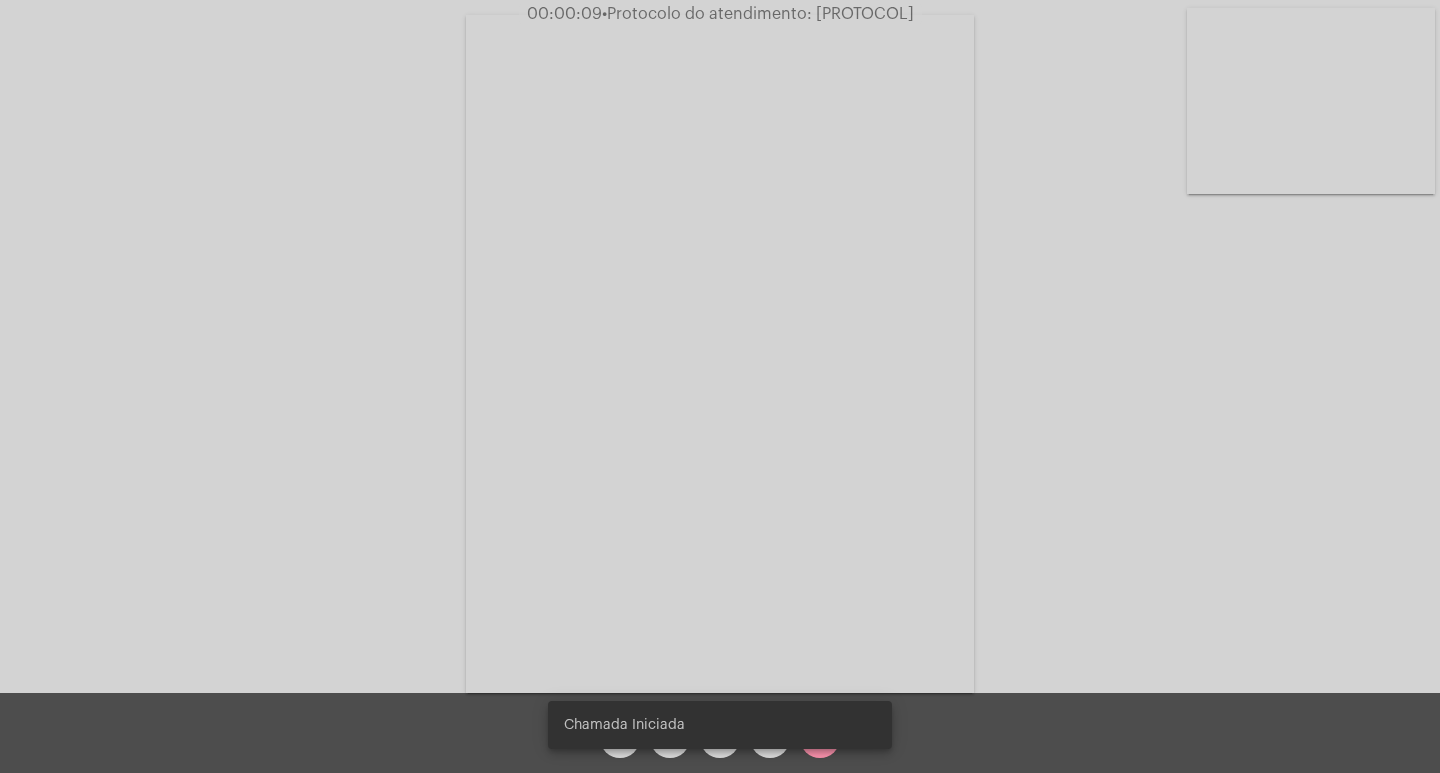 click on "Acessando Câmera e Microfone..." 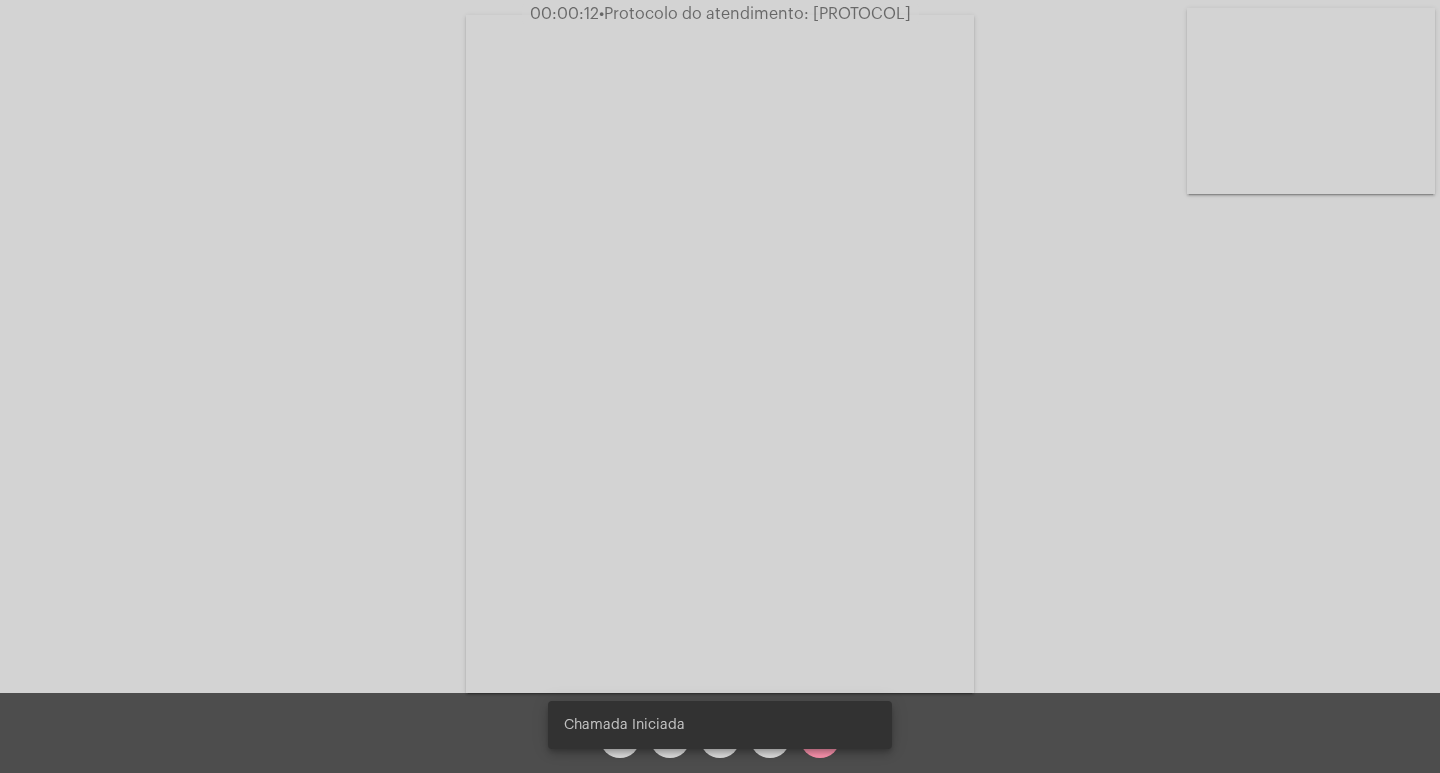 click on "Acessando Câmera e Microfone..." 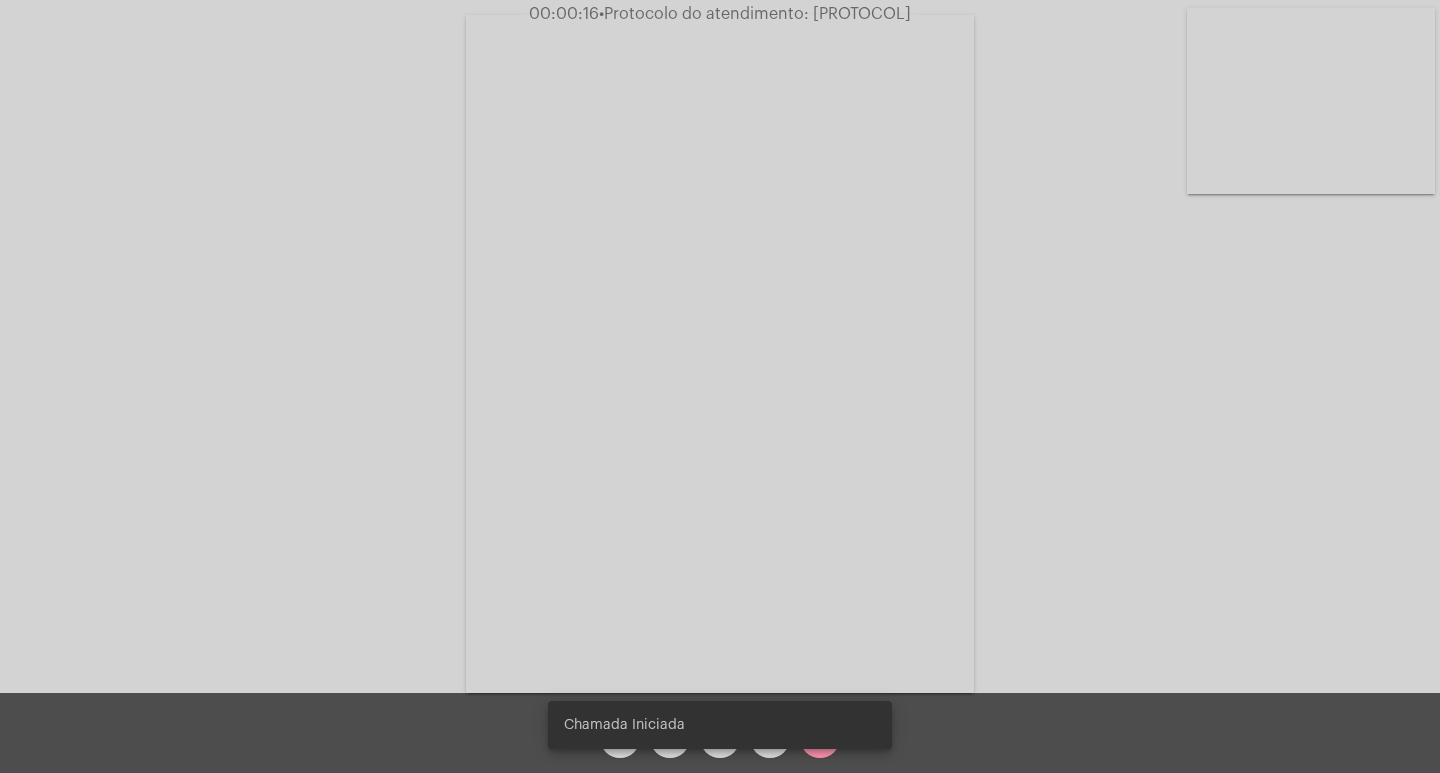 click on "Acessando Câmera e Microfone..." 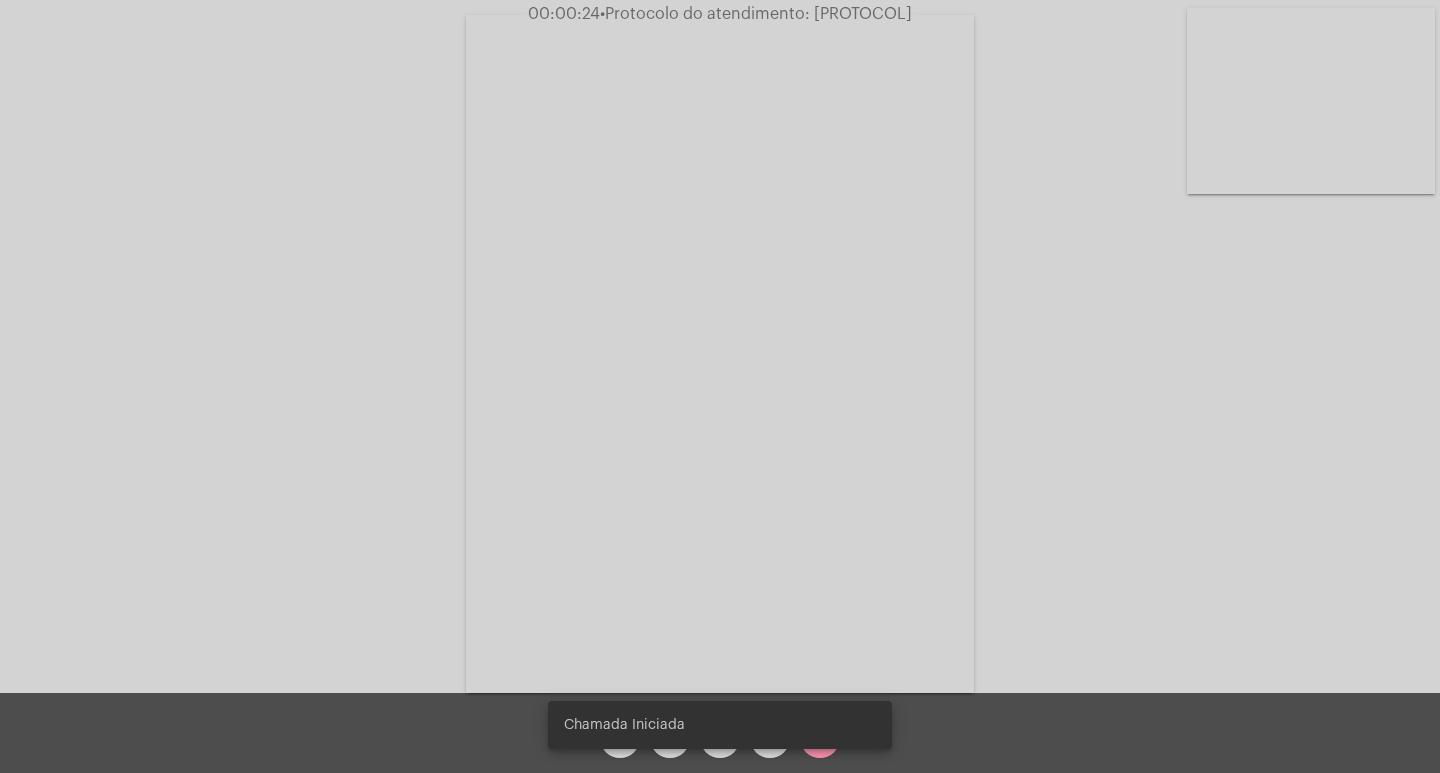 click on "Acessando Câmera e Microfone..." 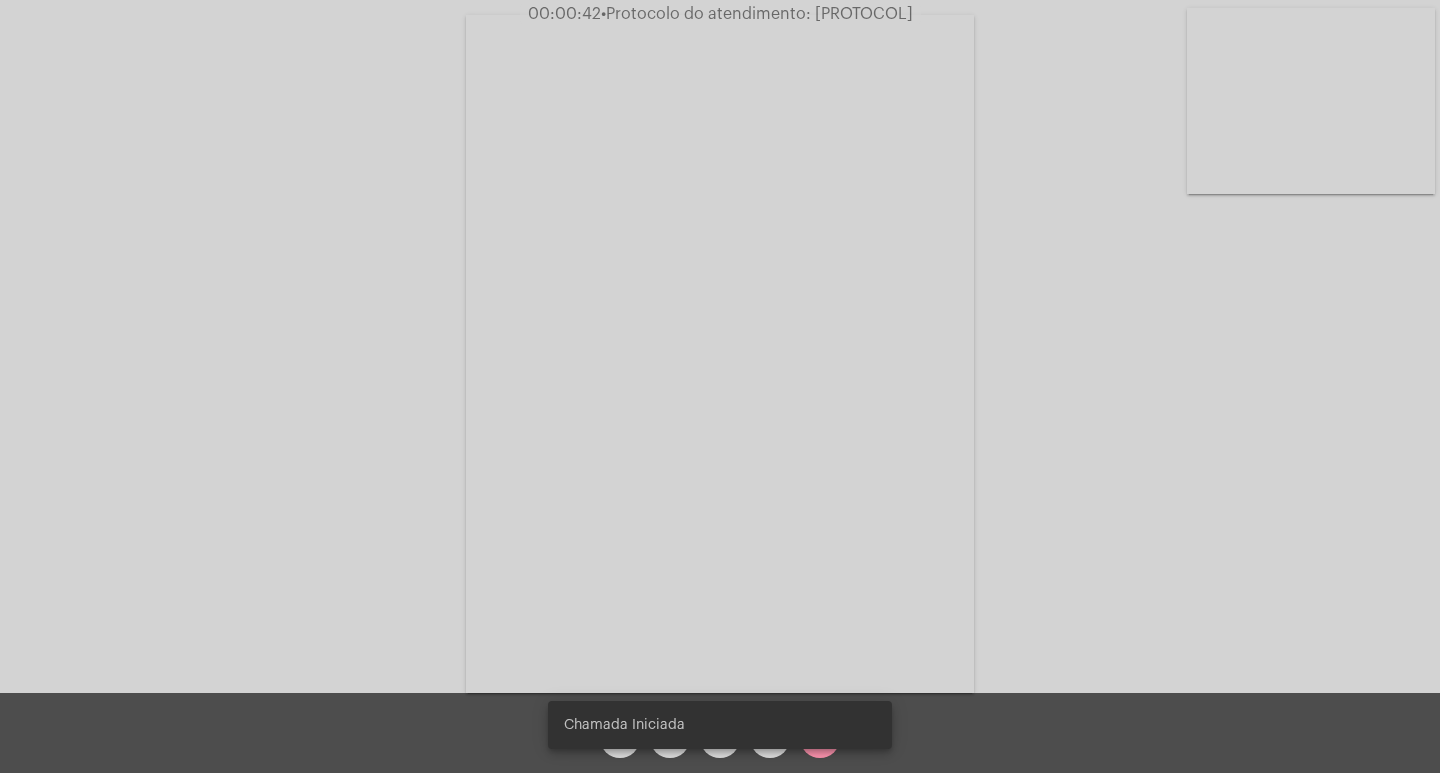 click on "Acessando Câmera e Microfone..." 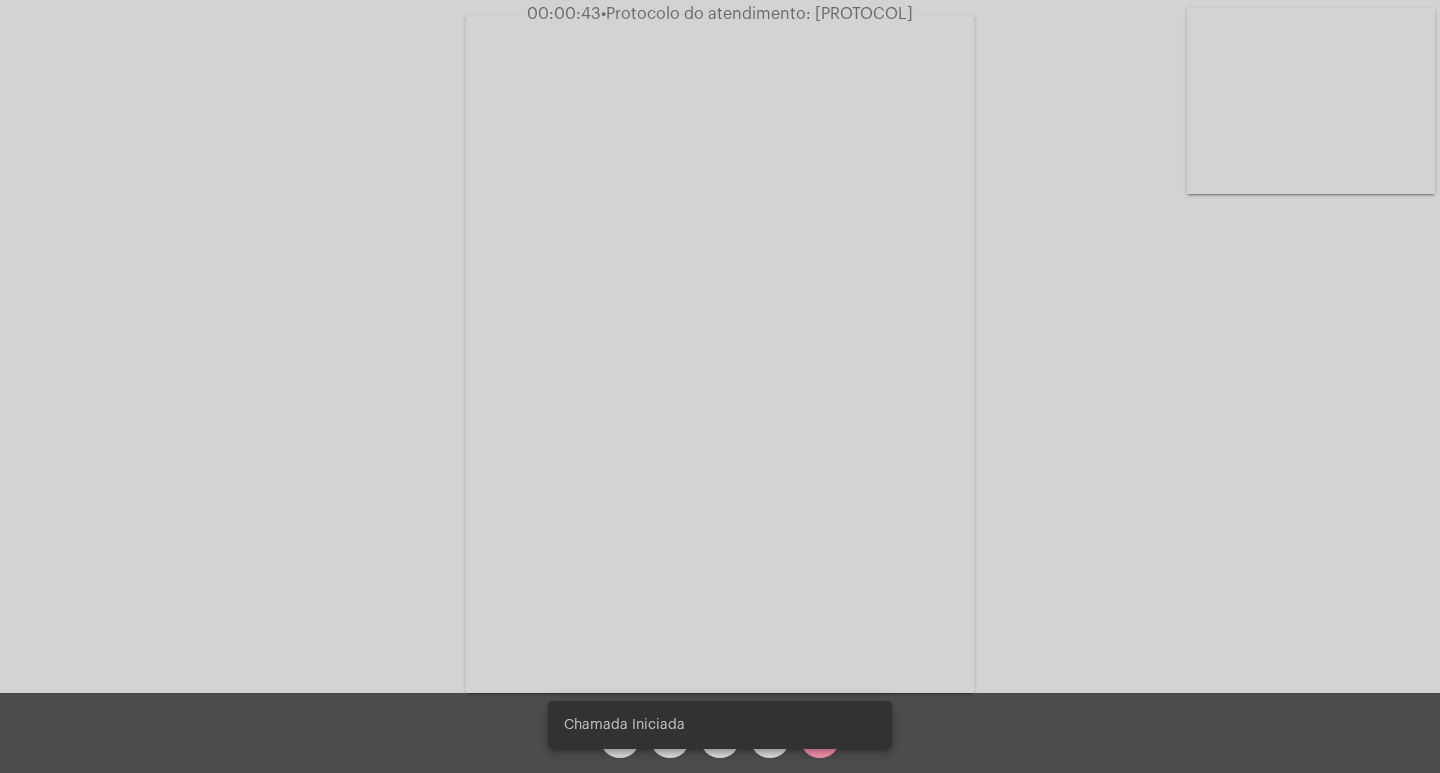 click on "Acessando Câmera e Microfone..." 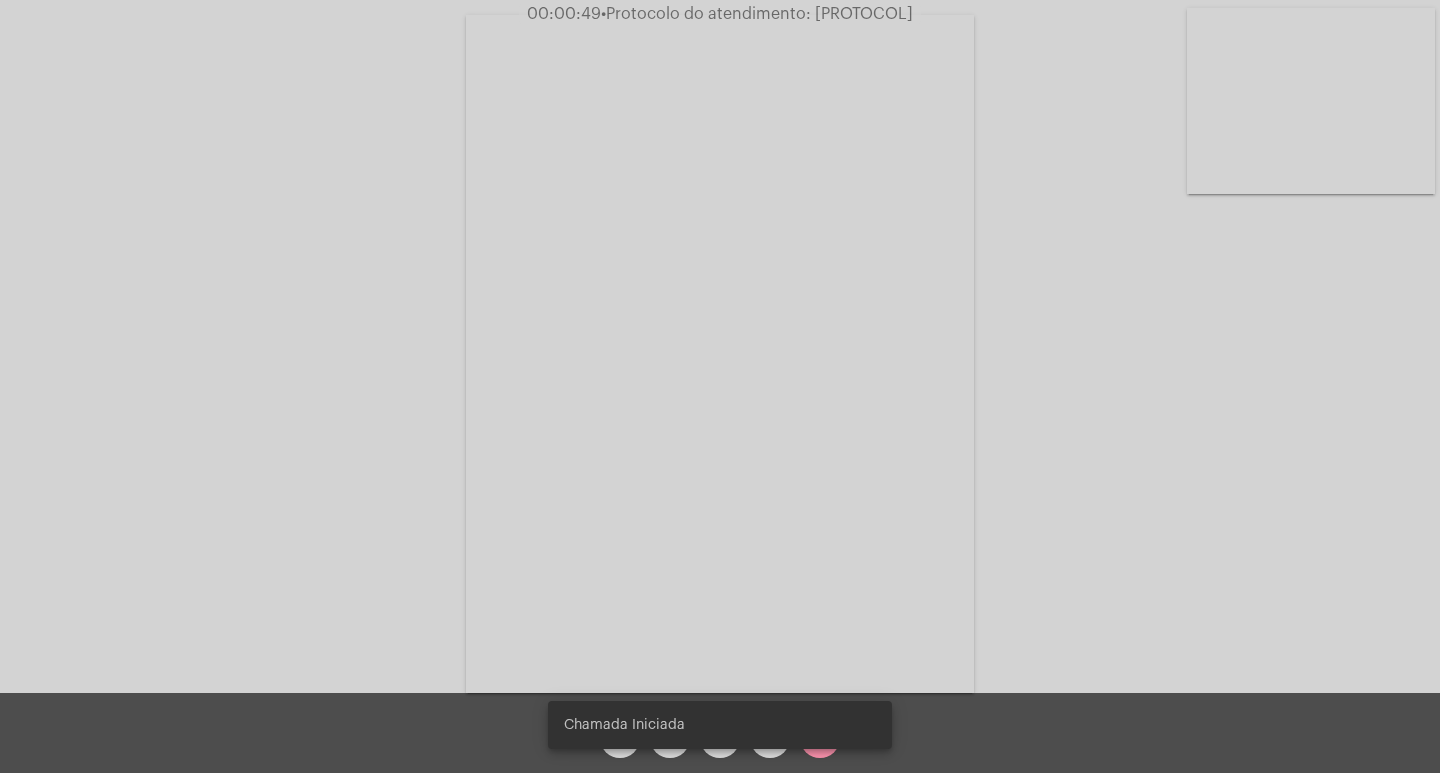 click on "Acessando Câmera e Microfone..." 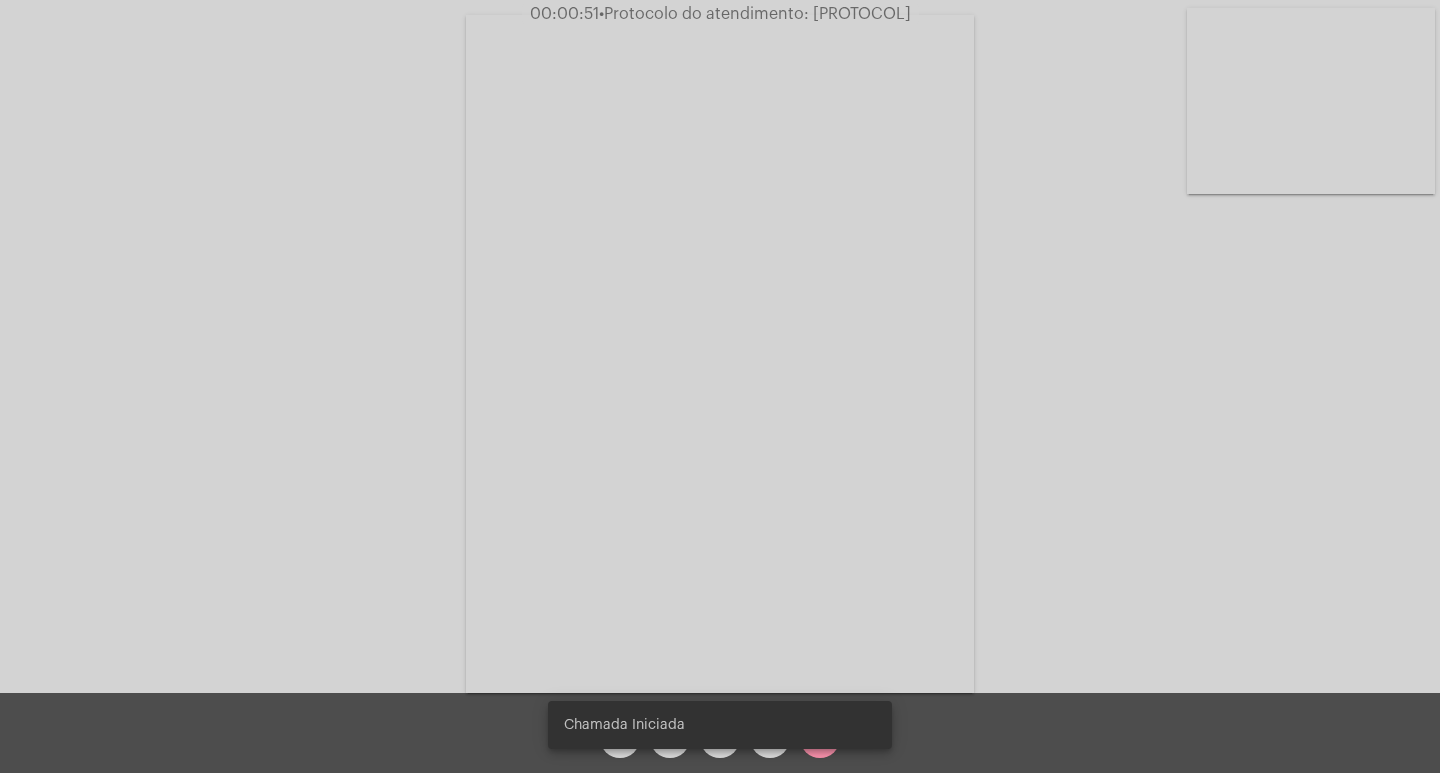 drag, startPoint x: 993, startPoint y: 190, endPoint x: 1115, endPoint y: 430, distance: 269.22852 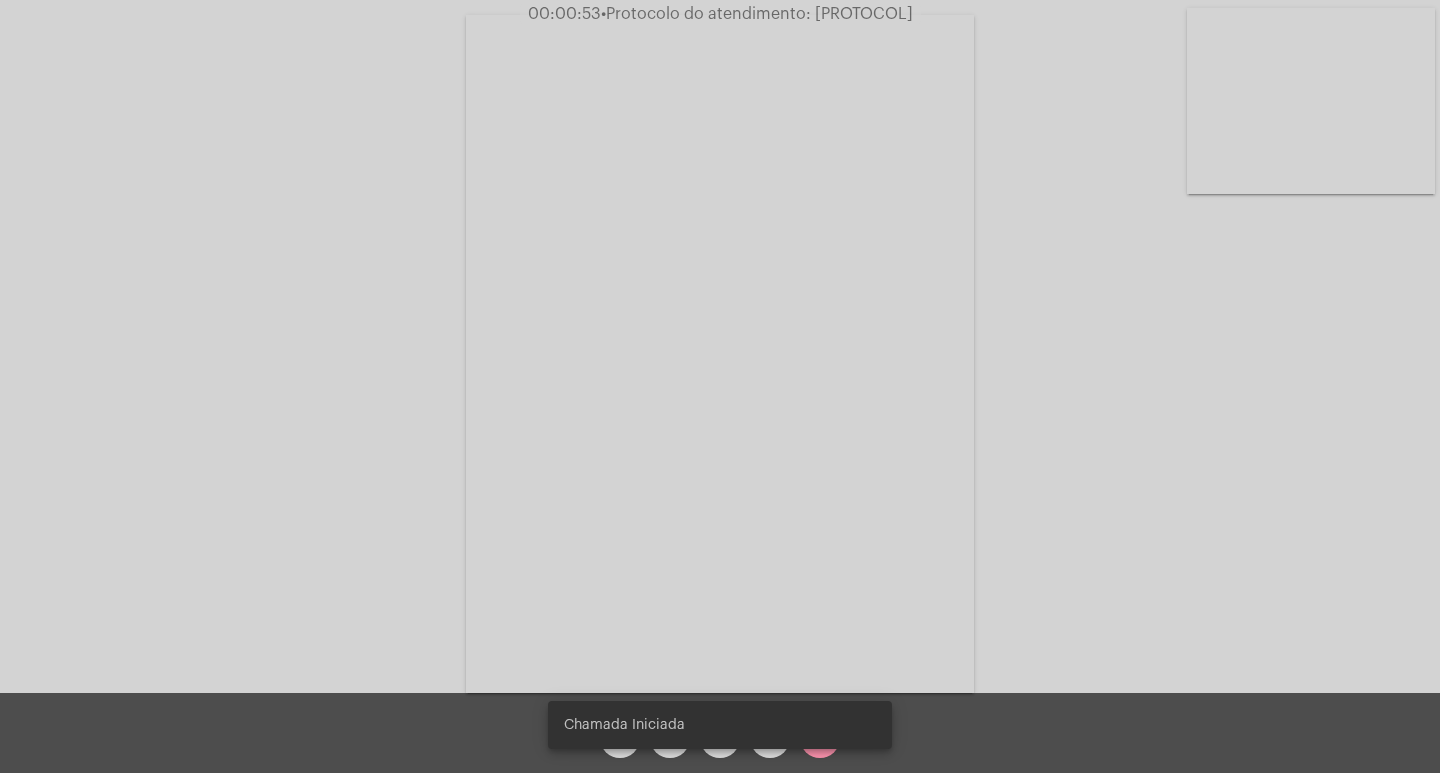 drag, startPoint x: 1019, startPoint y: 177, endPoint x: 1205, endPoint y: 428, distance: 312.40518 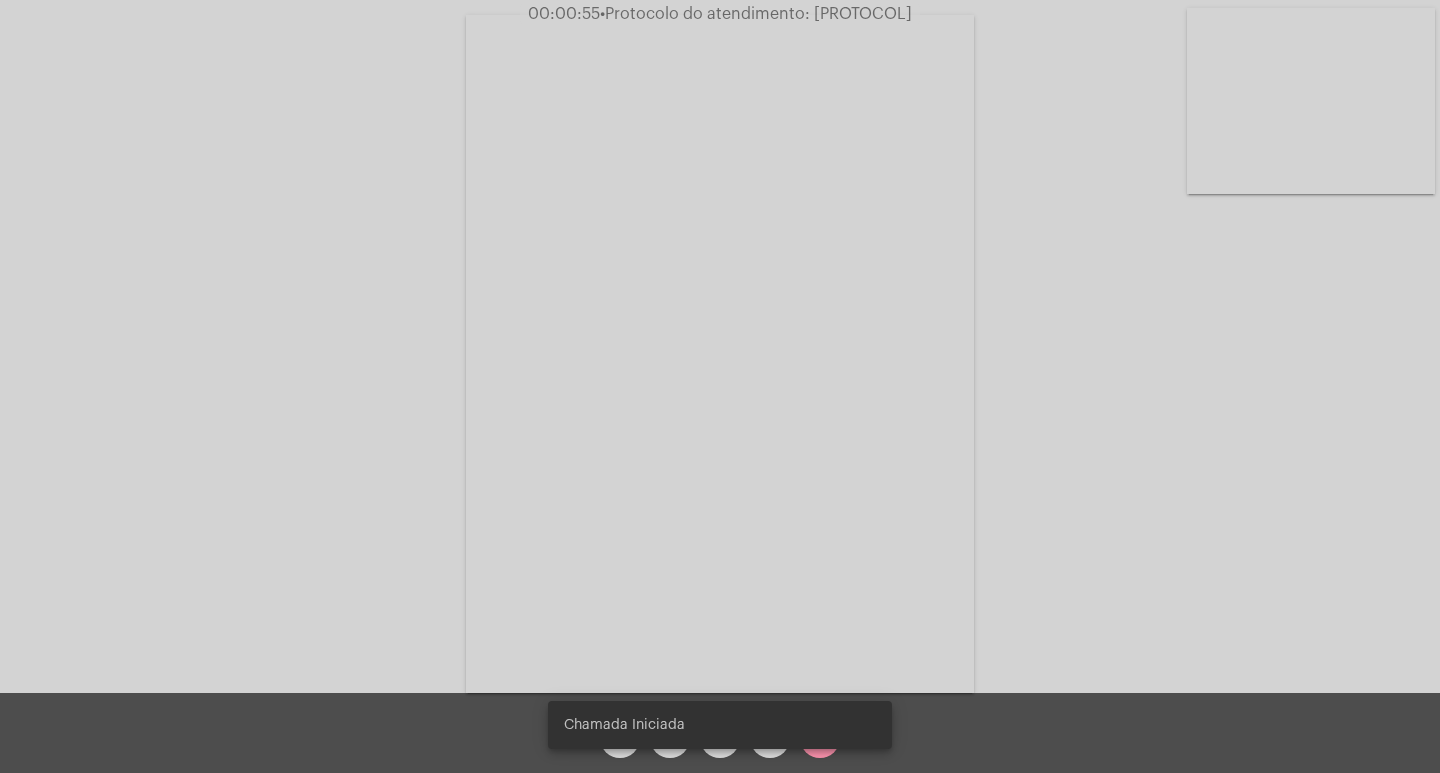drag, startPoint x: 1023, startPoint y: 199, endPoint x: 1133, endPoint y: 263, distance: 127.263504 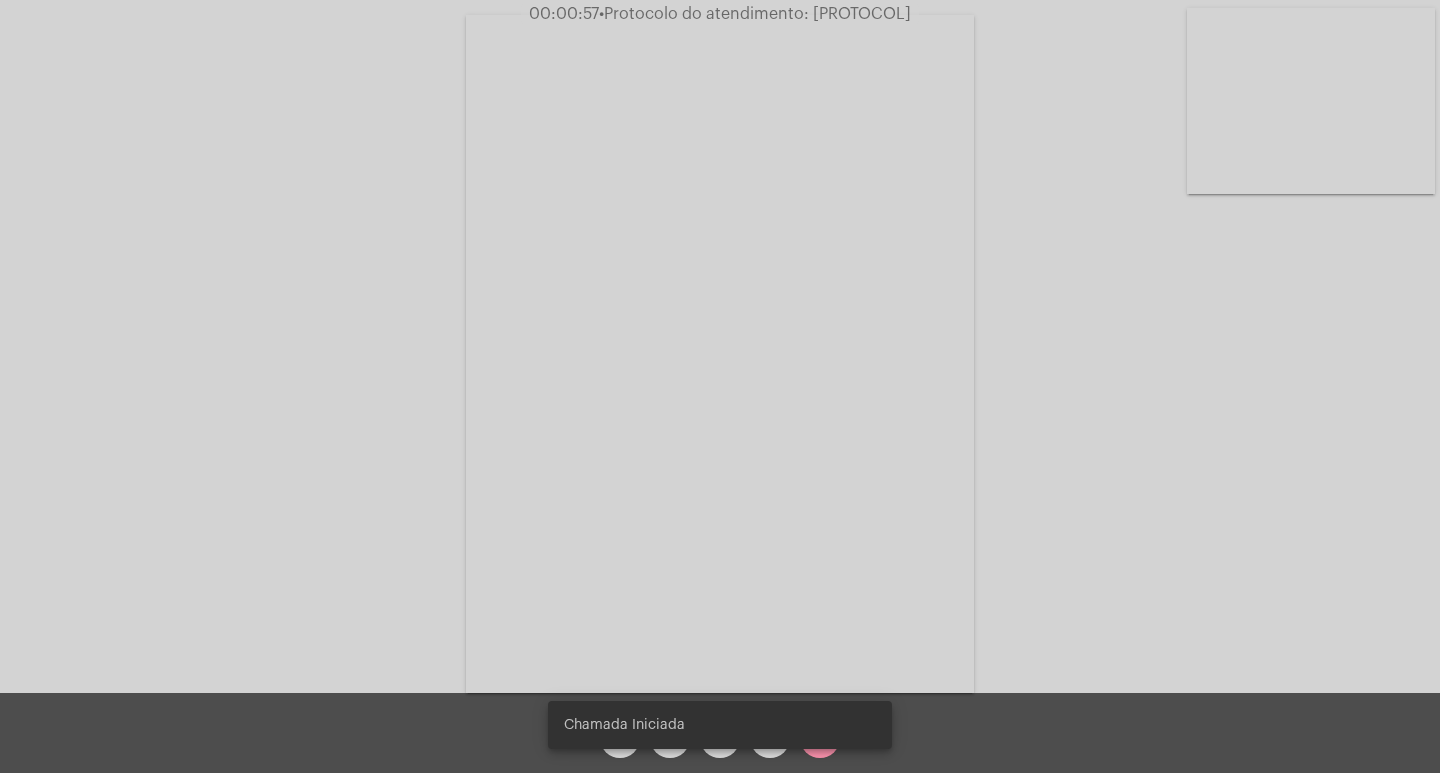 drag, startPoint x: 1021, startPoint y: 230, endPoint x: 1031, endPoint y: 551, distance: 321.15573 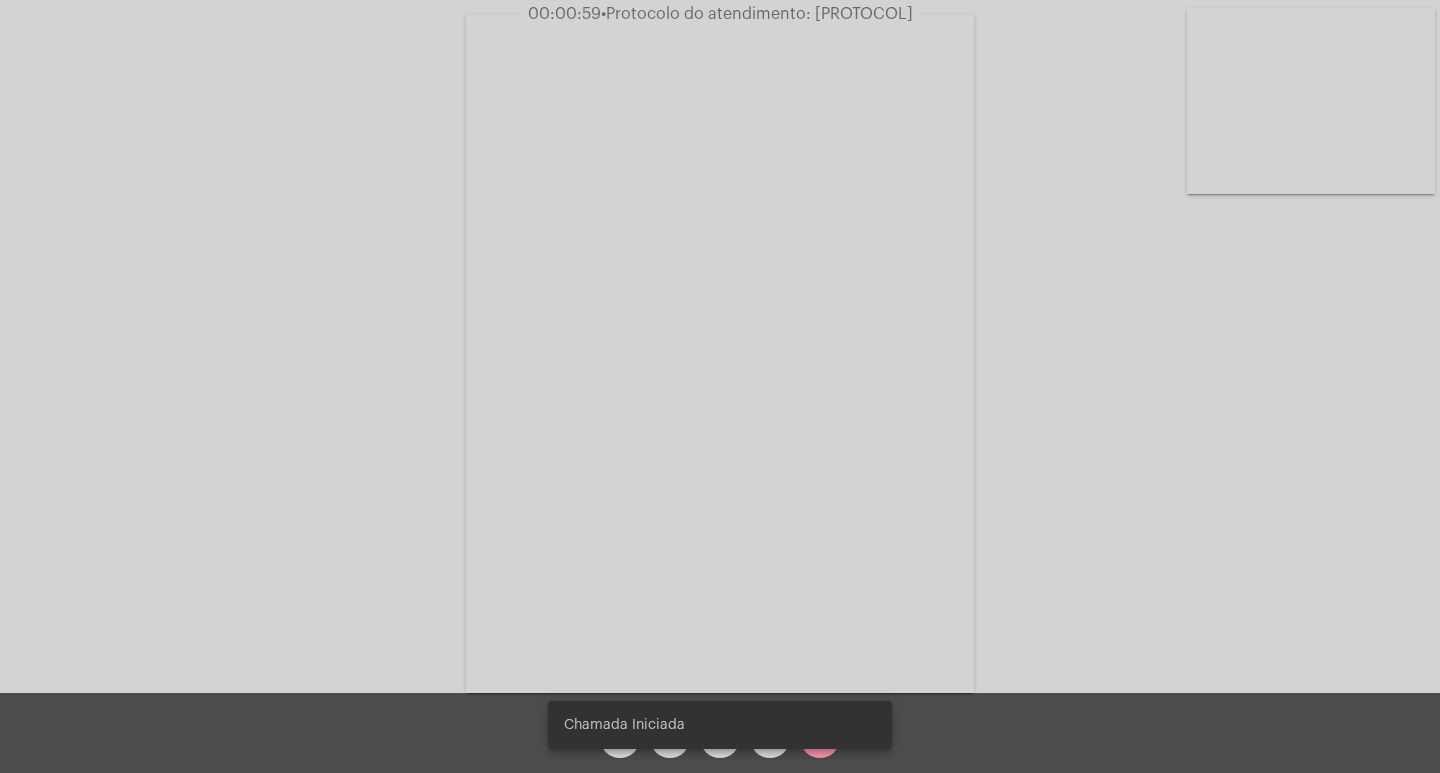 drag, startPoint x: 1015, startPoint y: 224, endPoint x: 1189, endPoint y: 240, distance: 174.73409 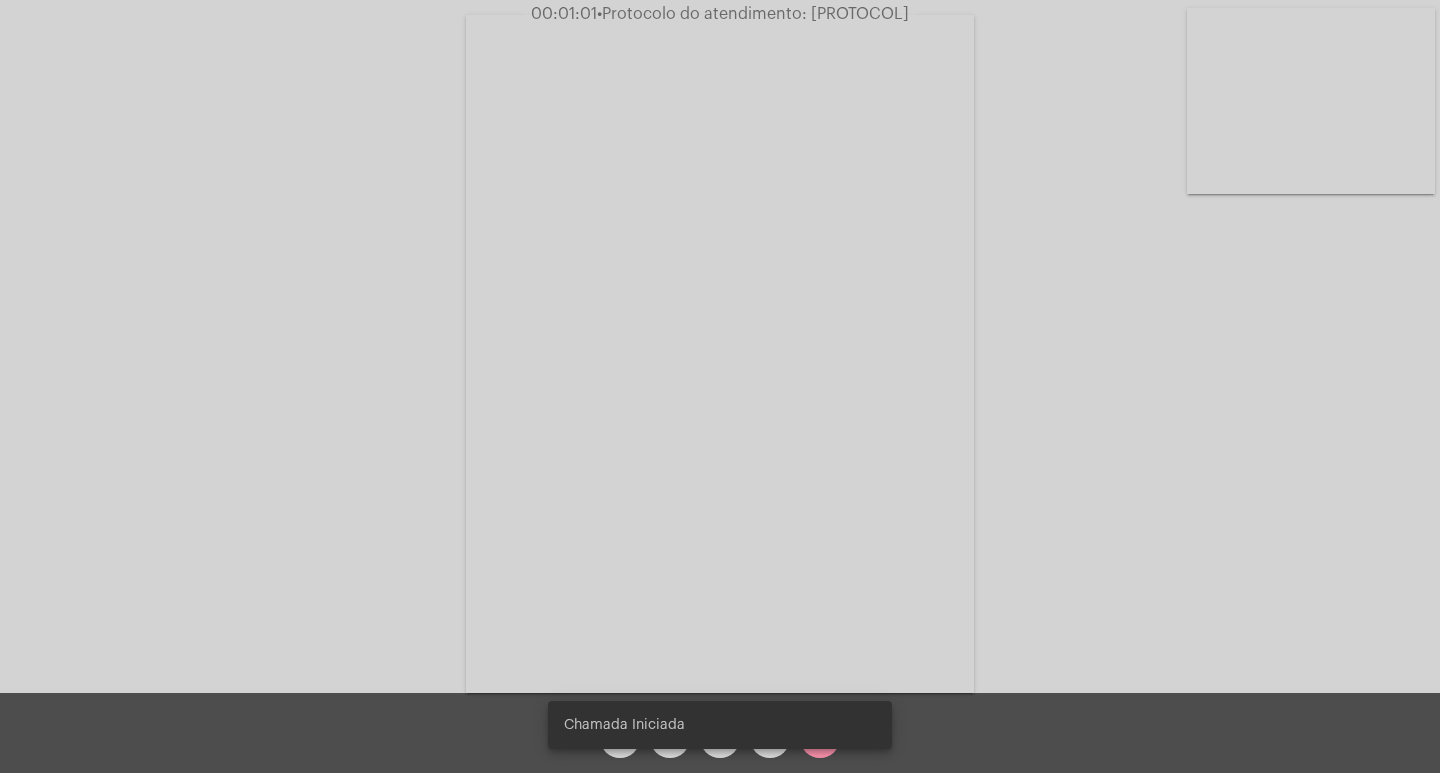 drag, startPoint x: 975, startPoint y: 198, endPoint x: 1148, endPoint y: 479, distance: 329.98486 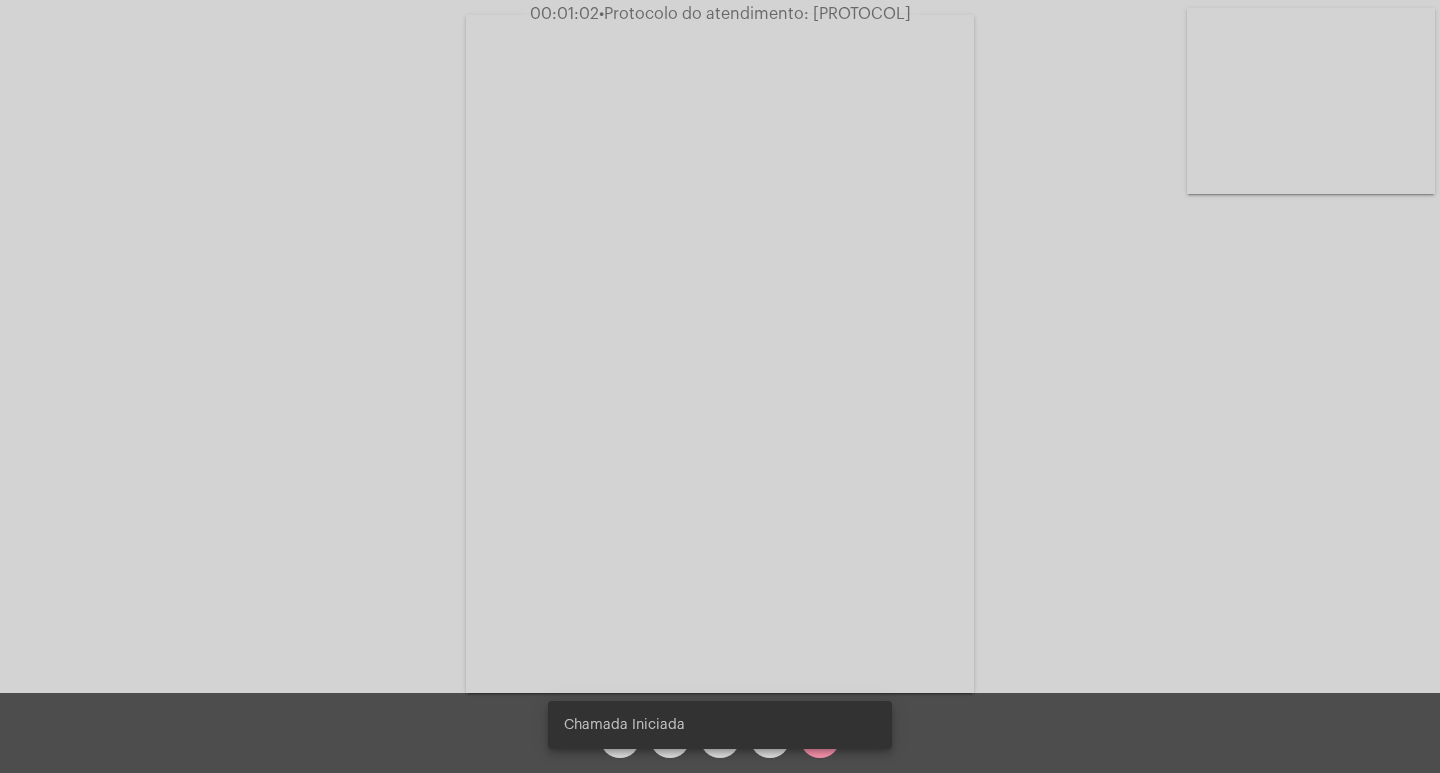 drag, startPoint x: 989, startPoint y: 201, endPoint x: 1262, endPoint y: 247, distance: 276.84833 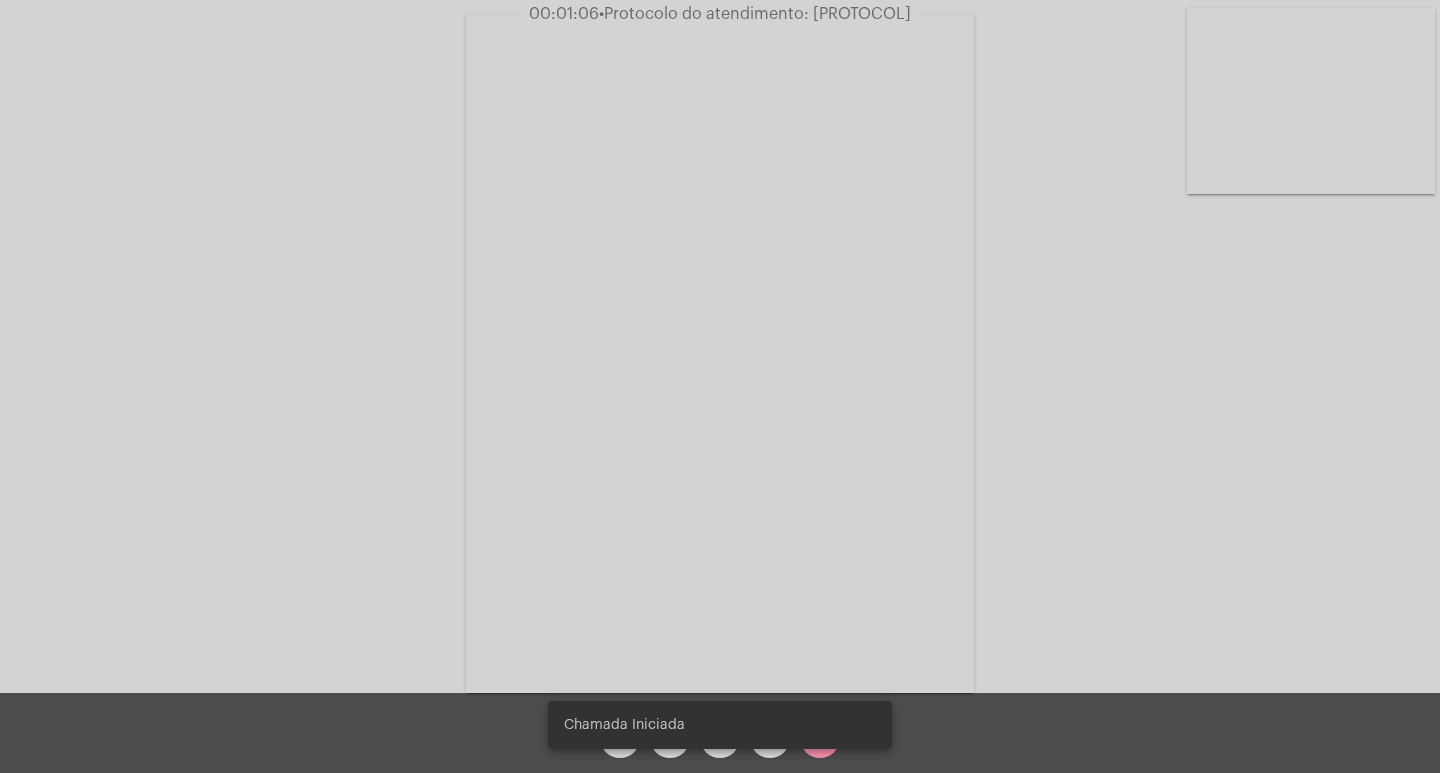 drag, startPoint x: 995, startPoint y: 227, endPoint x: 1148, endPoint y: 240, distance: 153.5513 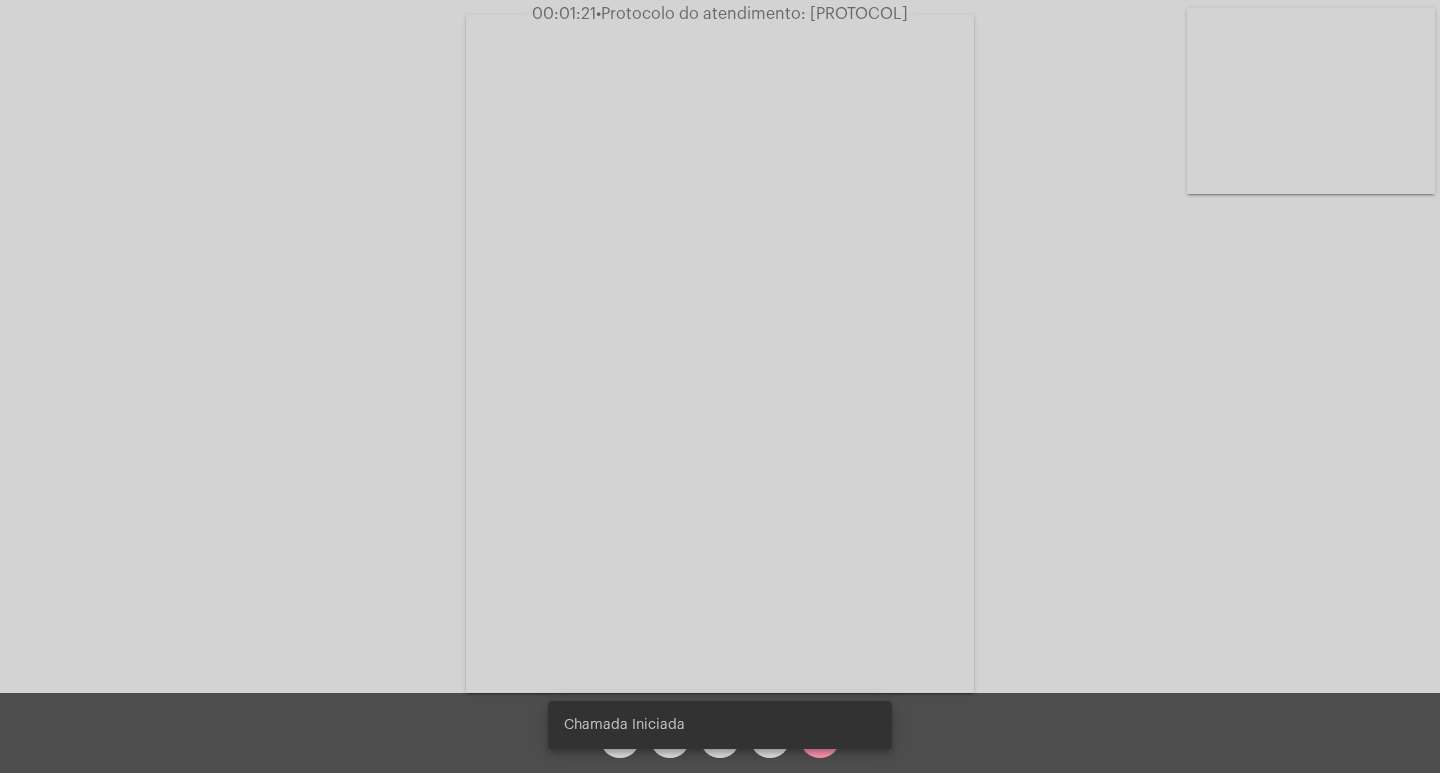 click on "Acessando Câmera e Microfone..." 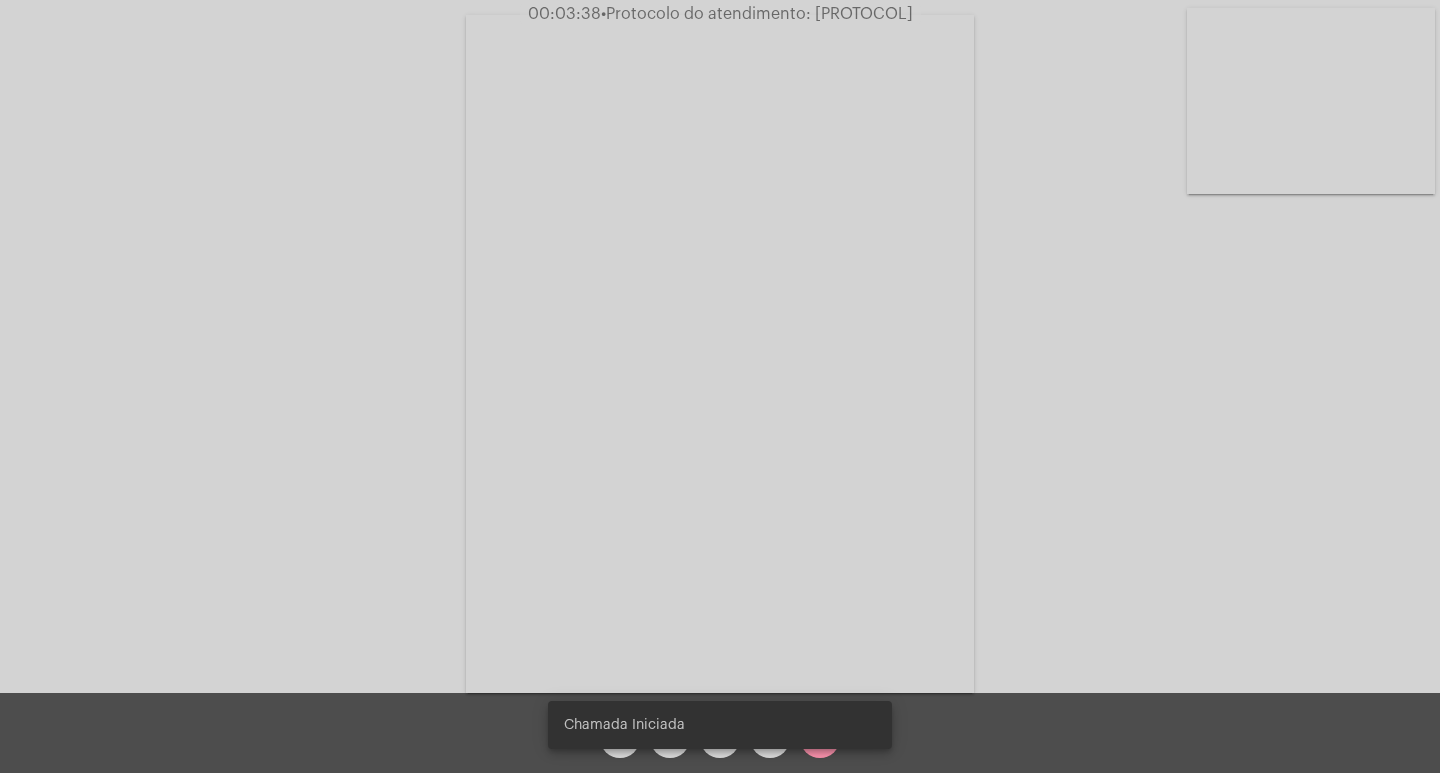 click on "Acessando Câmera e Microfone..." 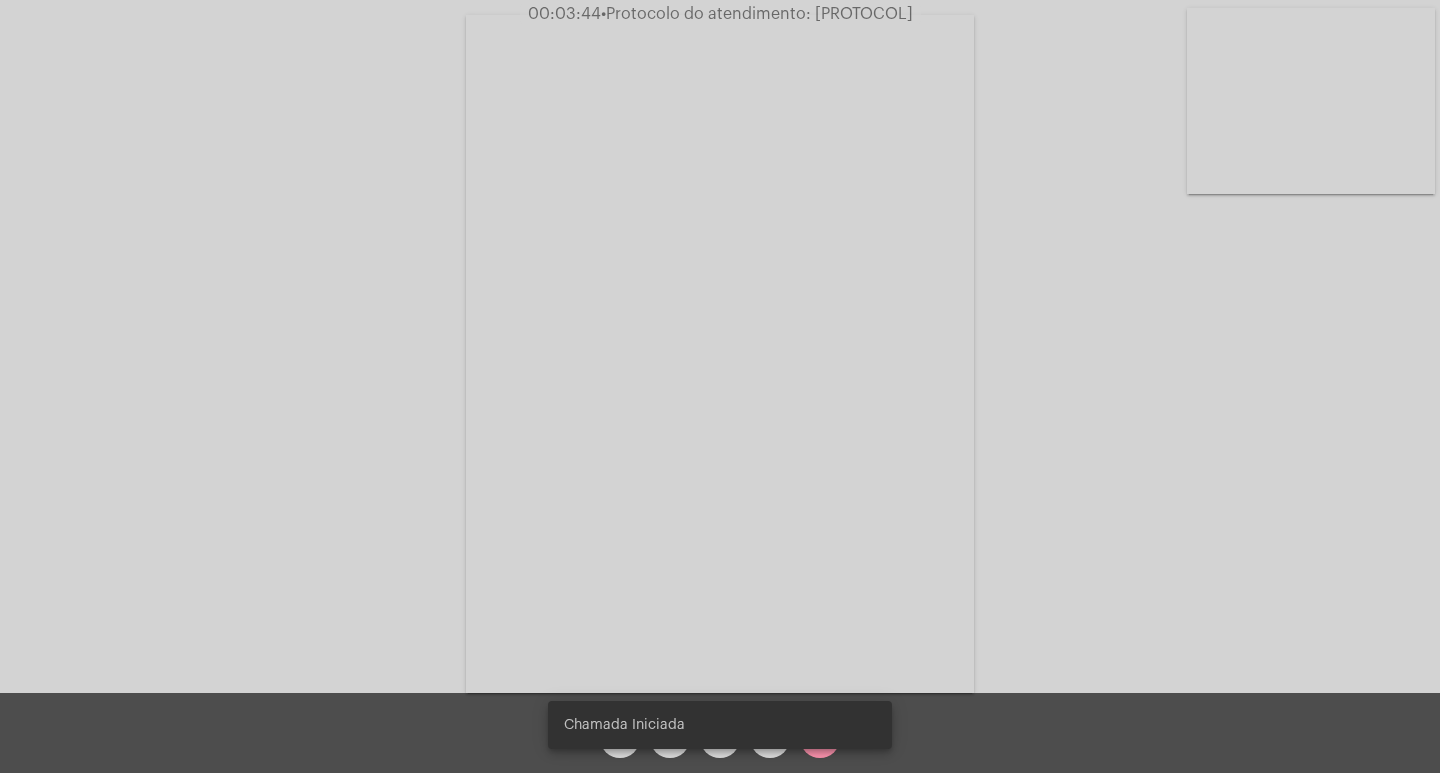 click on "•  Protocolo do atendimento: [PROTOCOL]" 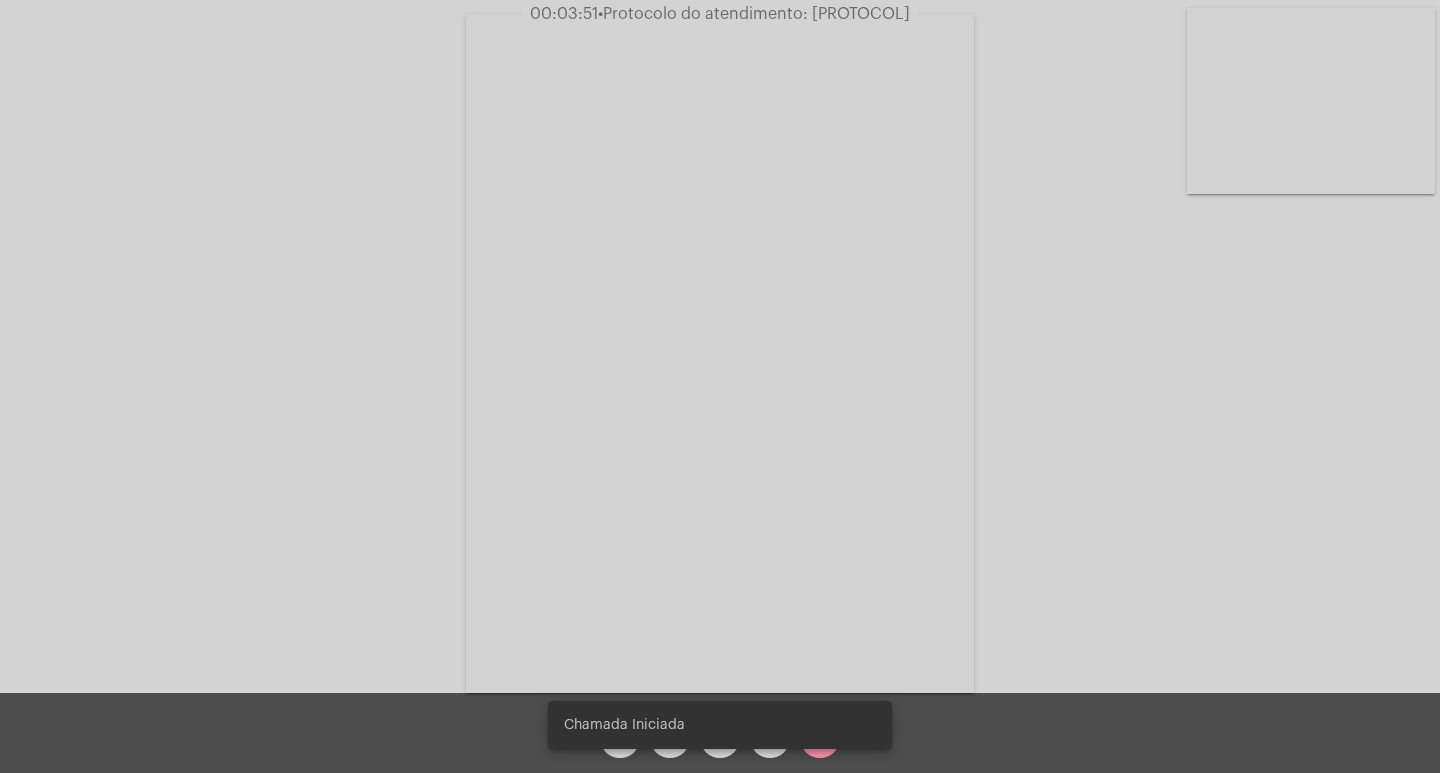 click on "Acessando Câmera e Microfone..." 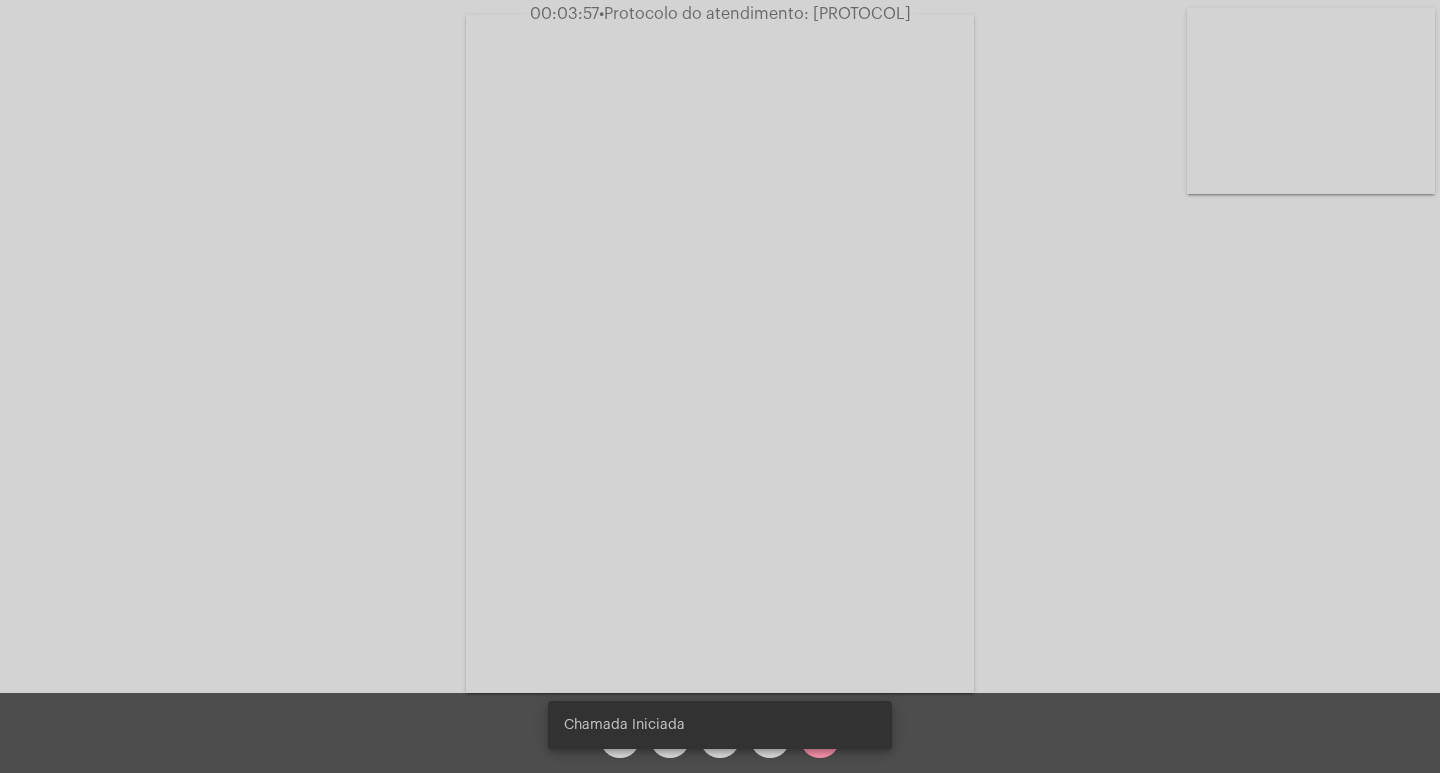 click on "Chamada Iniciada" at bounding box center (720, 725) 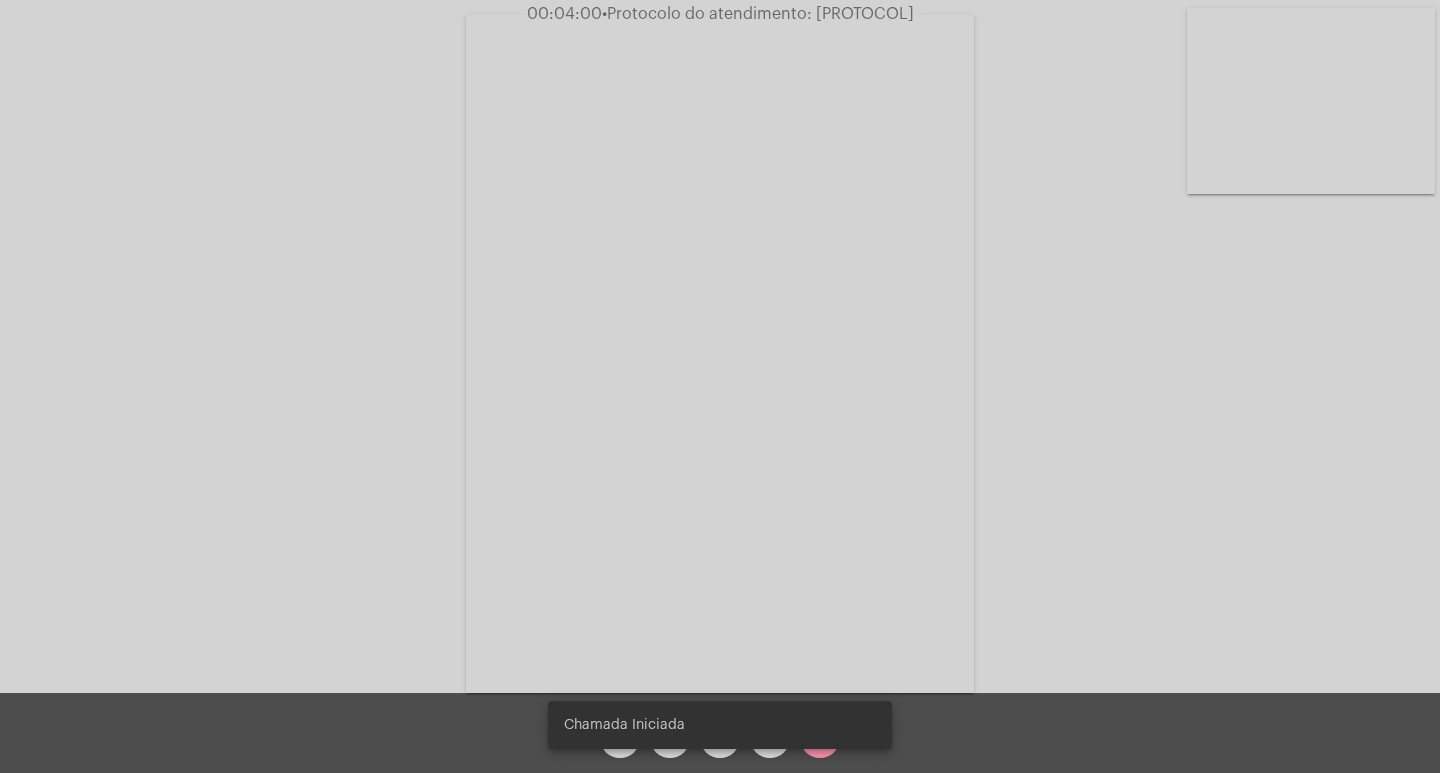 click on "Chamada Iniciada" at bounding box center (720, 725) 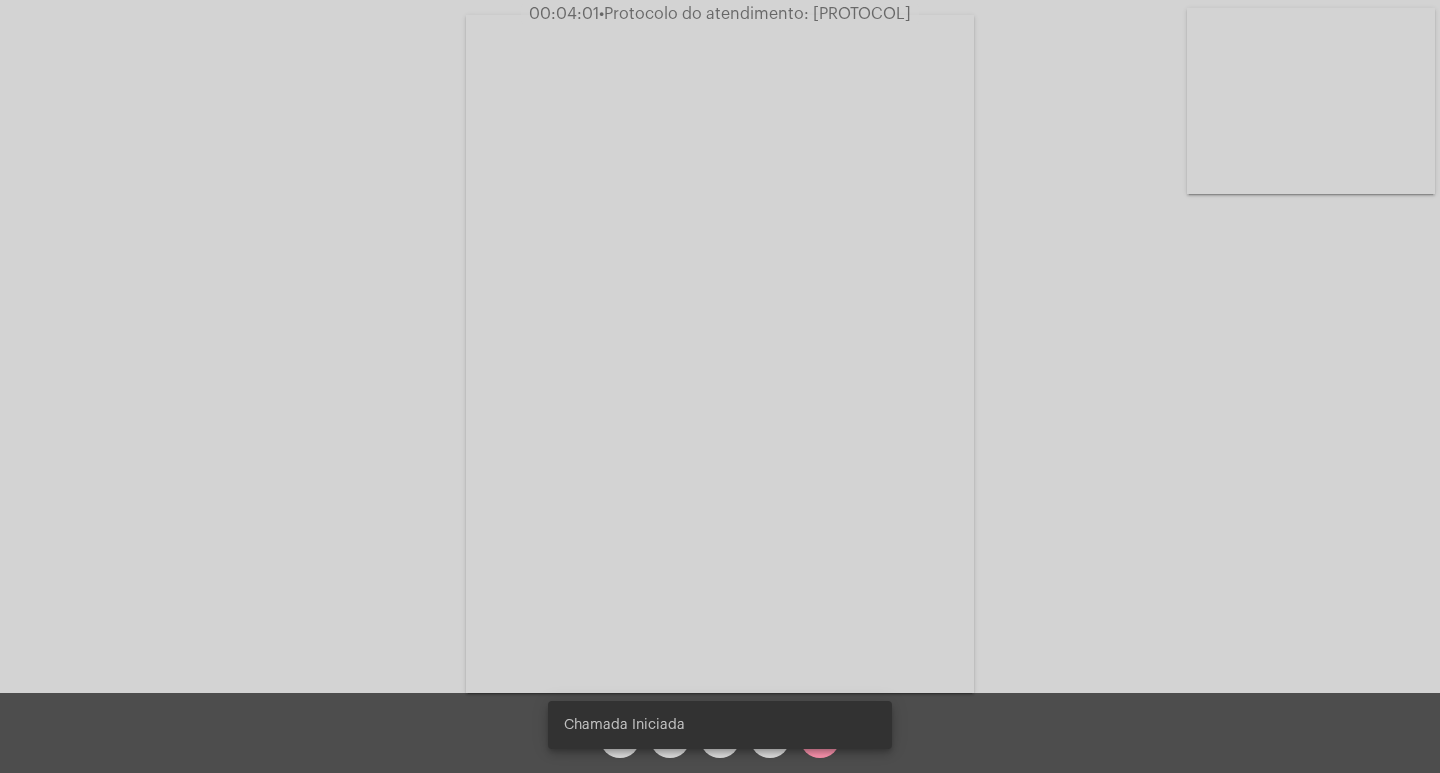 click on "Chamada Iniciada" at bounding box center (720, 725) 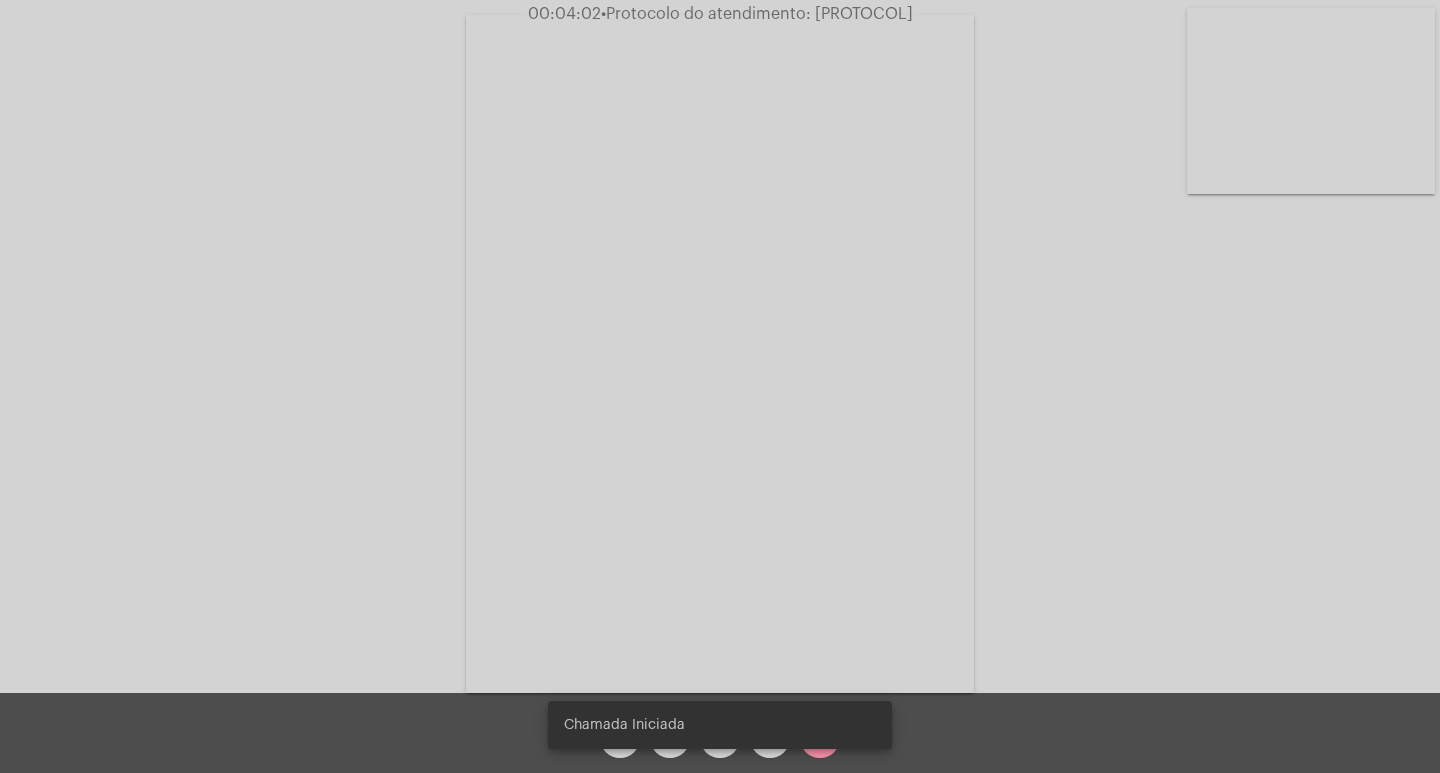 drag, startPoint x: 822, startPoint y: 741, endPoint x: 645, endPoint y: 720, distance: 178.24141 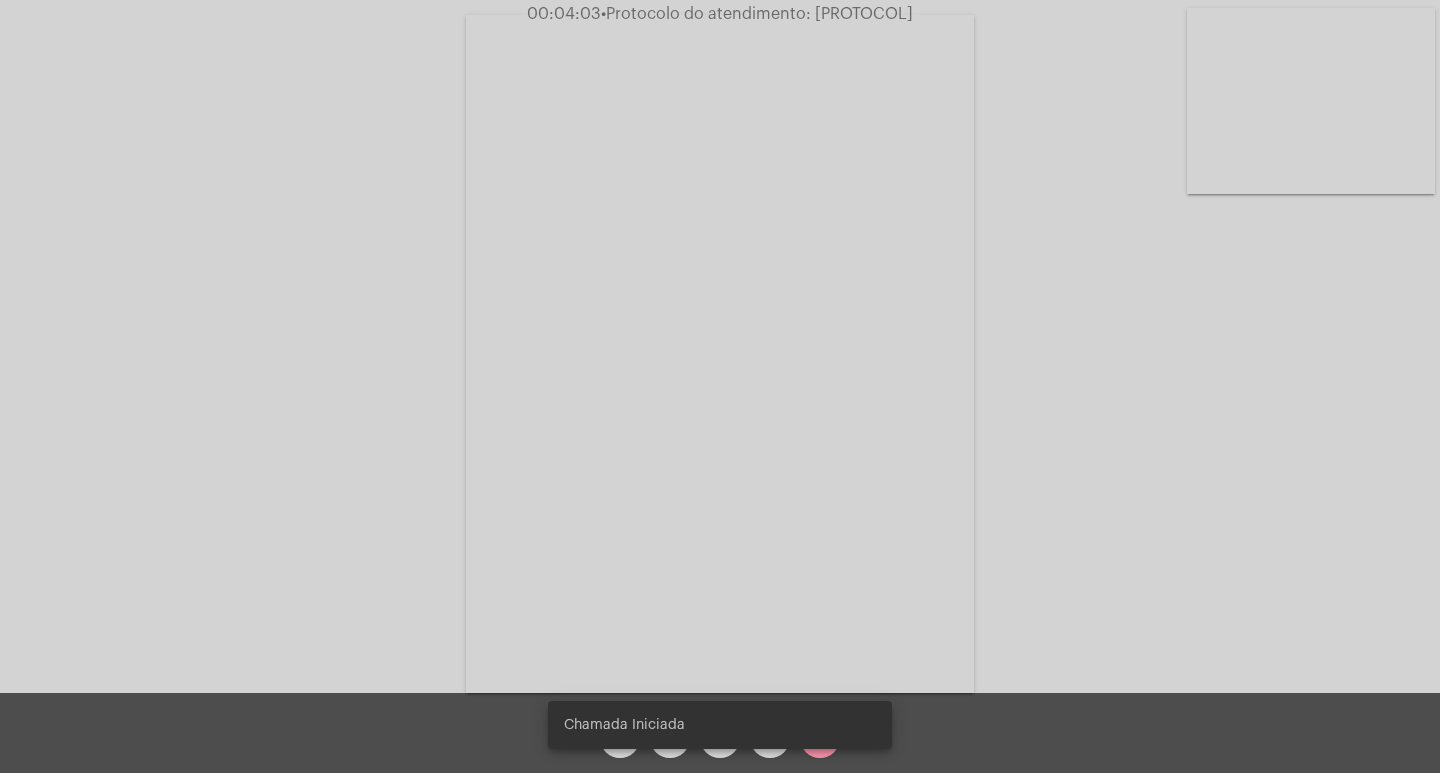 click on "Chamada Iniciada" at bounding box center (720, 725) 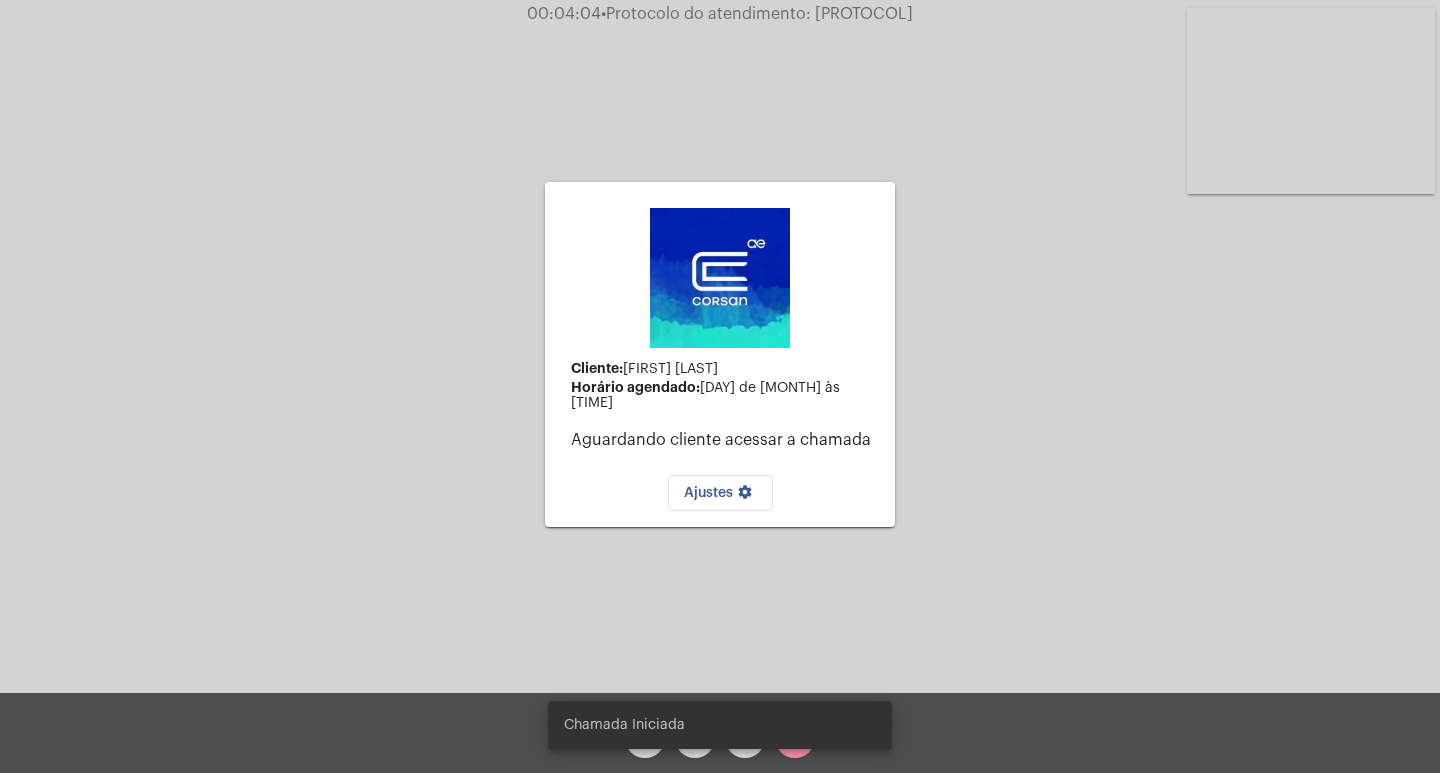 click on "Chamada Iniciada" at bounding box center [720, 725] 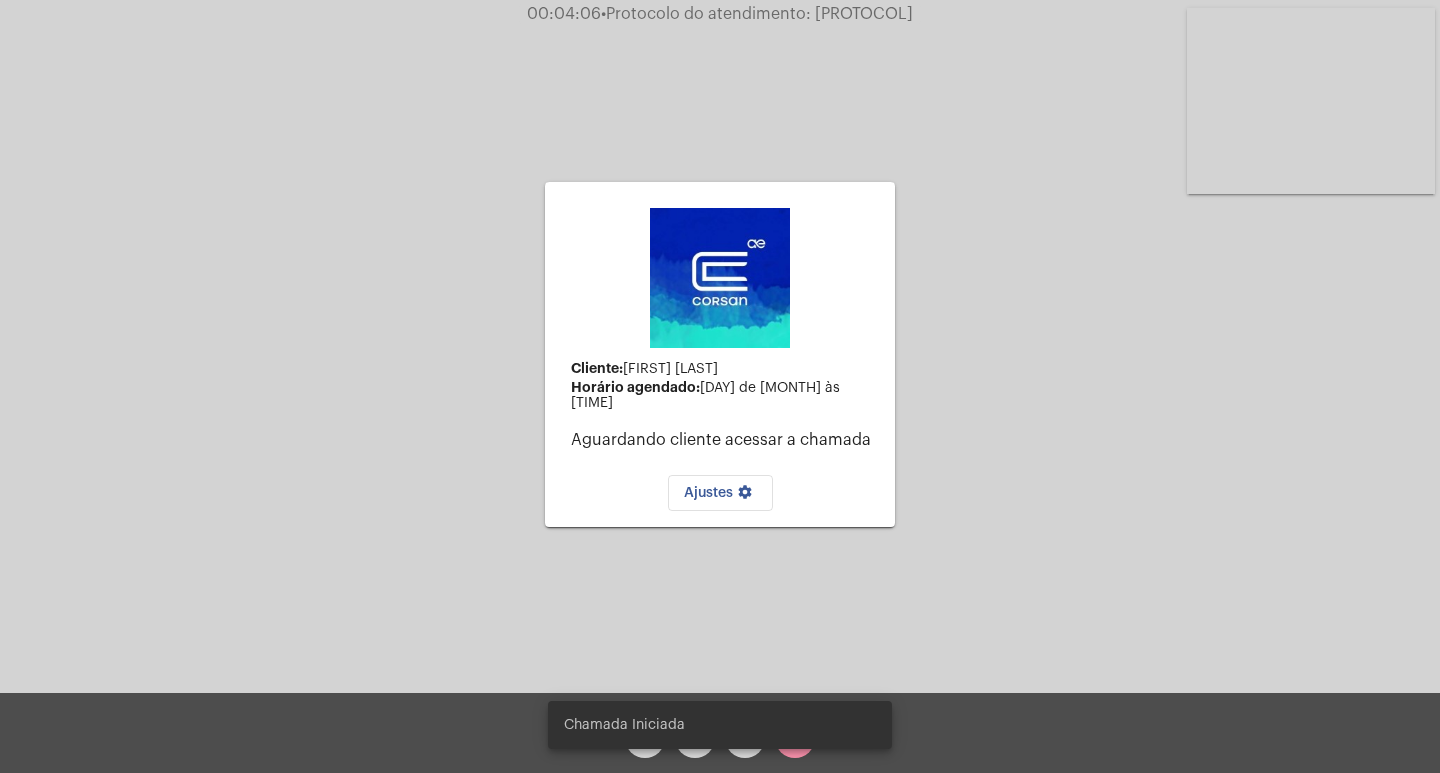 click on "Chamada Iniciada" at bounding box center [720, 725] 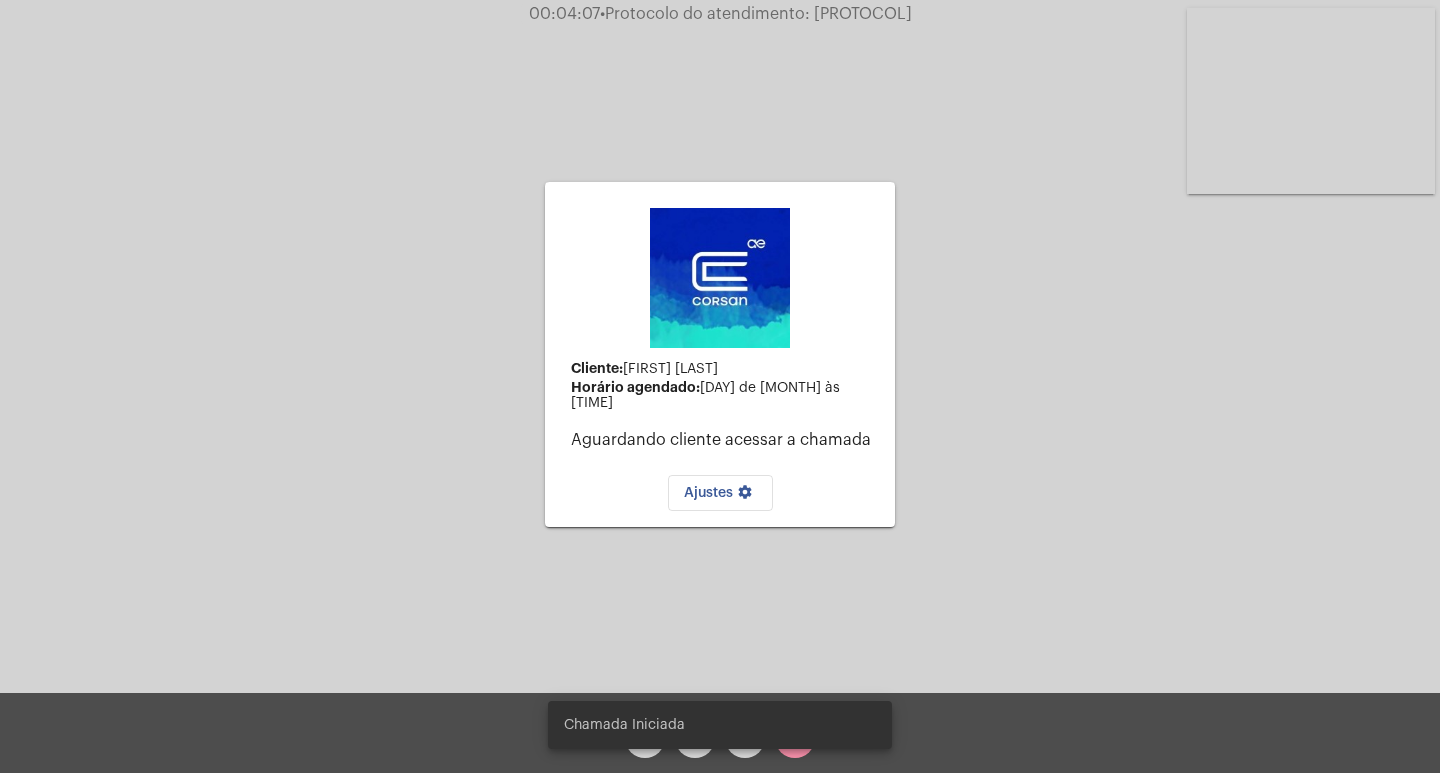 click on "Chamada Iniciada" at bounding box center (720, 725) 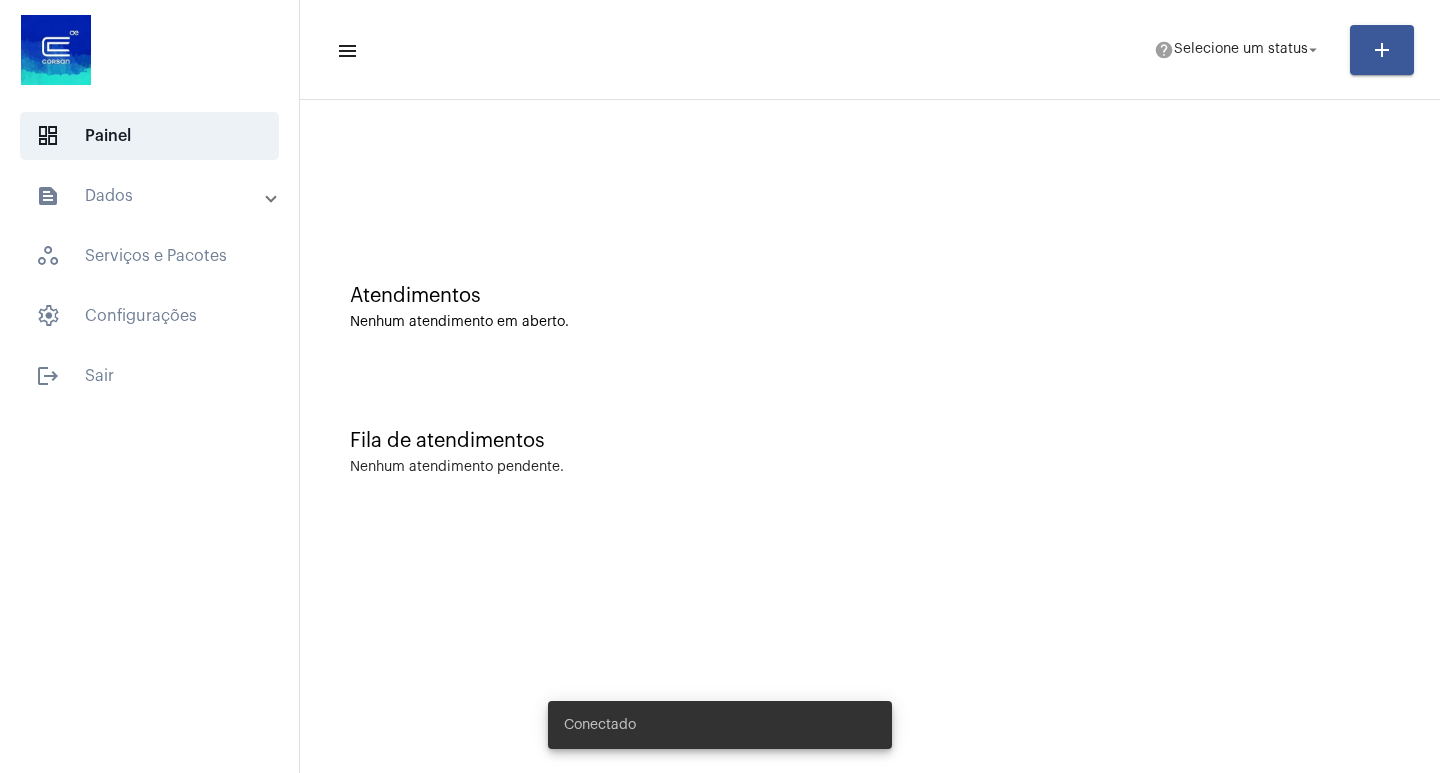 scroll, scrollTop: 0, scrollLeft: 0, axis: both 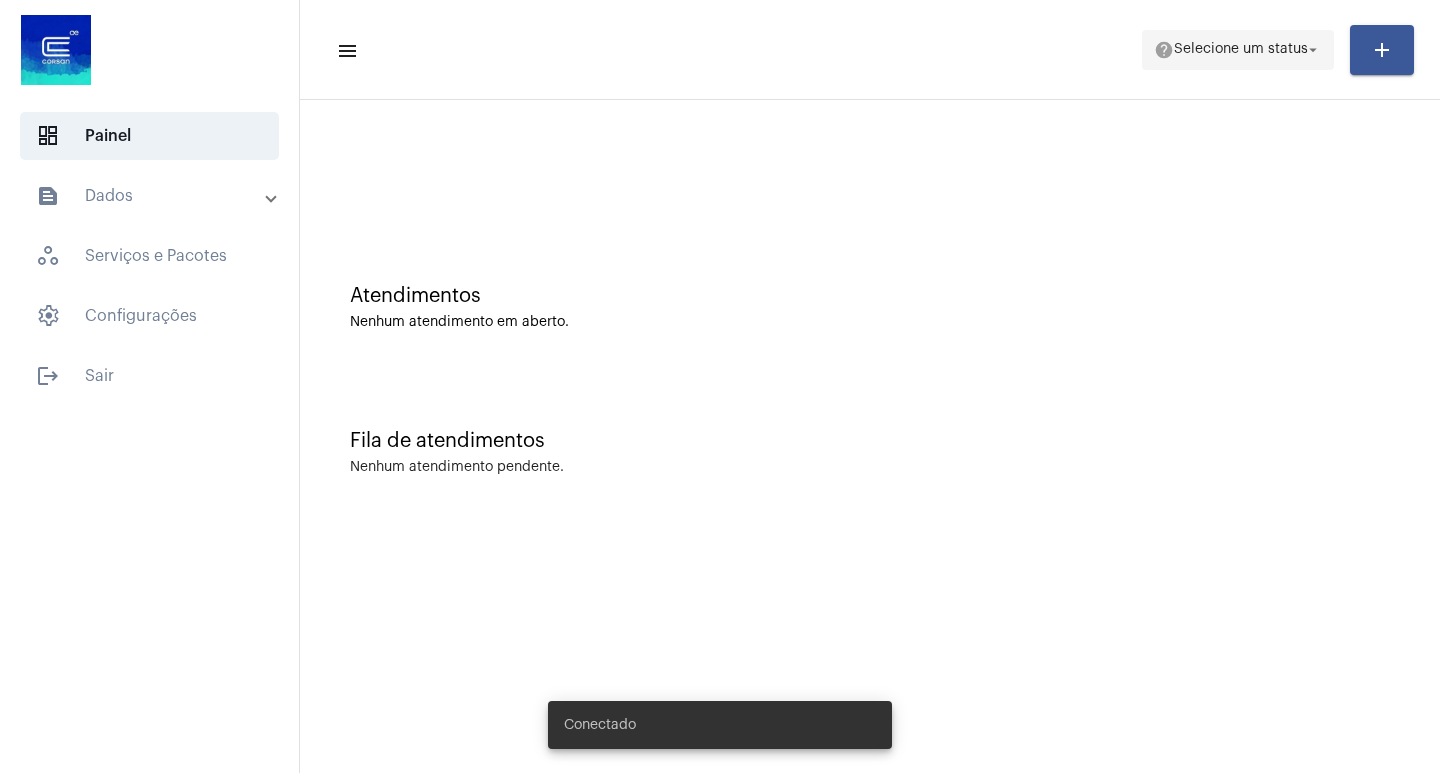 click on "Selecione um status" 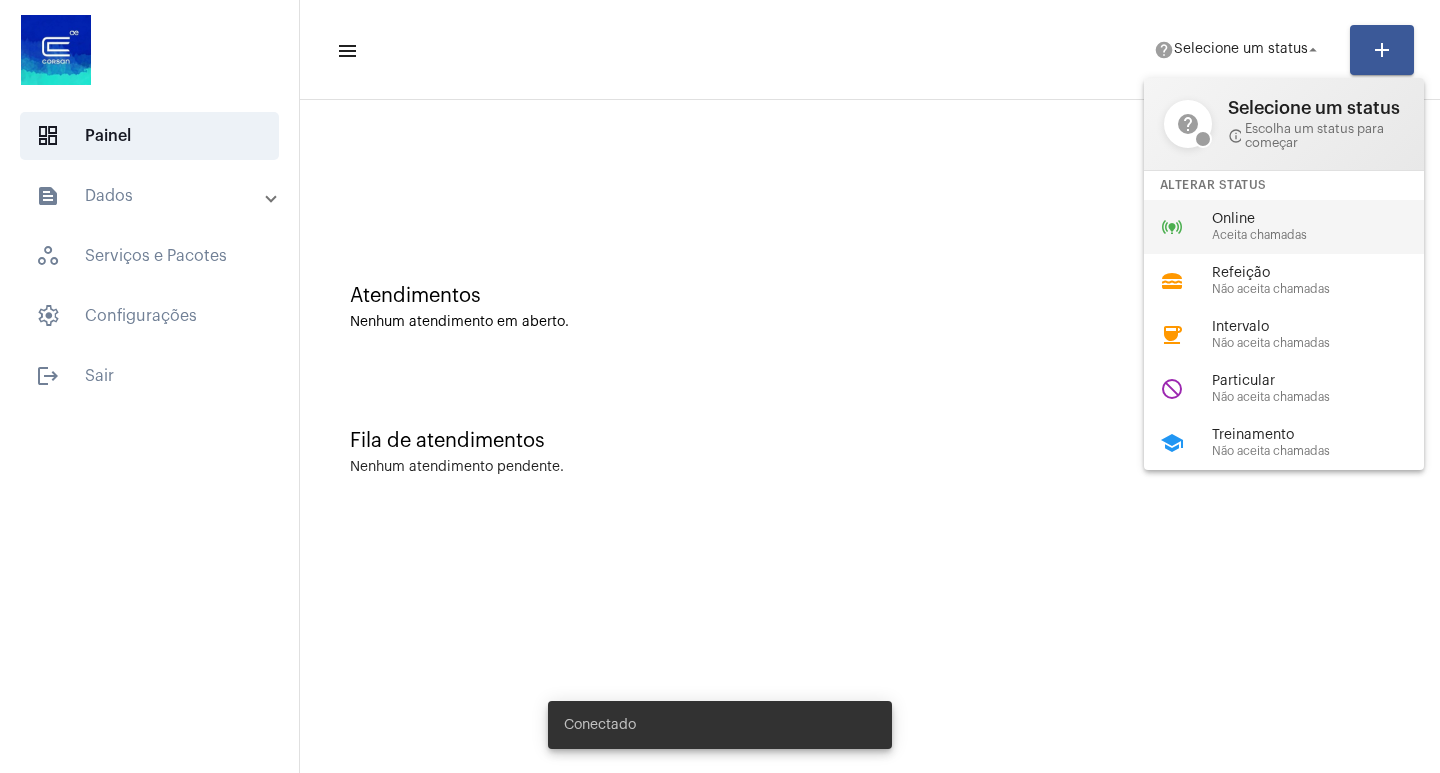 click on "Online" at bounding box center [1326, 219] 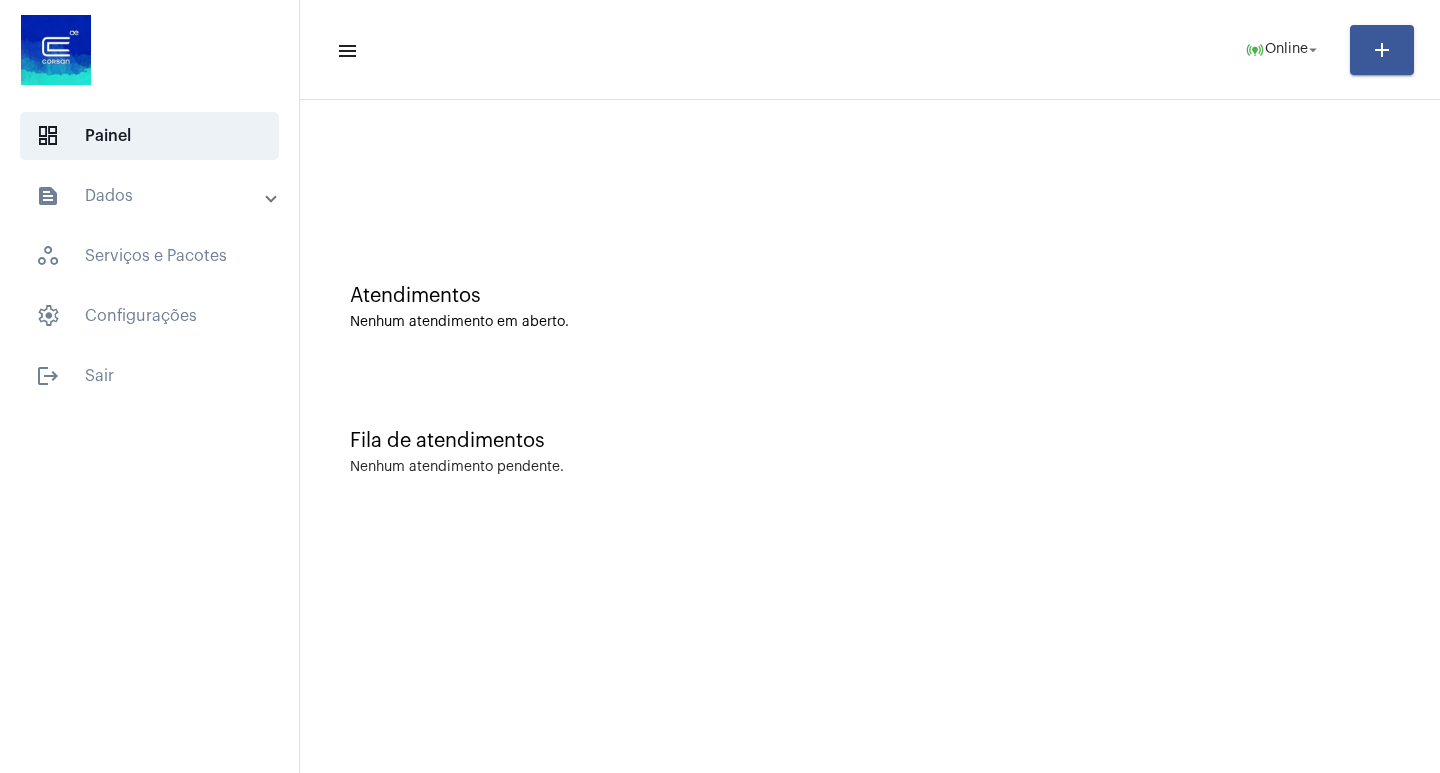 click on "text_snippet_outlined  Dados" at bounding box center [151, 196] 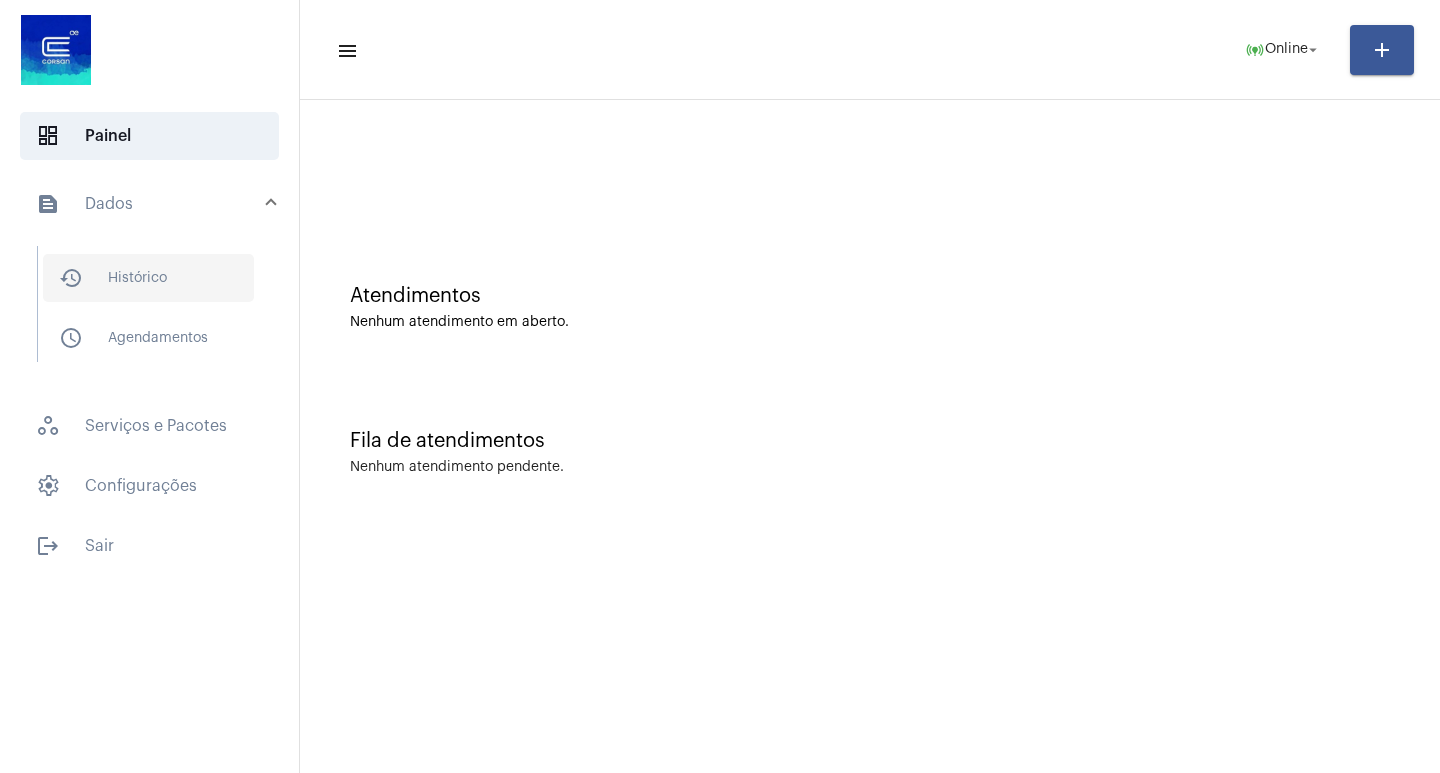 click on "history_outlined  Histórico" at bounding box center (148, 278) 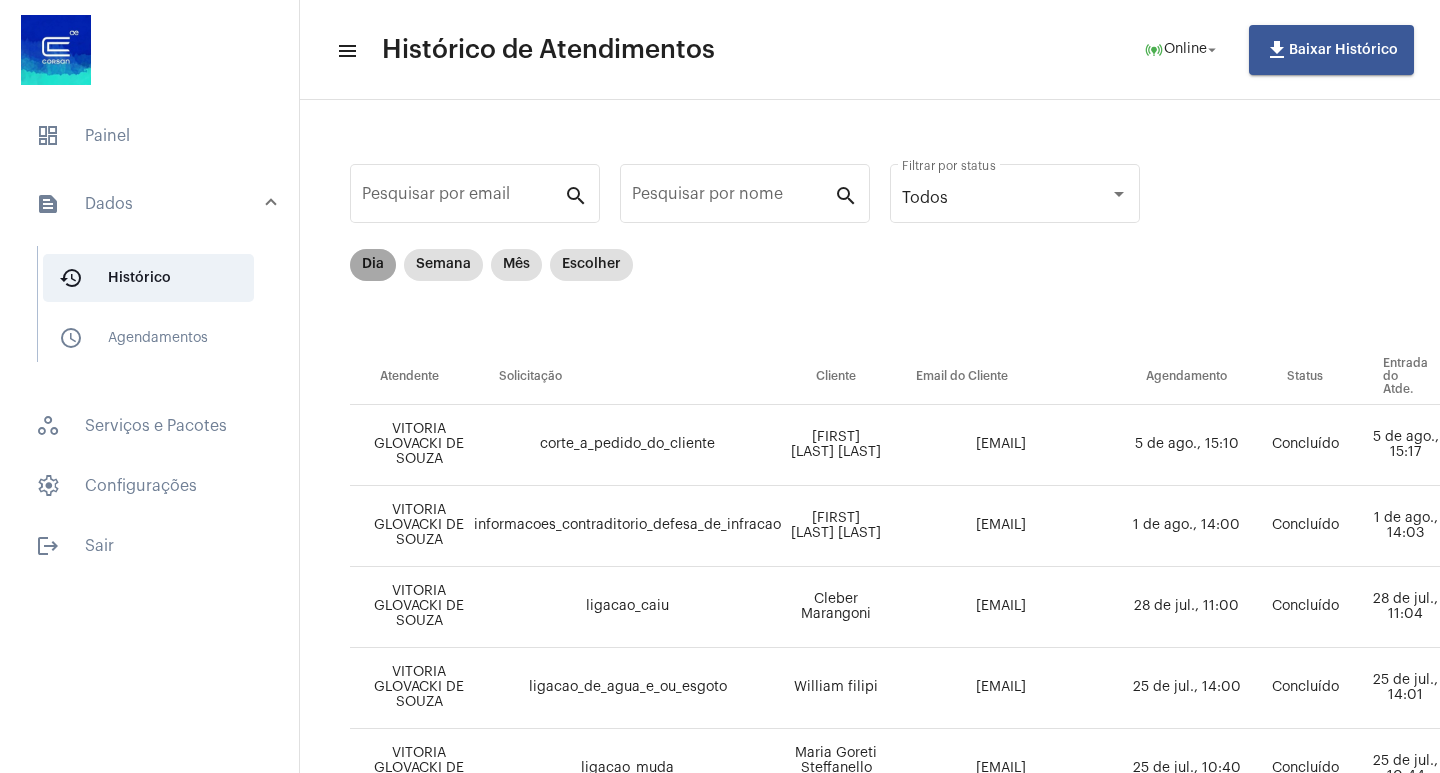 click on "Dia" at bounding box center (373, 265) 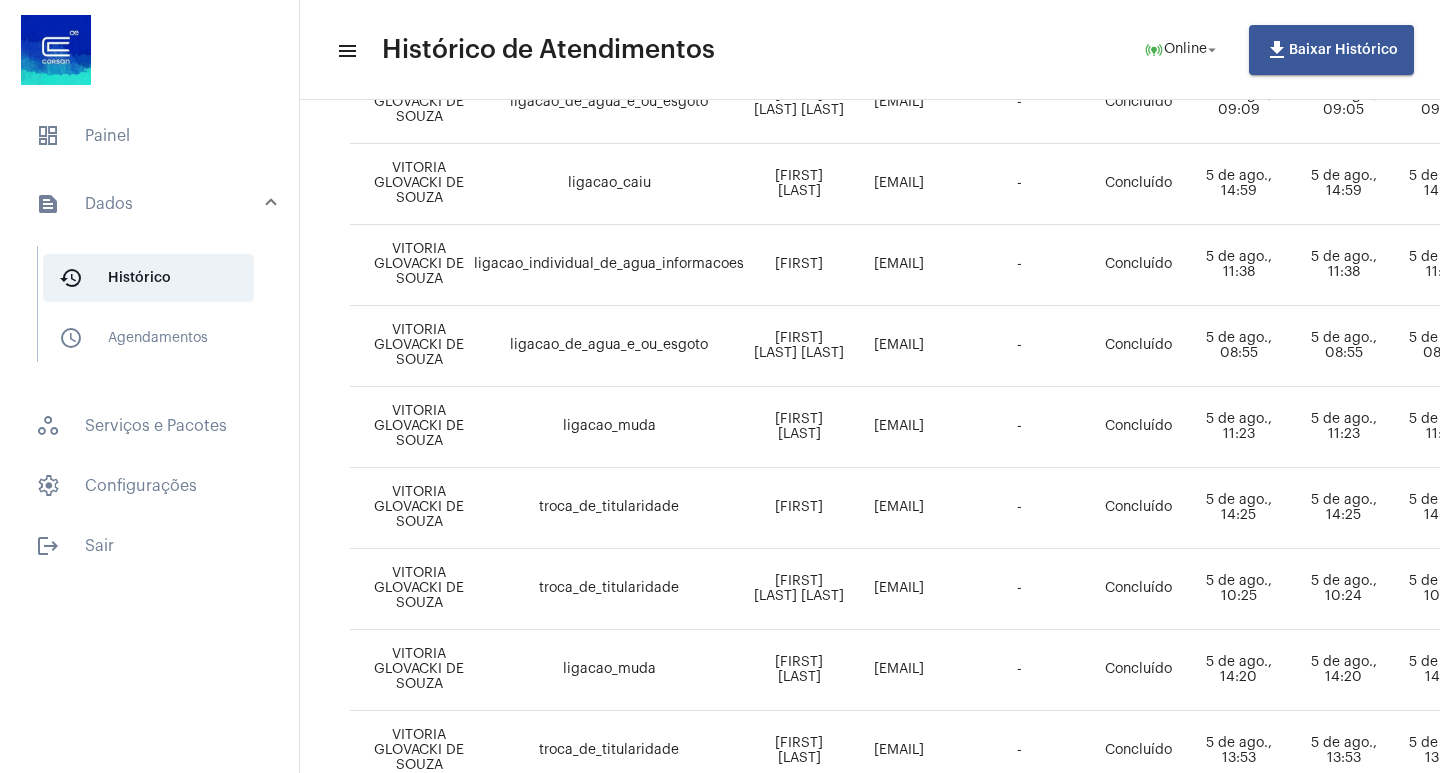 scroll, scrollTop: 563, scrollLeft: 0, axis: vertical 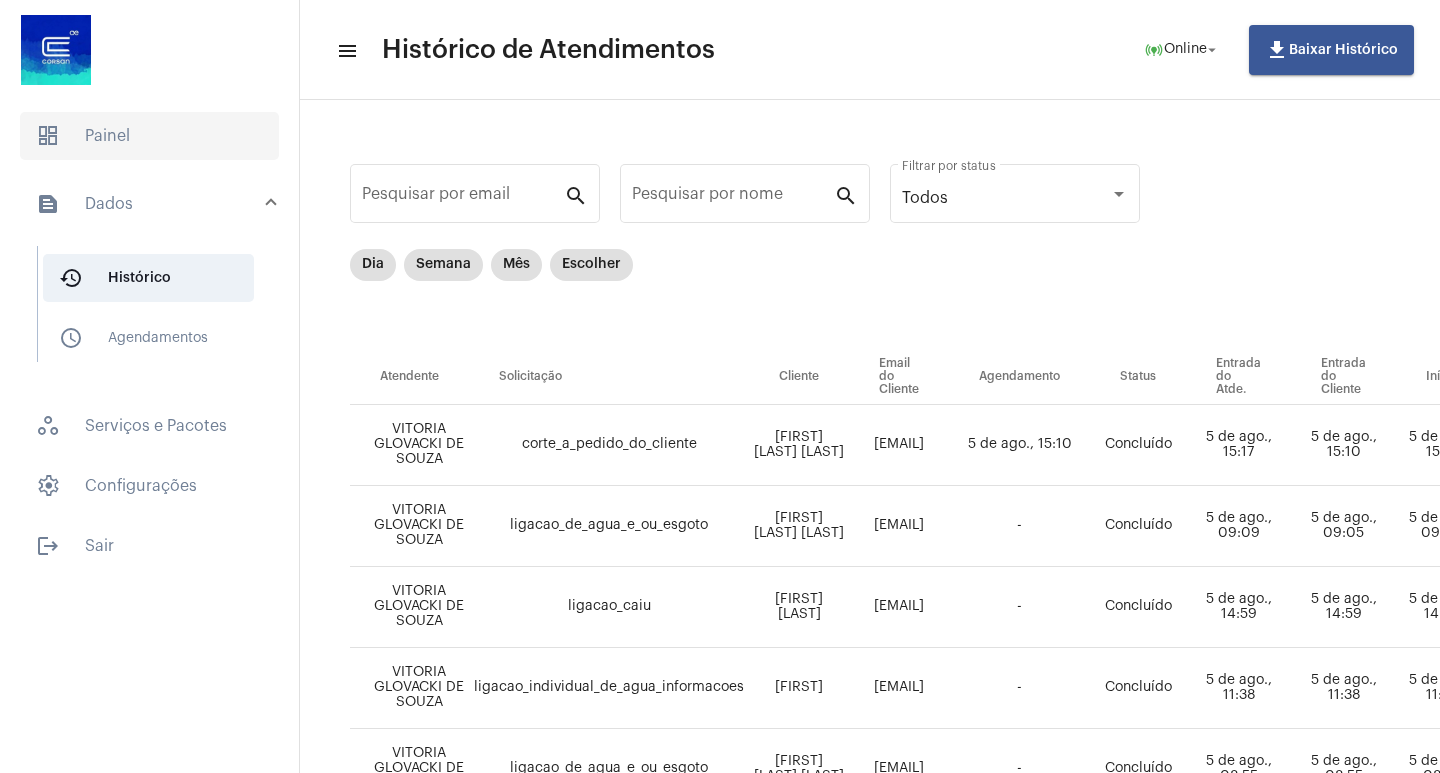 click on "dashboard   Painel" 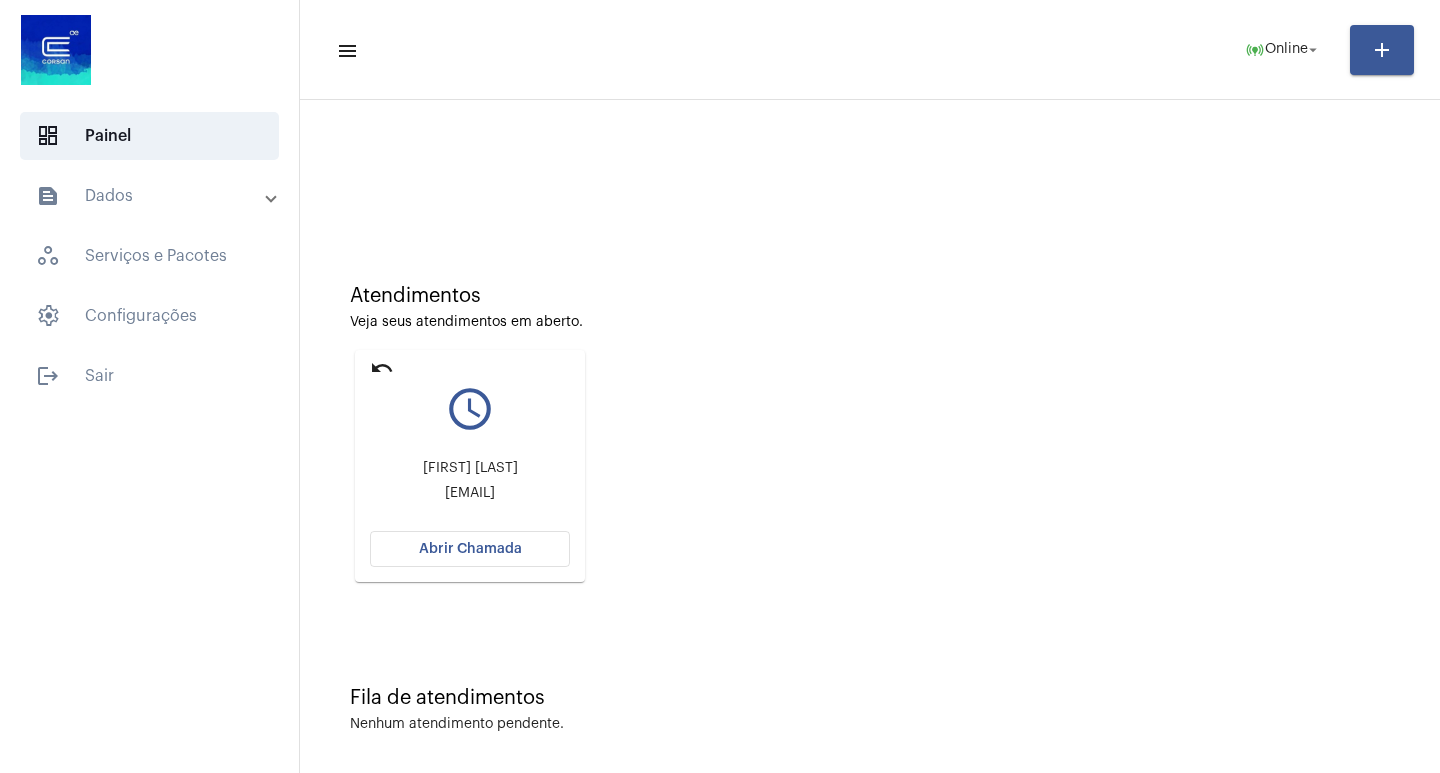 click on "Abrir Chamada" 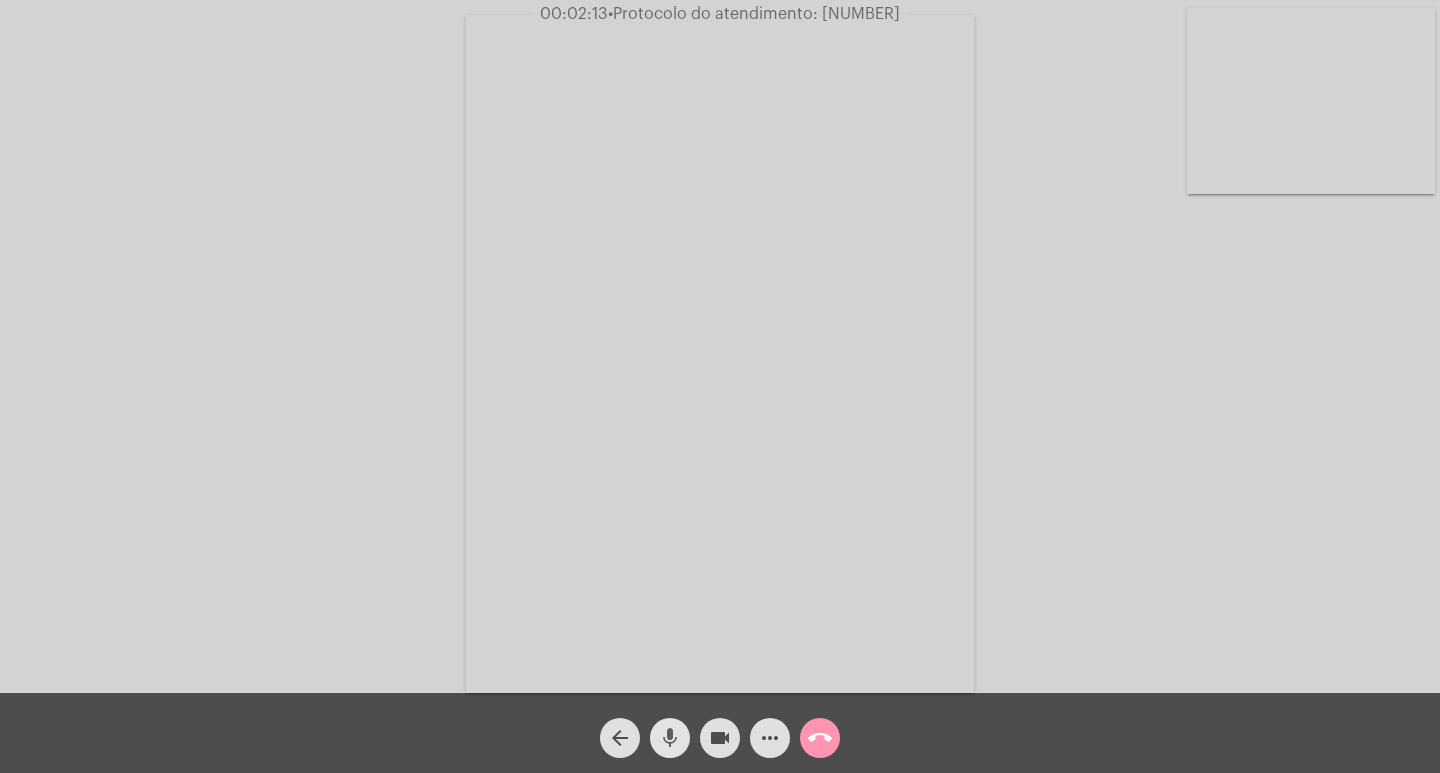click on "mic" 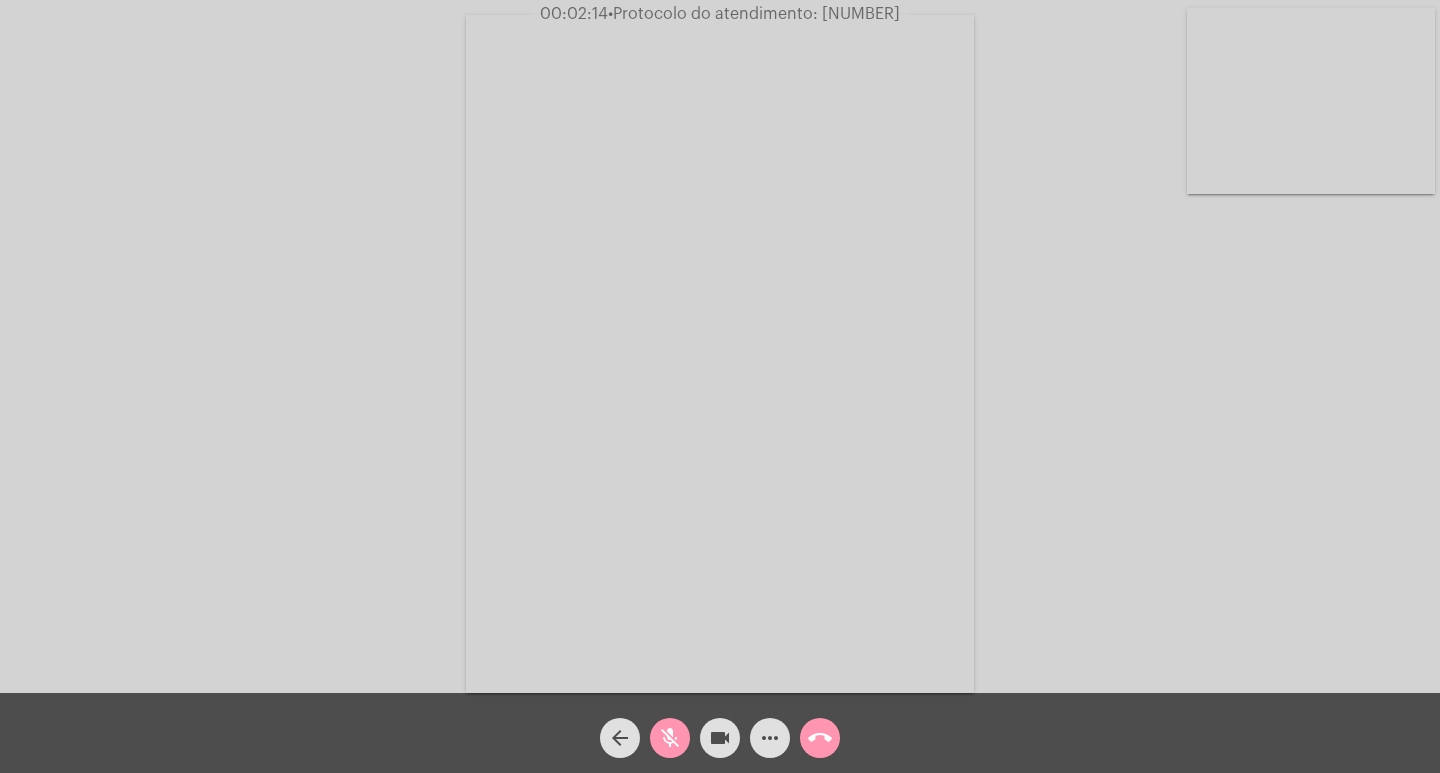 click on "videocam" 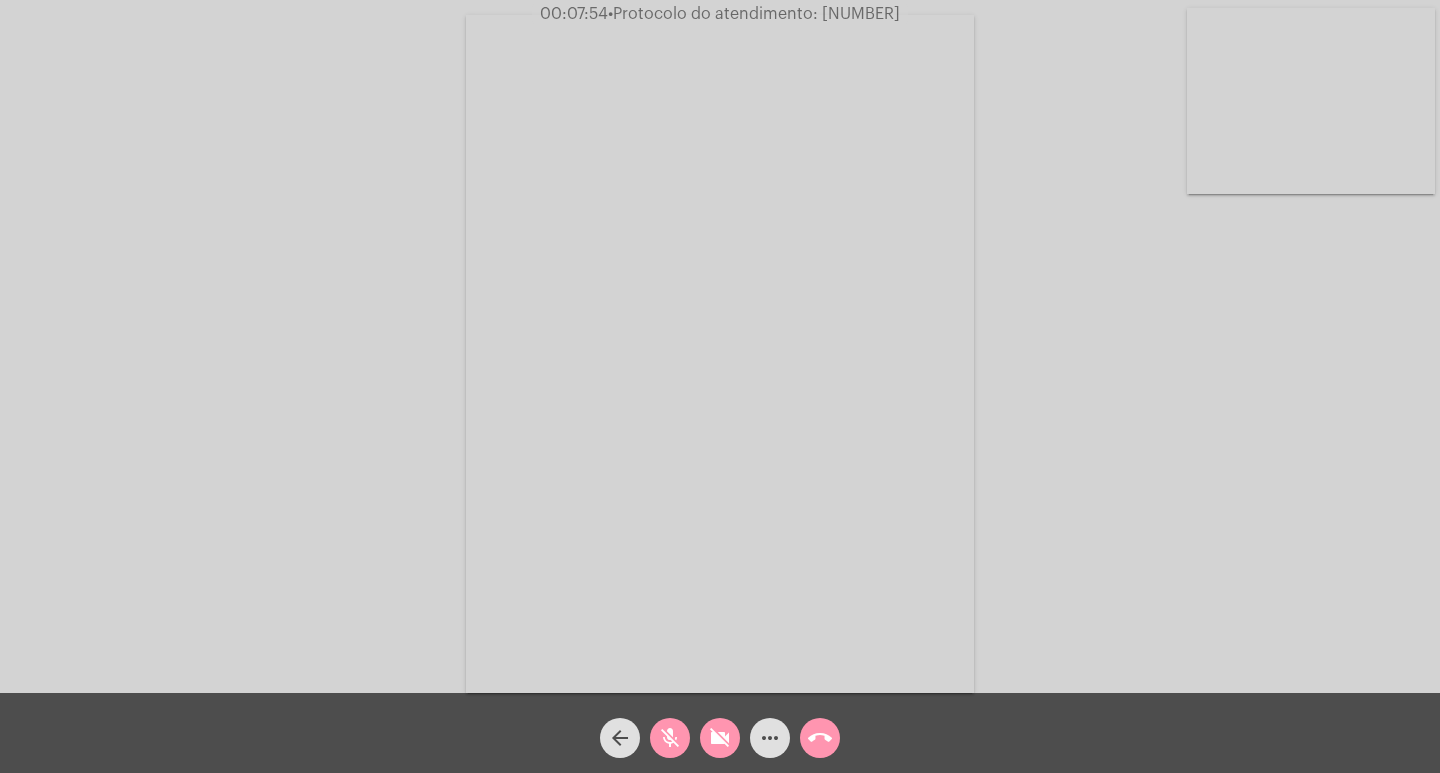 click on "mic_off" 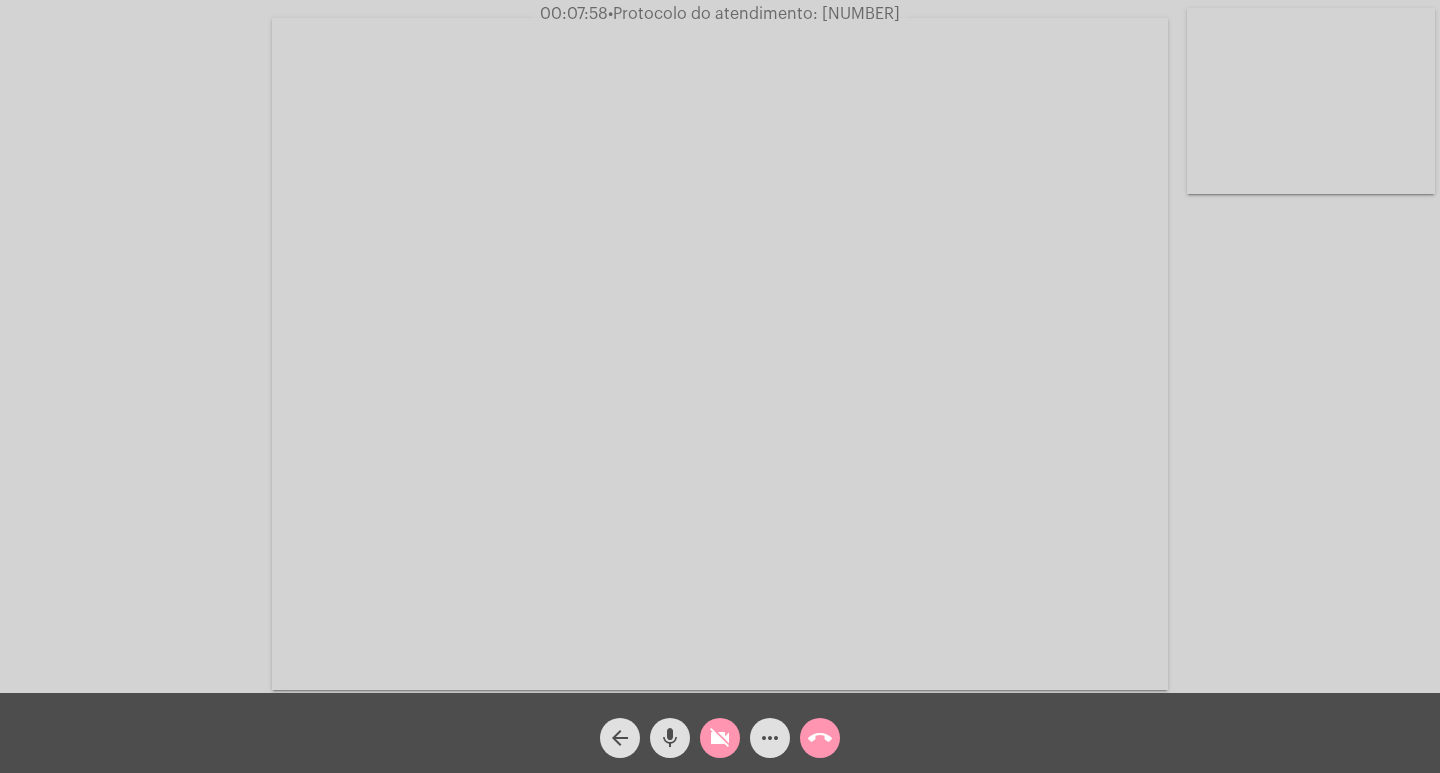 click on "mic" 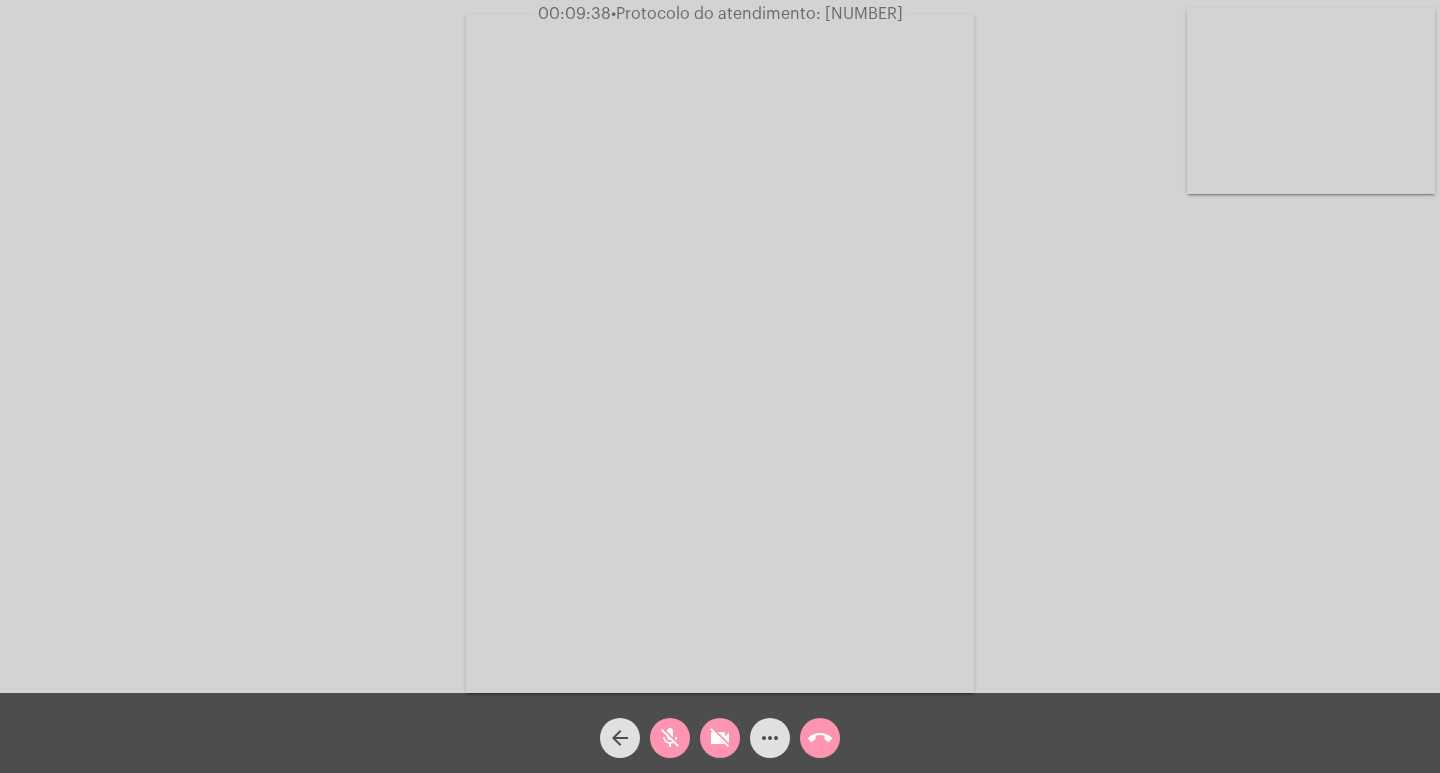 click on "mic_off" 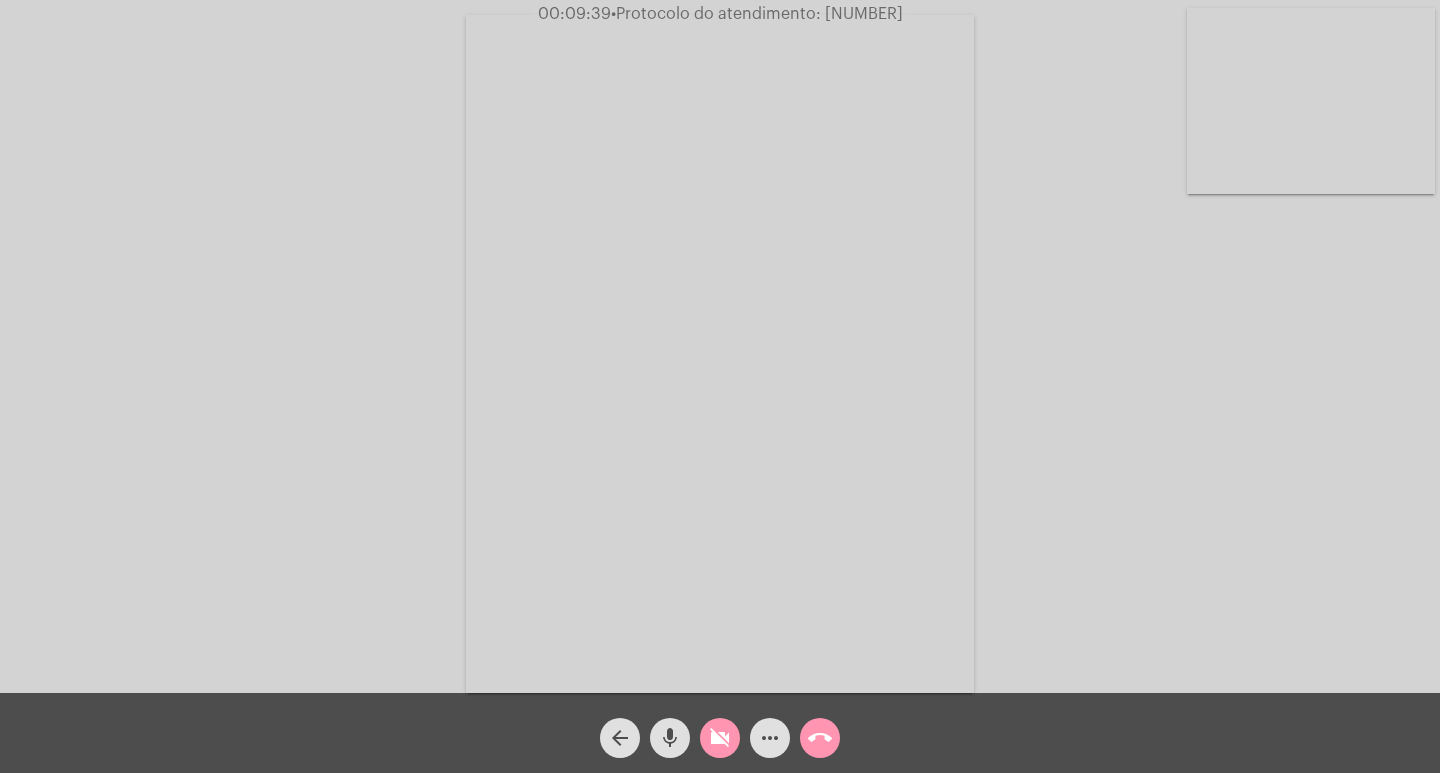 click on "mic" 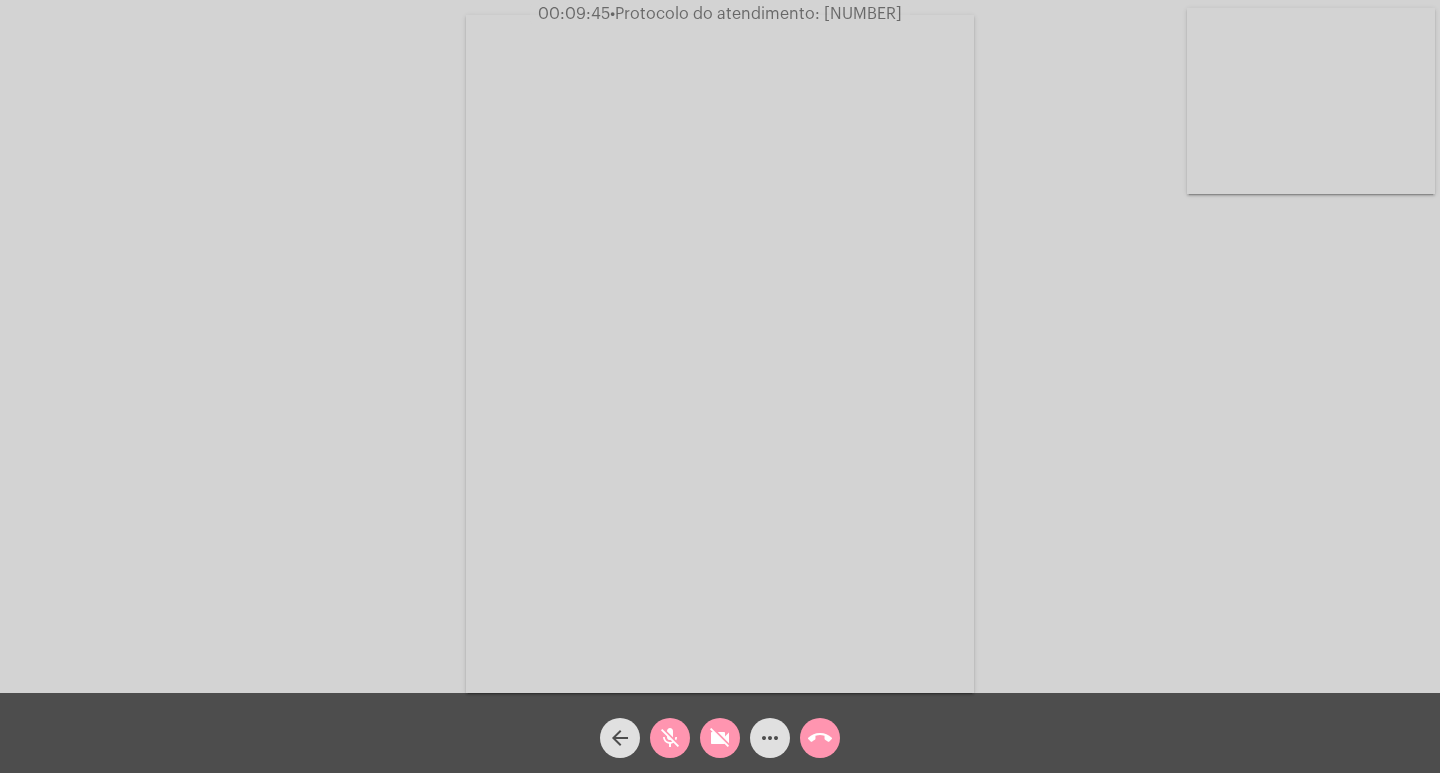 click on "mic_off" 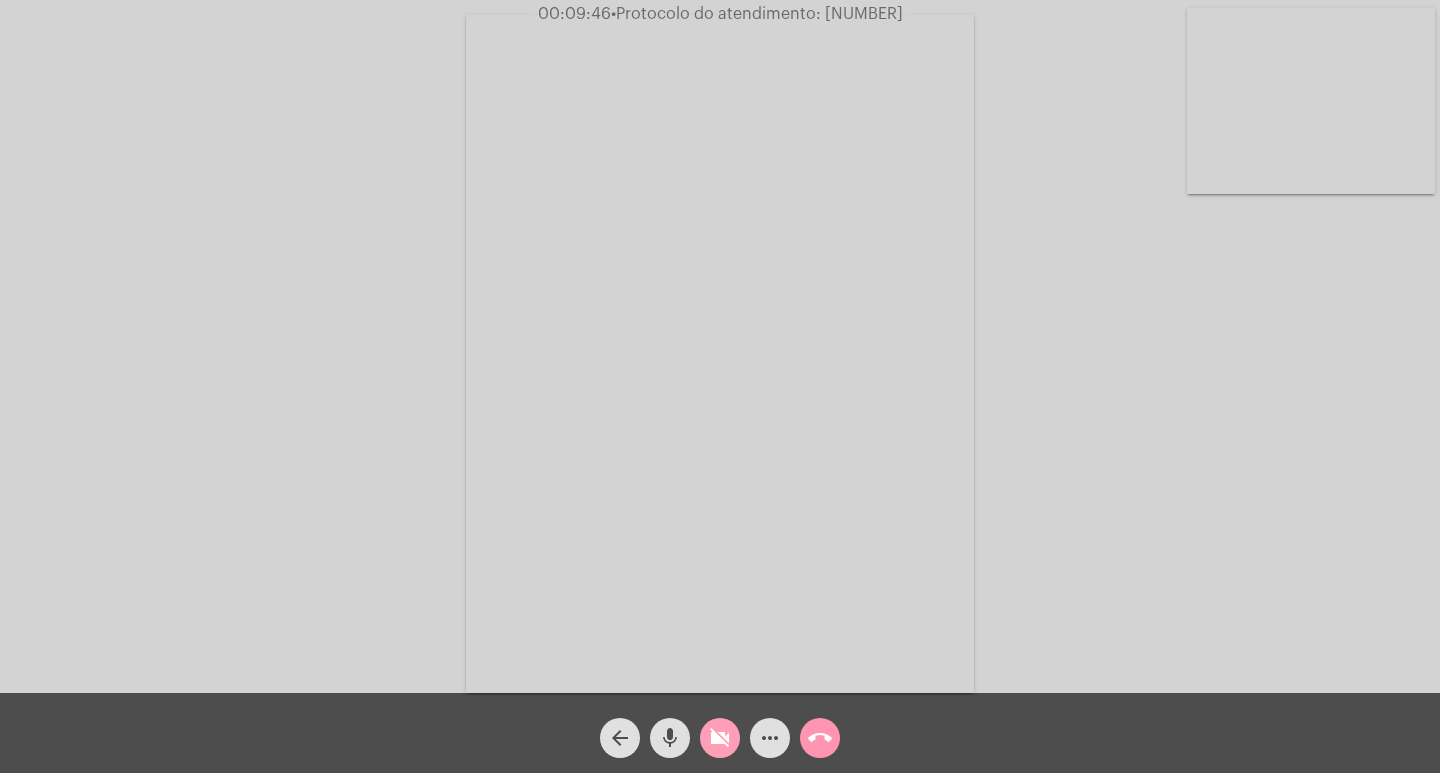click on "videocam_off" 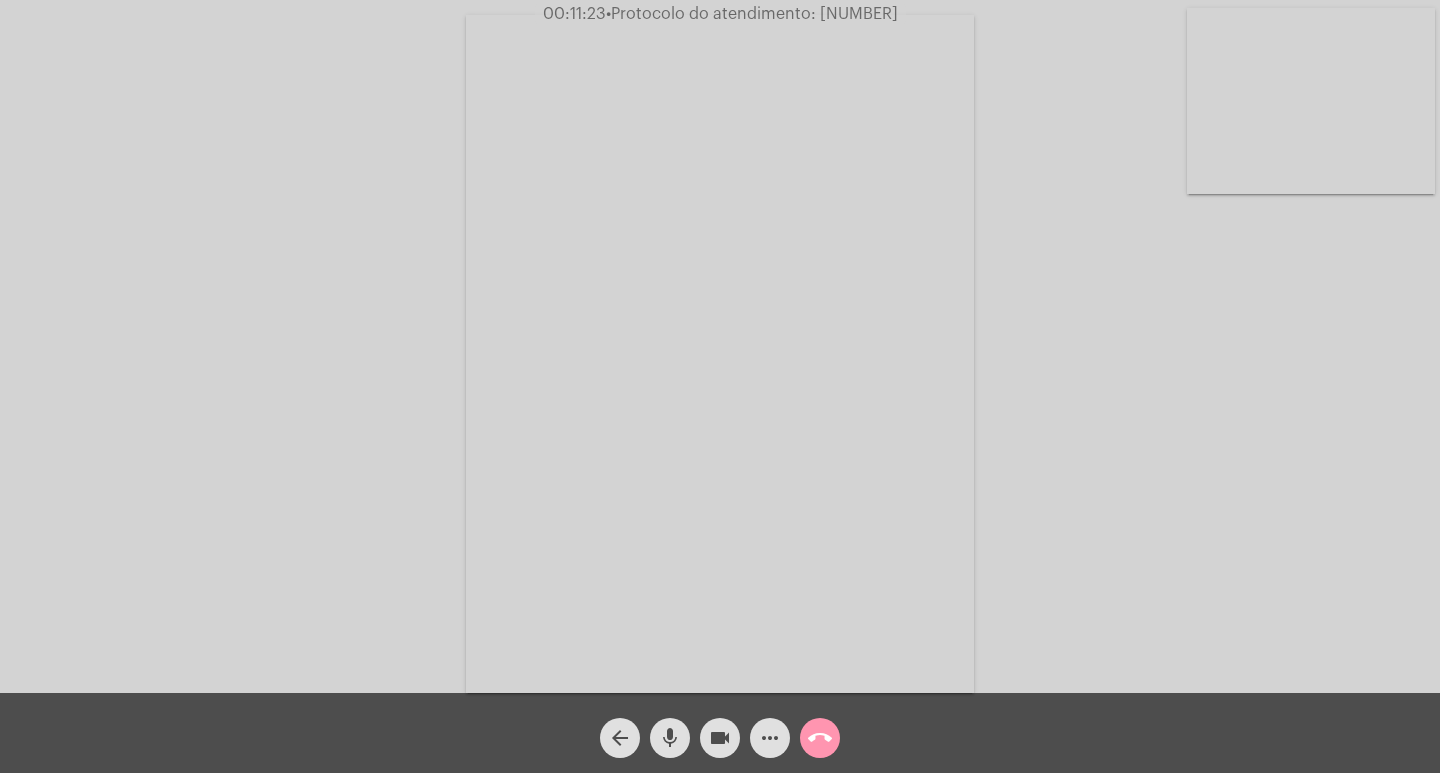 click on "•  Protocolo do atendimento: 20250805060262" 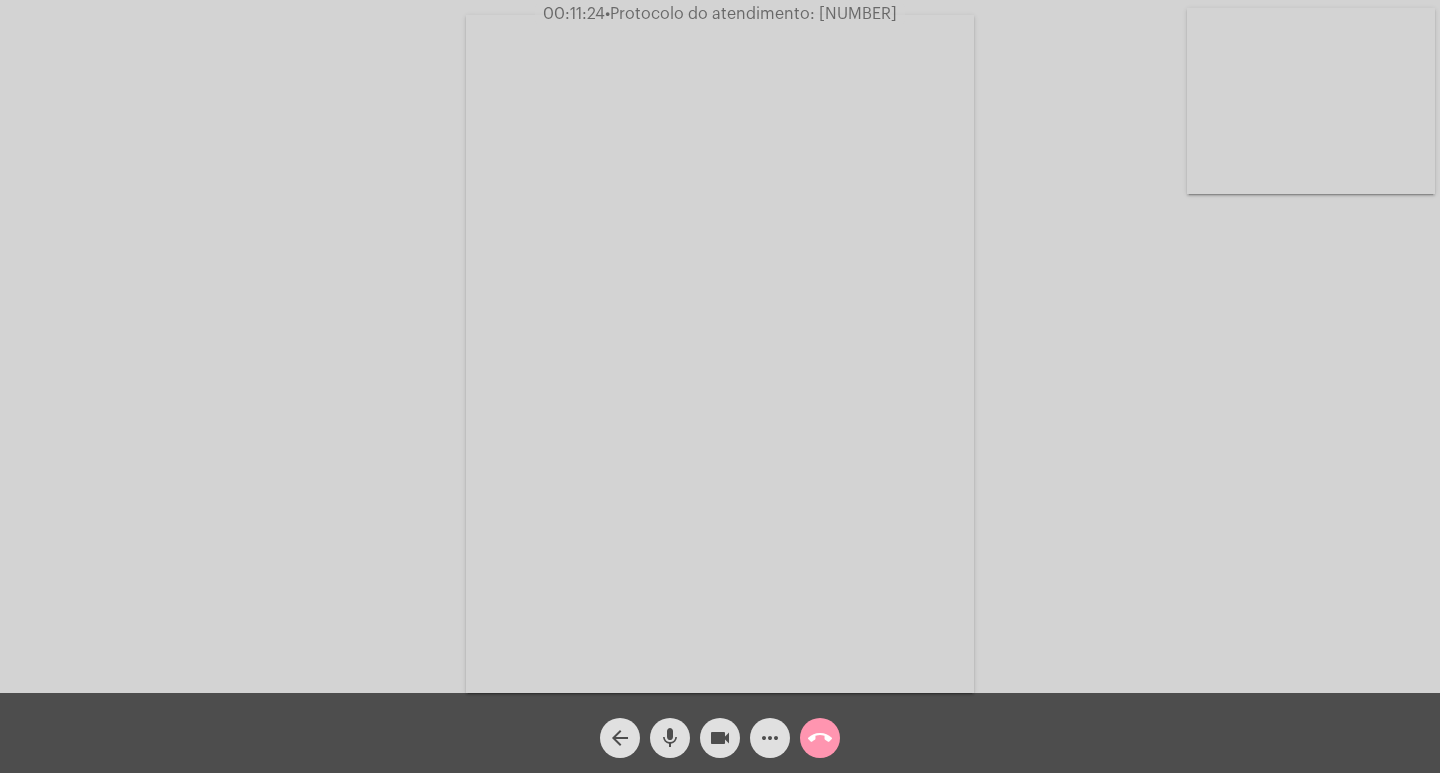 copy on "20250805060262" 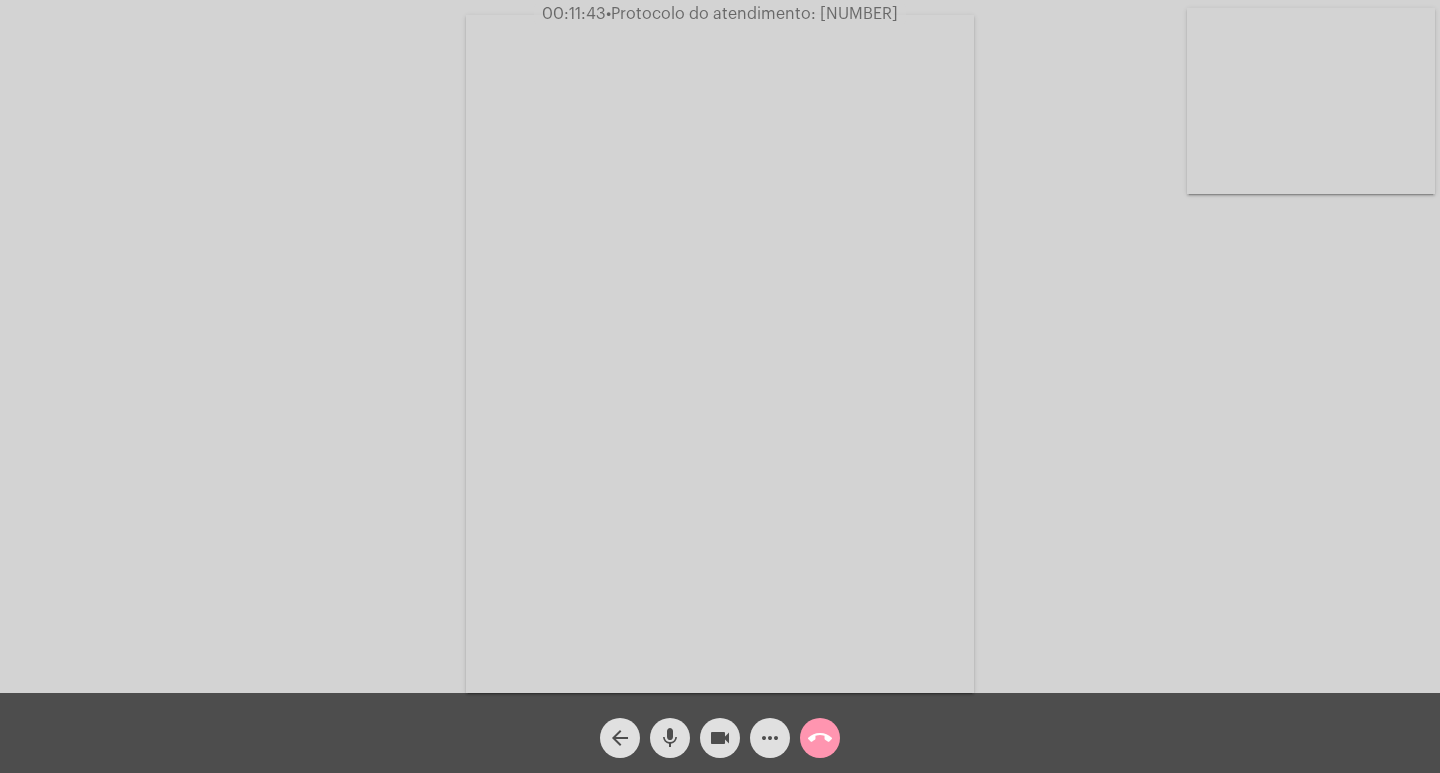 click on "call_end" 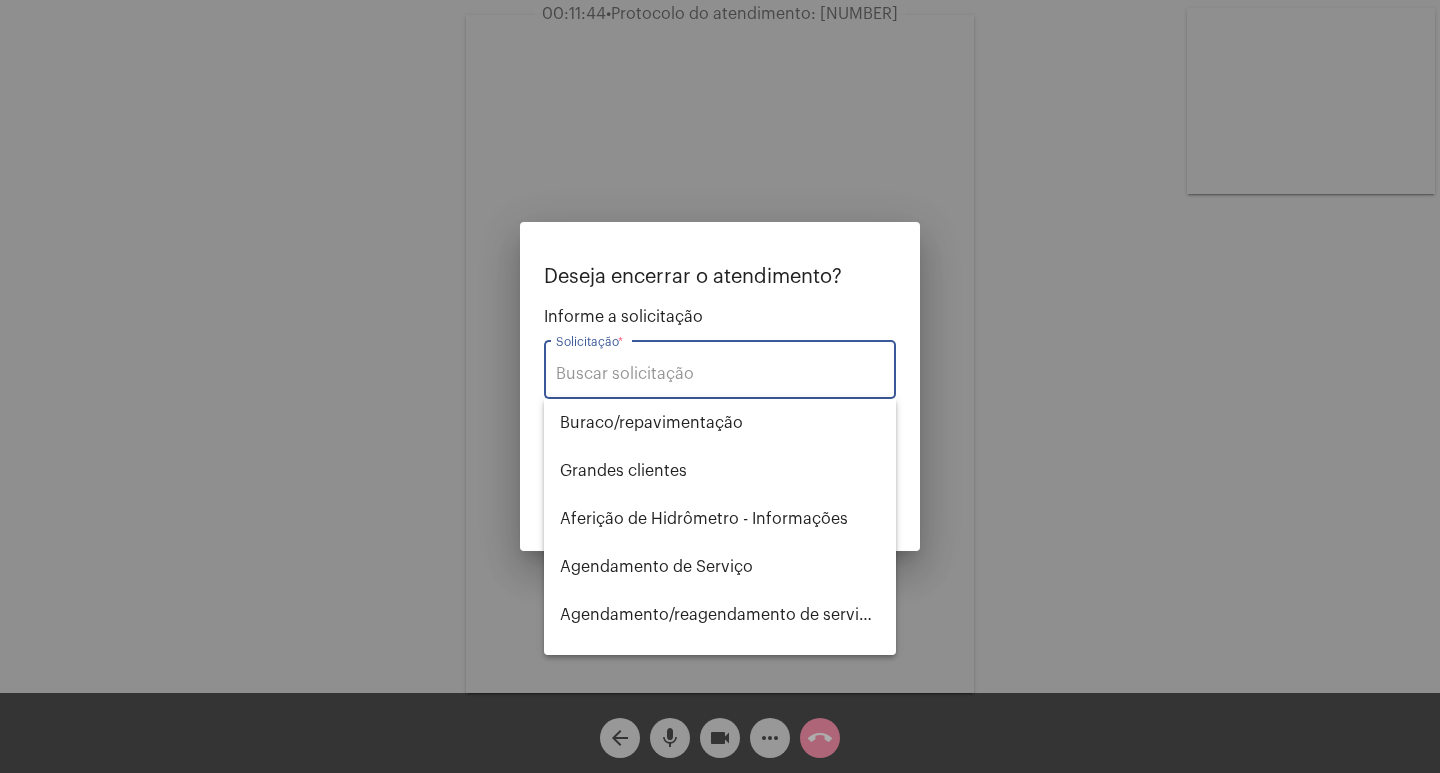 click on "Solicitação  *" at bounding box center [720, 374] 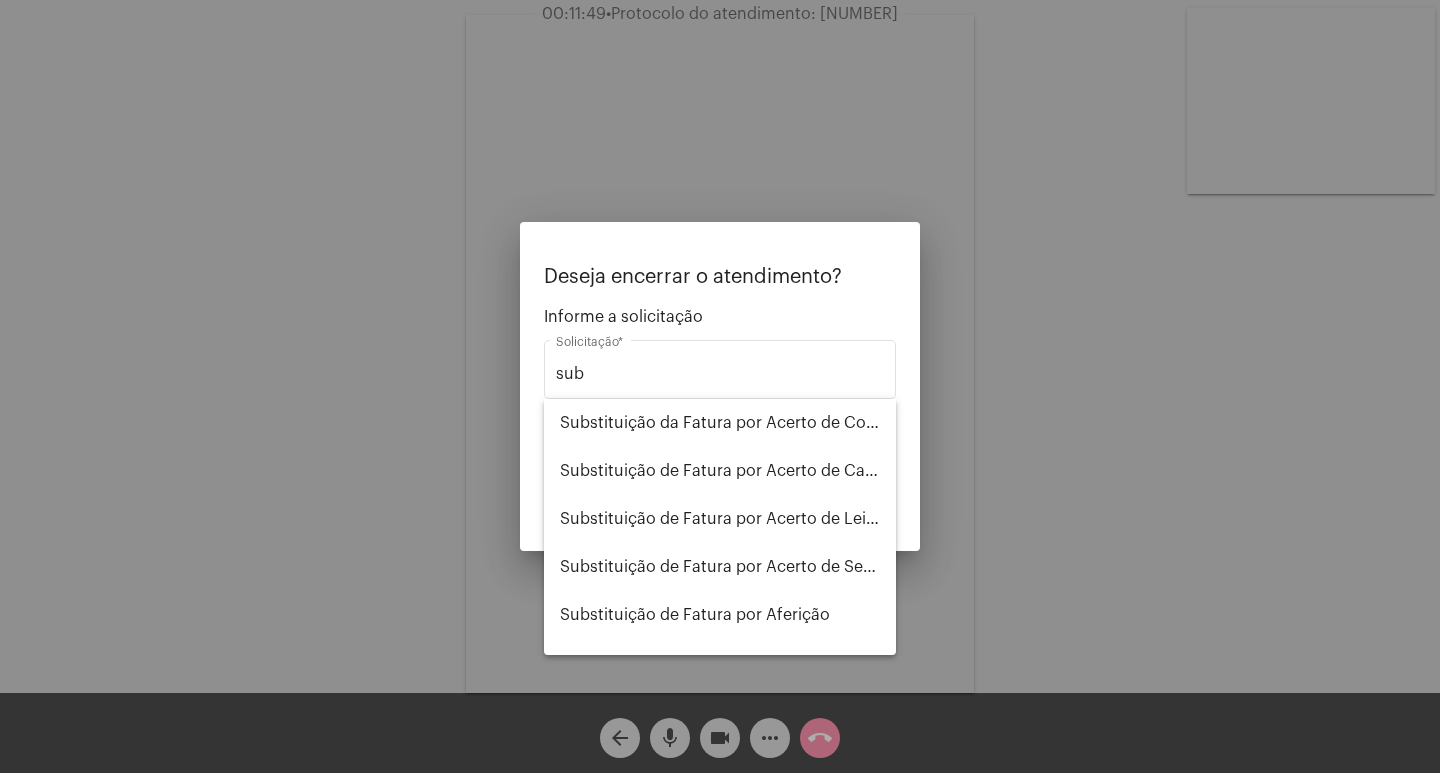 drag, startPoint x: 623, startPoint y: 364, endPoint x: 514, endPoint y: 375, distance: 109.55364 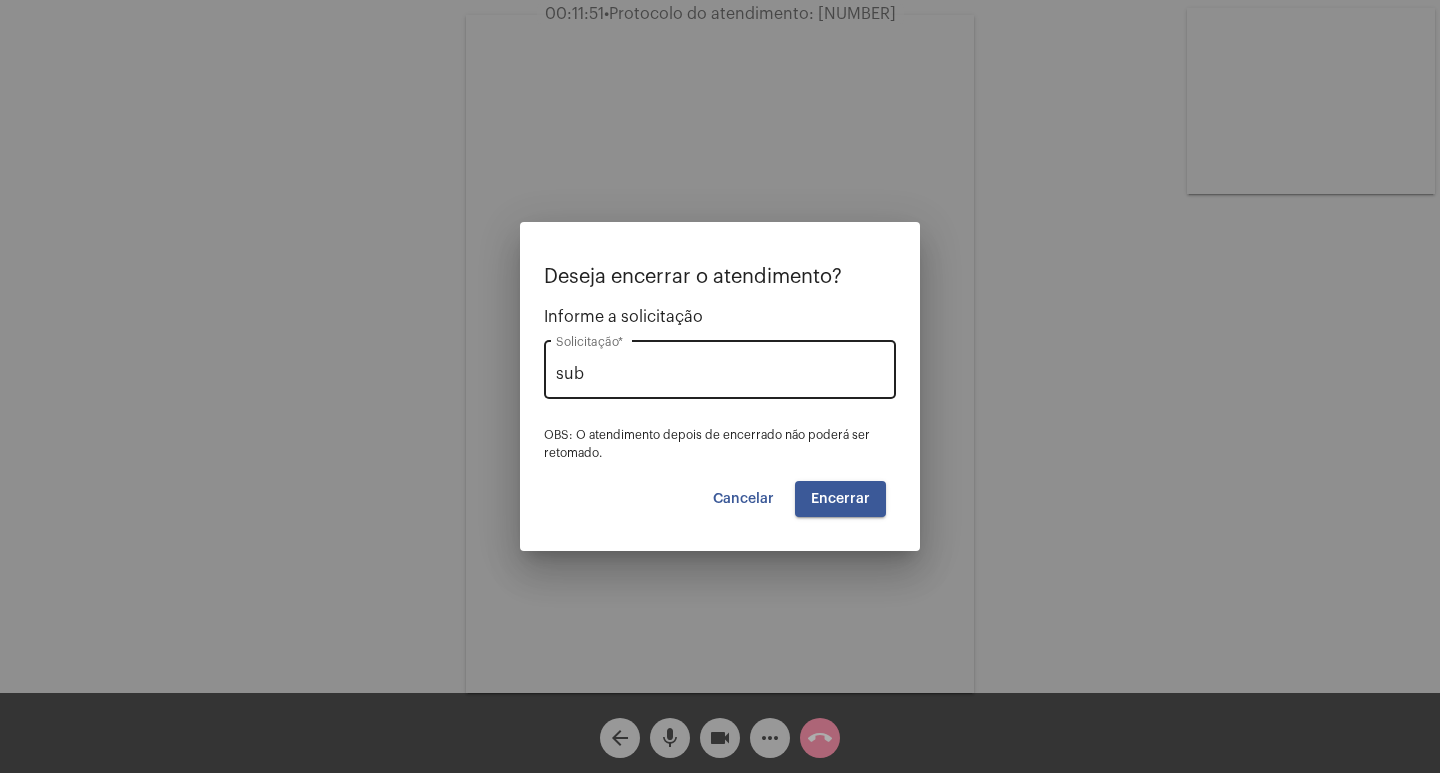 drag, startPoint x: 609, startPoint y: 386, endPoint x: 574, endPoint y: 396, distance: 36.40055 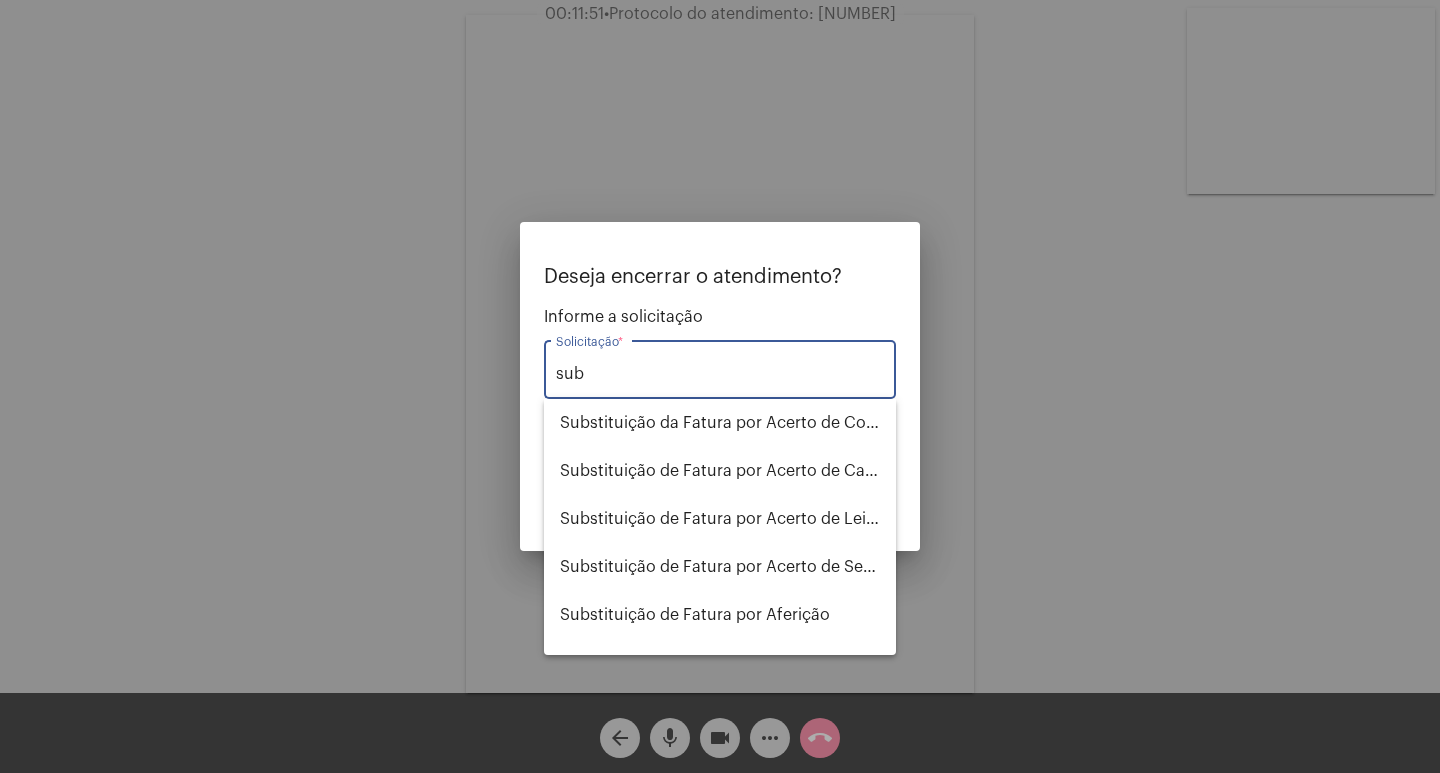 click on "sub Solicitação  *" at bounding box center [720, 367] 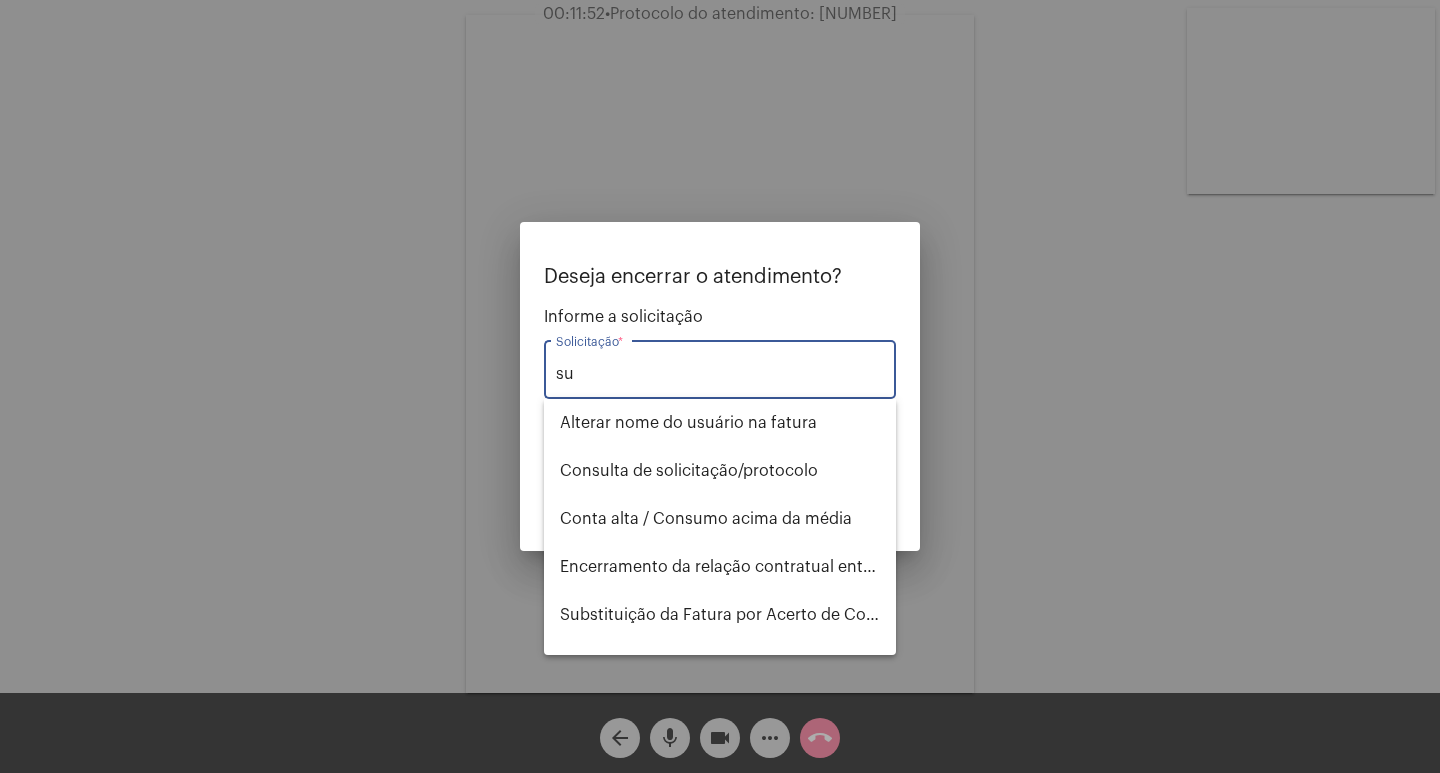 type on "s" 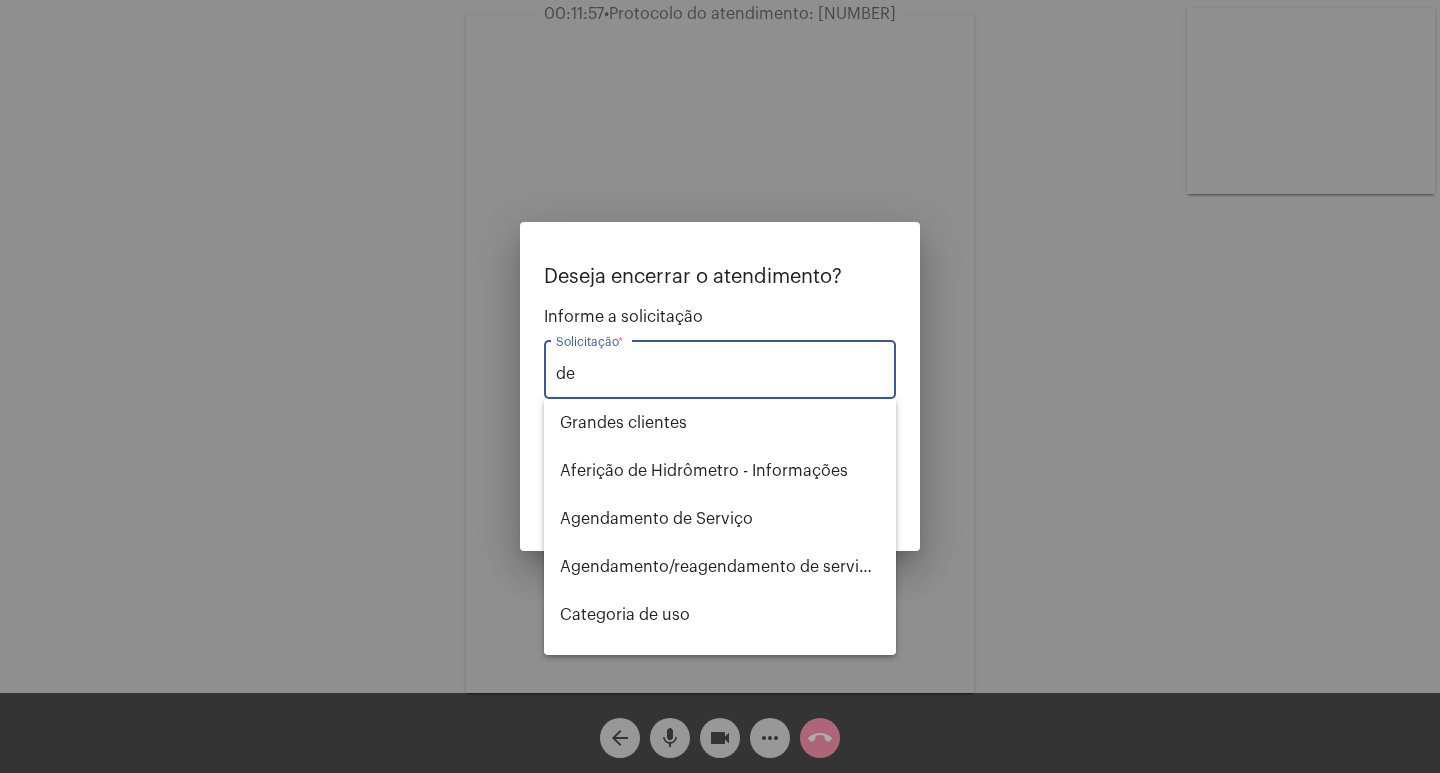 type on "d" 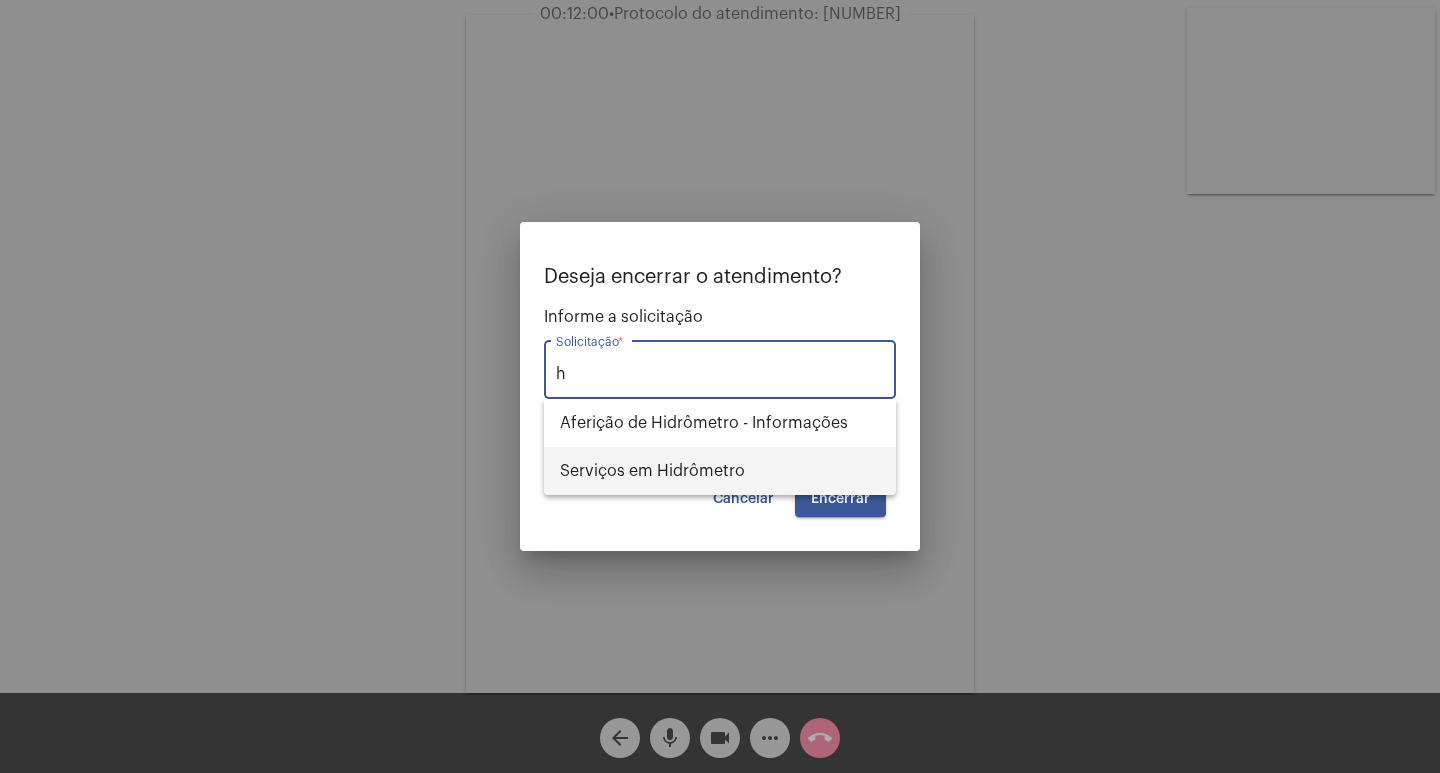 click on "Serviços em Hidrômetro" at bounding box center (720, 471) 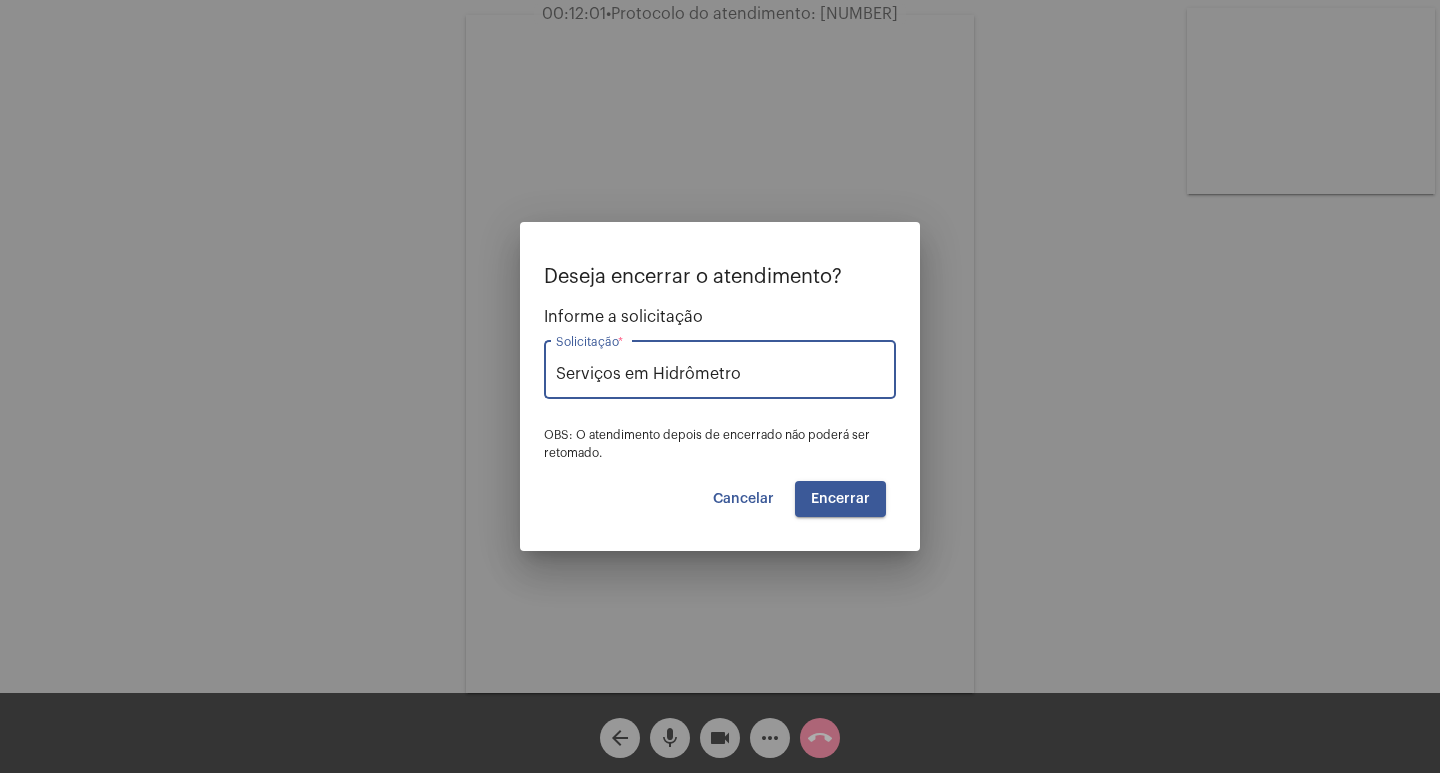 click on "Encerrar" at bounding box center (840, 499) 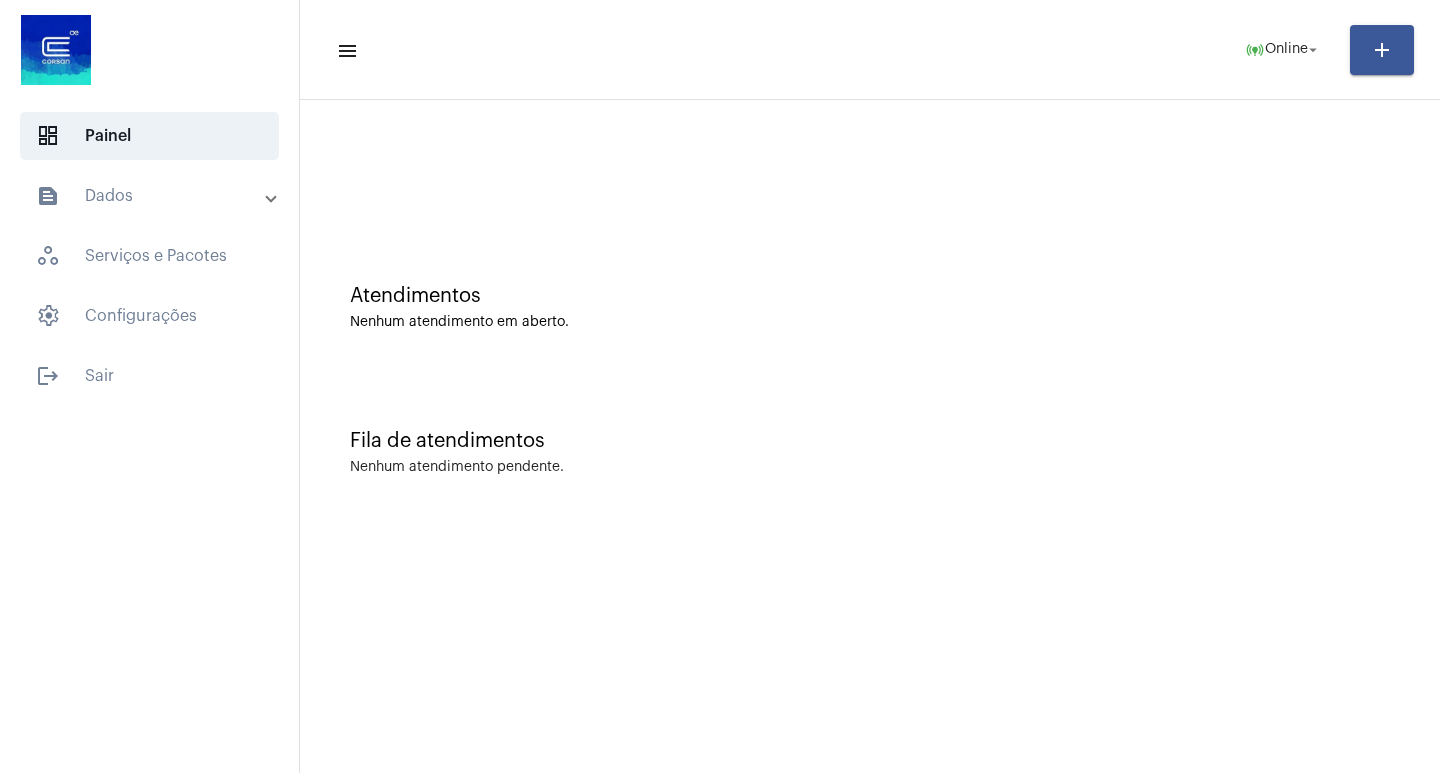 click on "text_snippet_outlined  Dados" at bounding box center (151, 196) 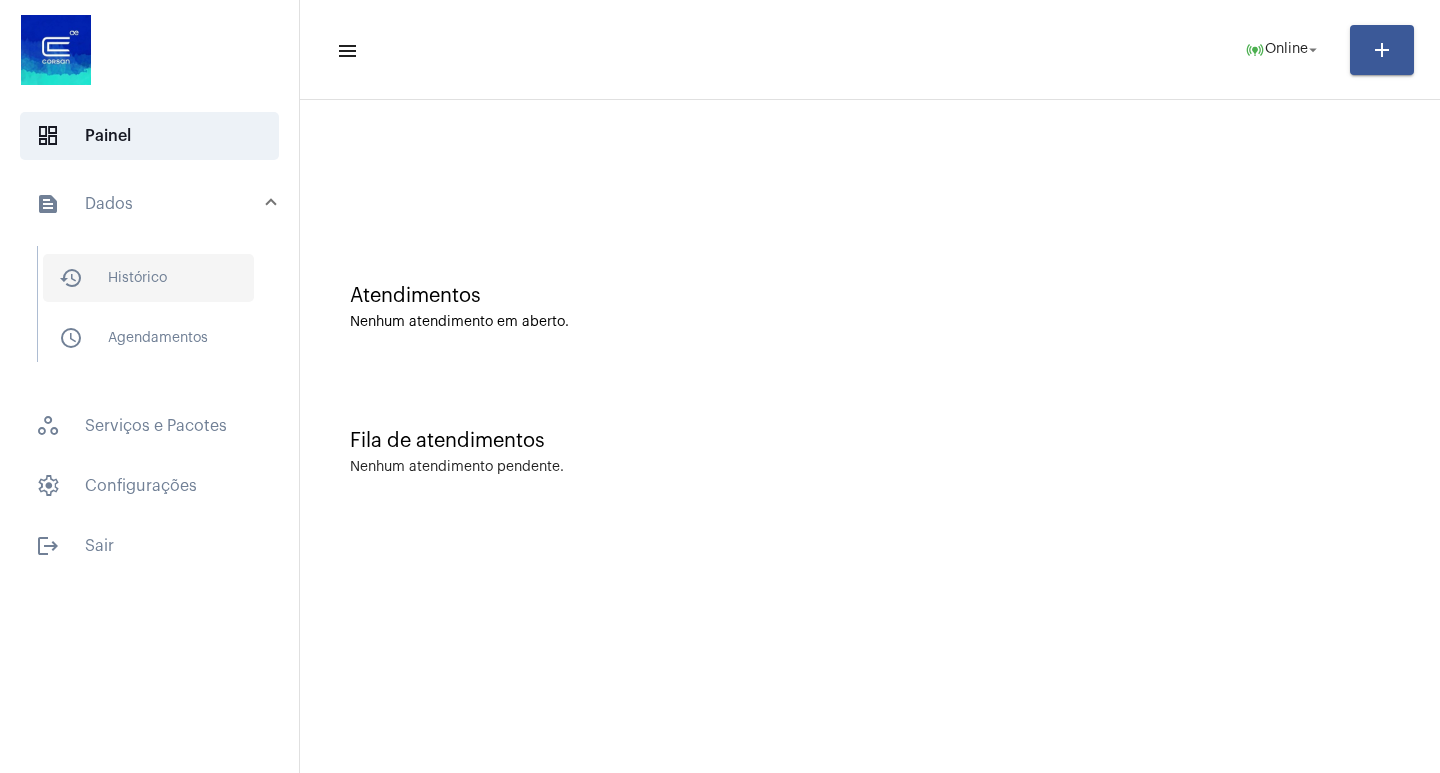 click on "history_outlined  Histórico" at bounding box center (148, 278) 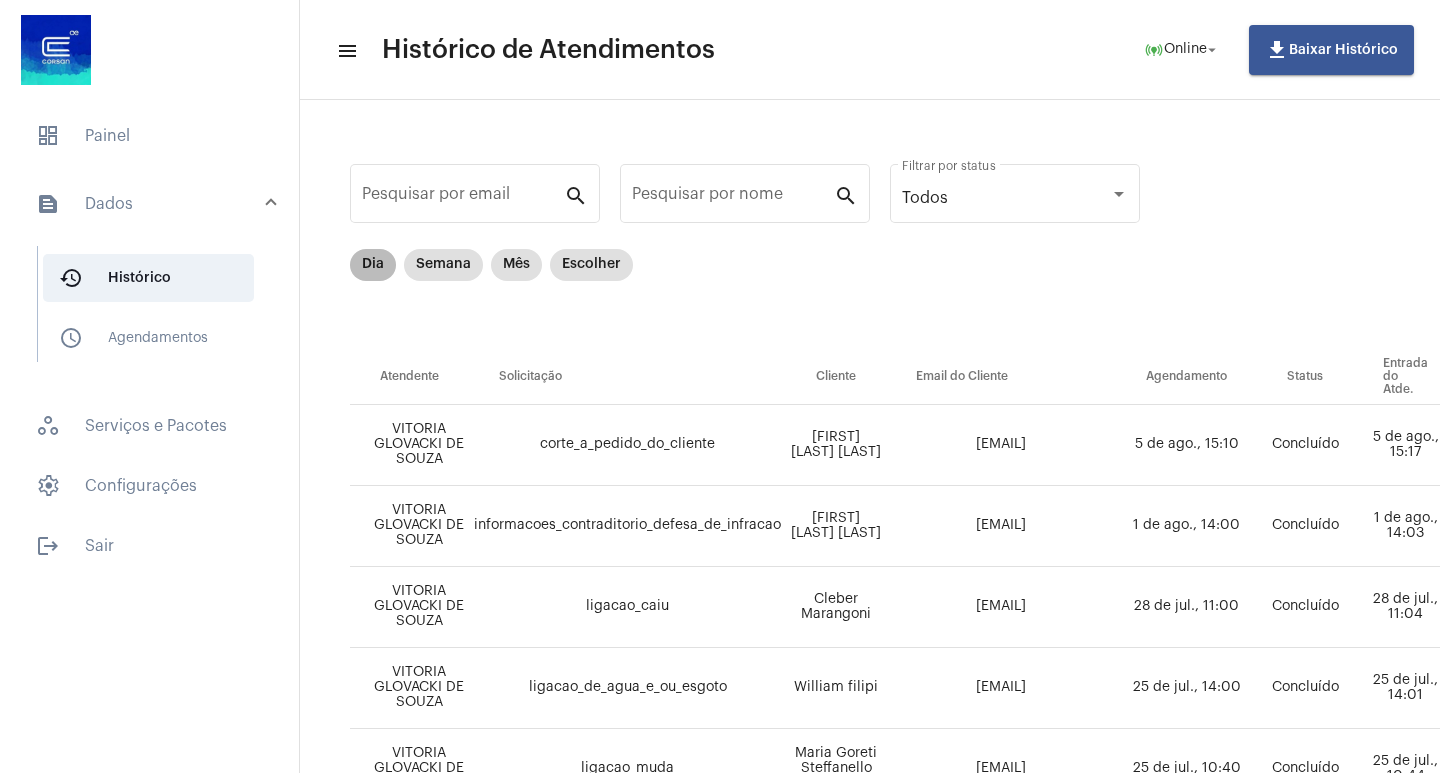 click on "Dia" at bounding box center (373, 265) 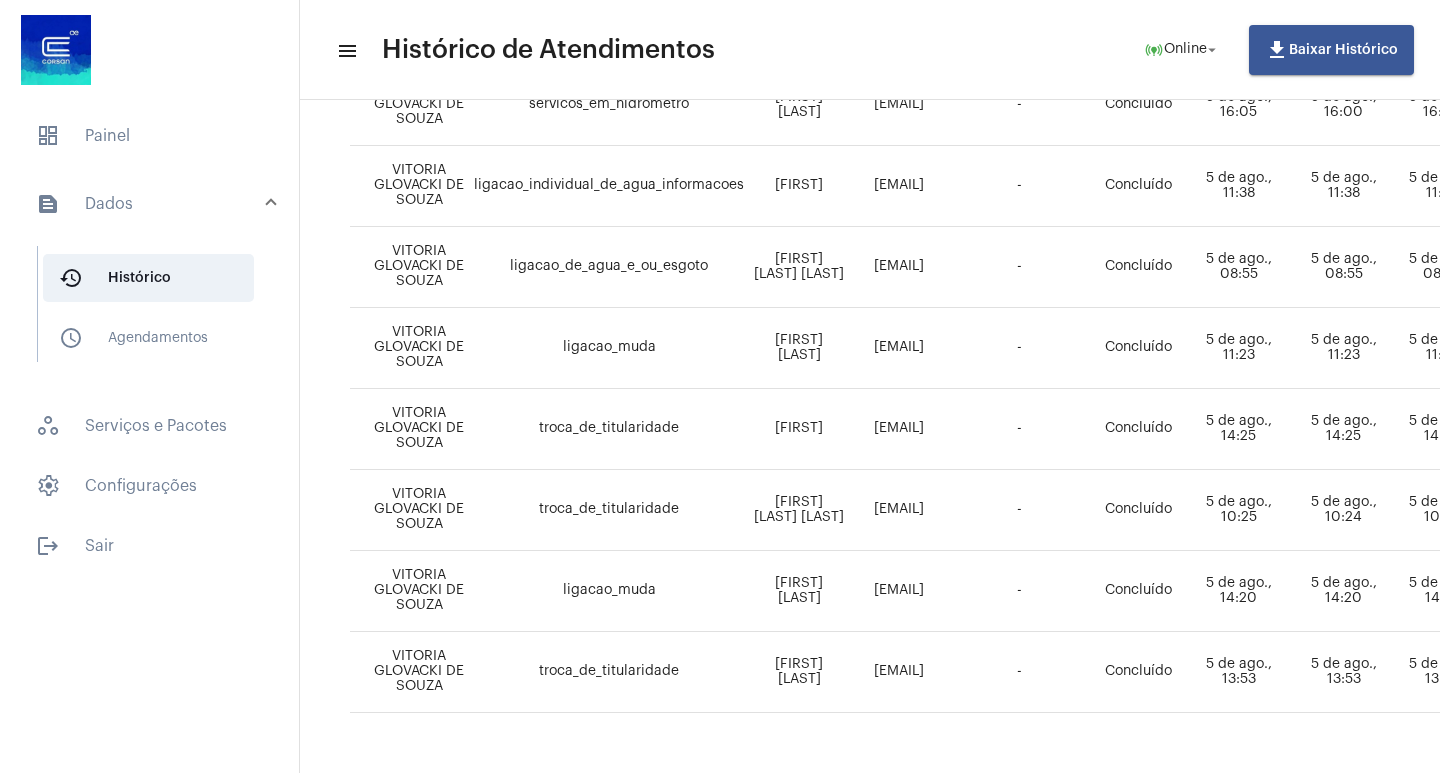 scroll, scrollTop: 644, scrollLeft: 0, axis: vertical 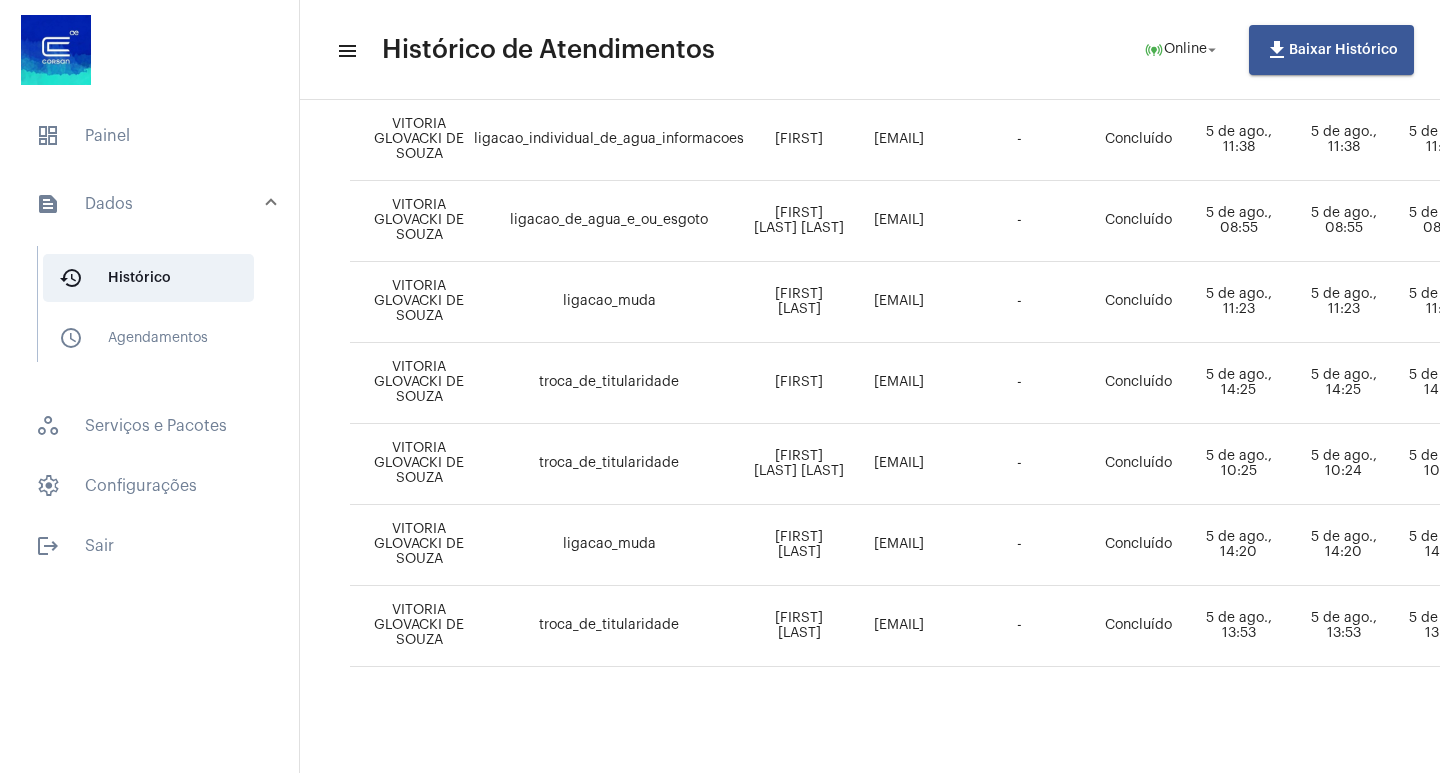 click 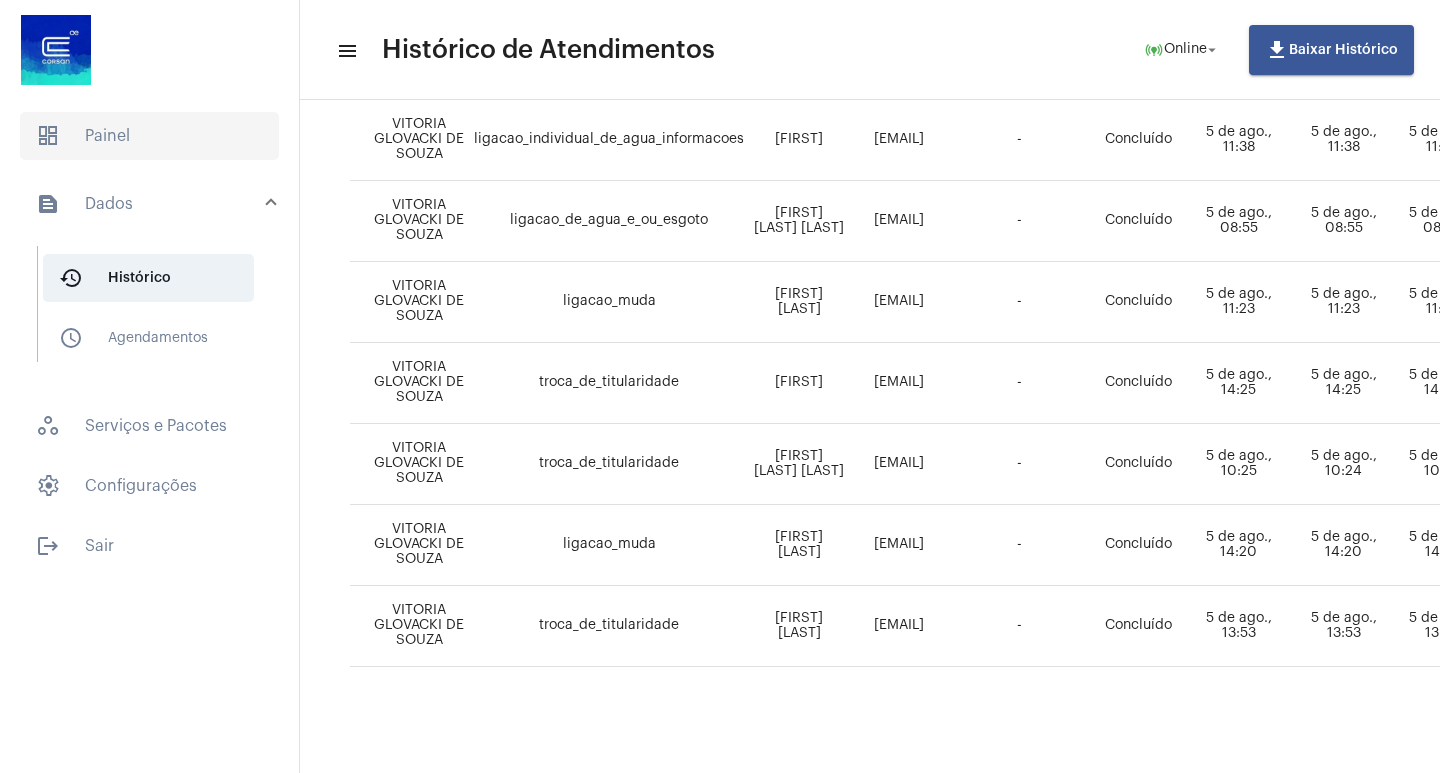 click on "dashboard   Painel" 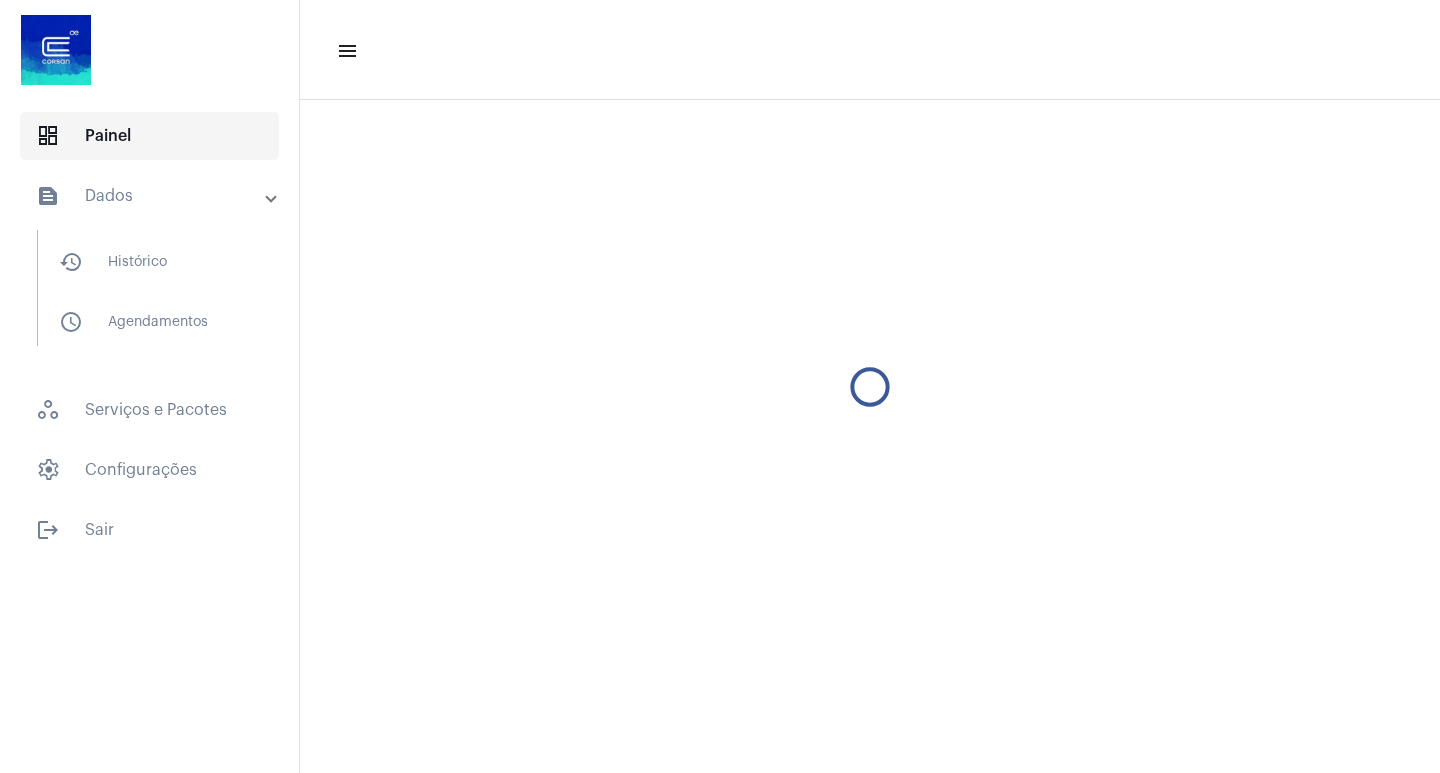 scroll, scrollTop: 0, scrollLeft: 0, axis: both 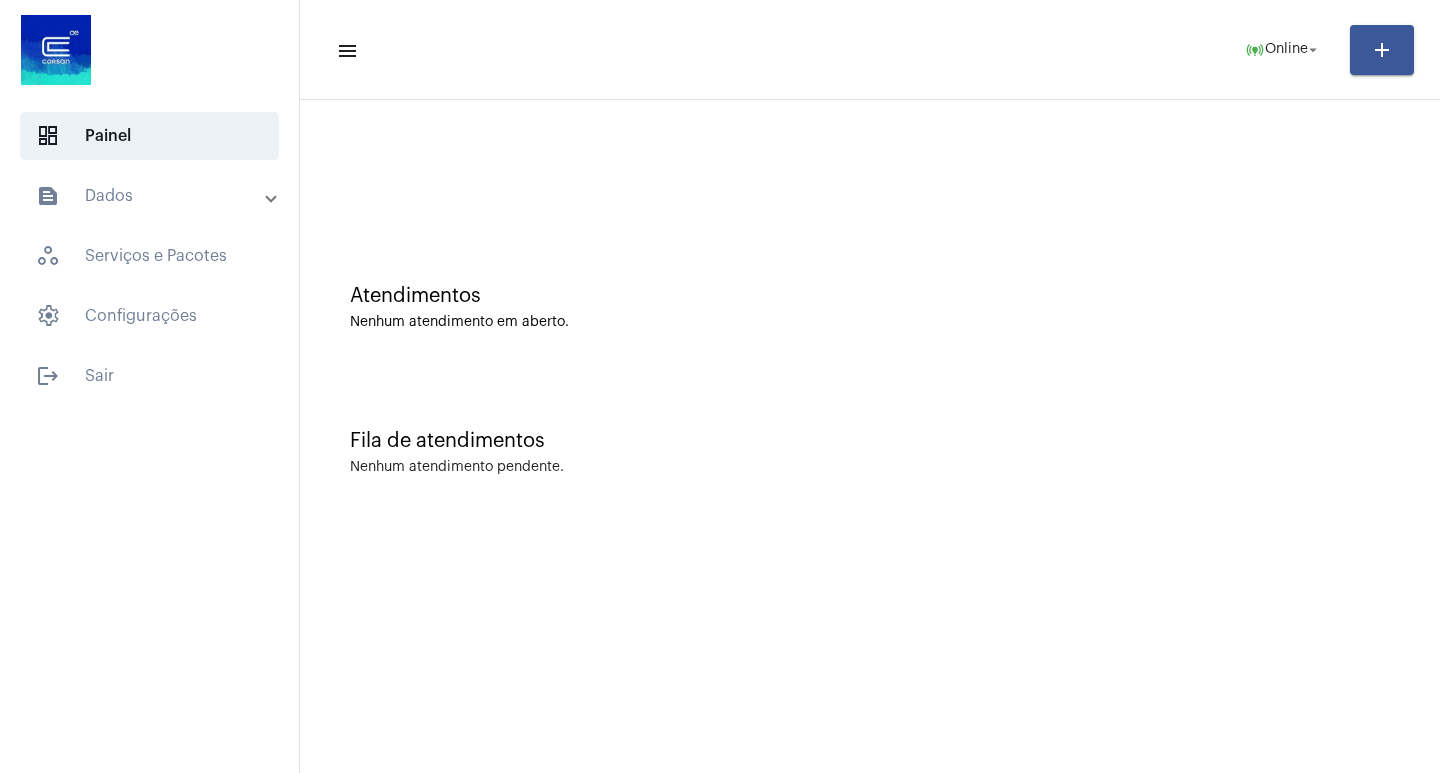 click on "Fila de atendimentos Nenhum atendimento pendente." 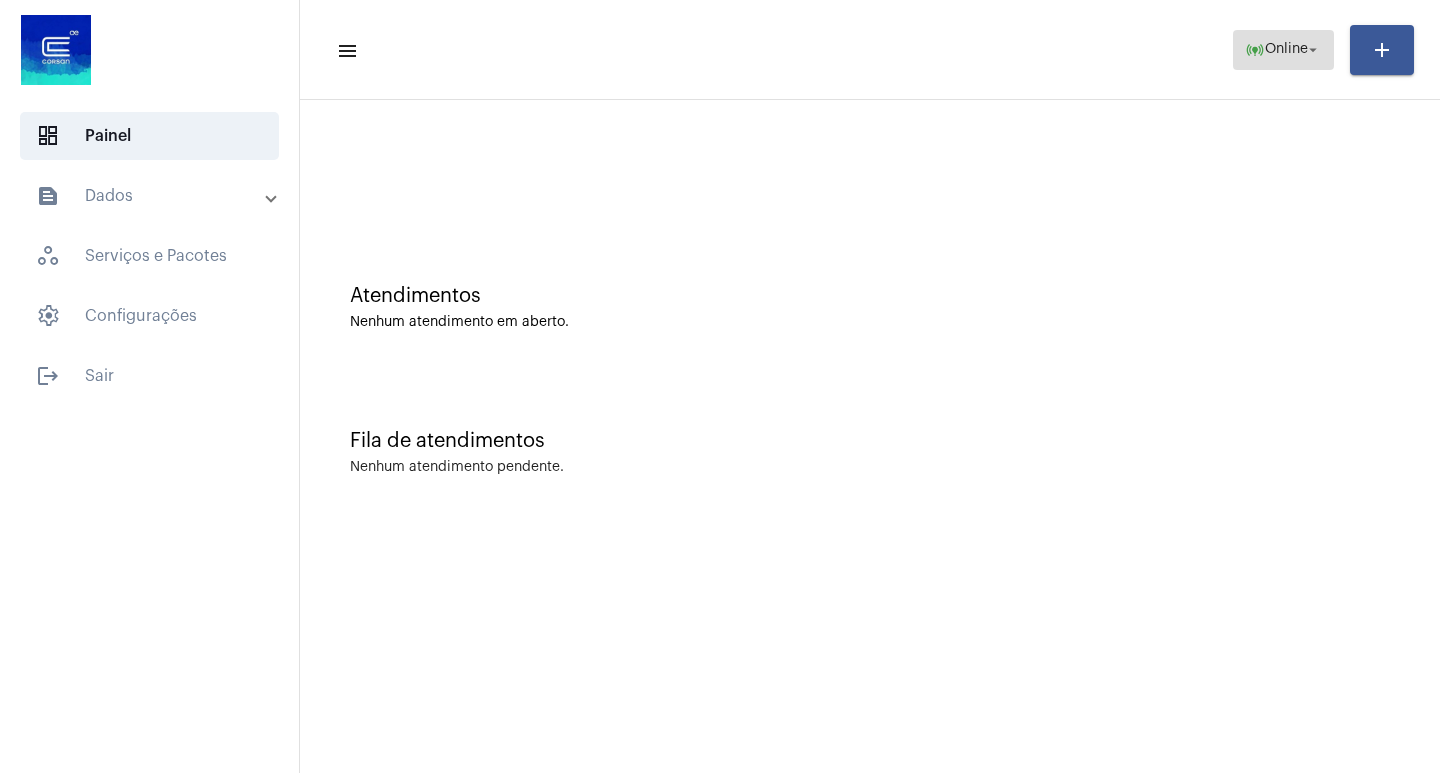 click on "online_prediction  Online arrow_drop_down" 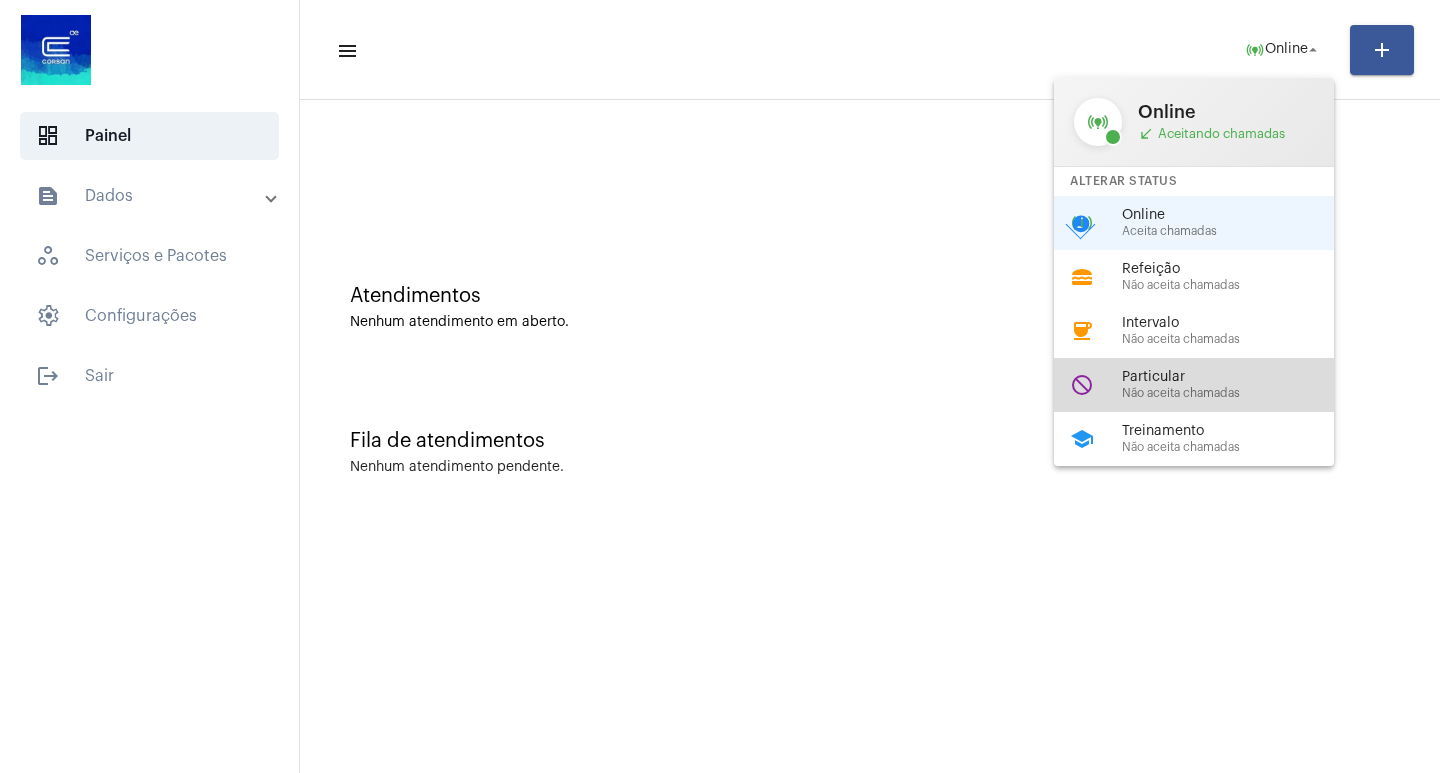 click on "Particular" at bounding box center (1236, 377) 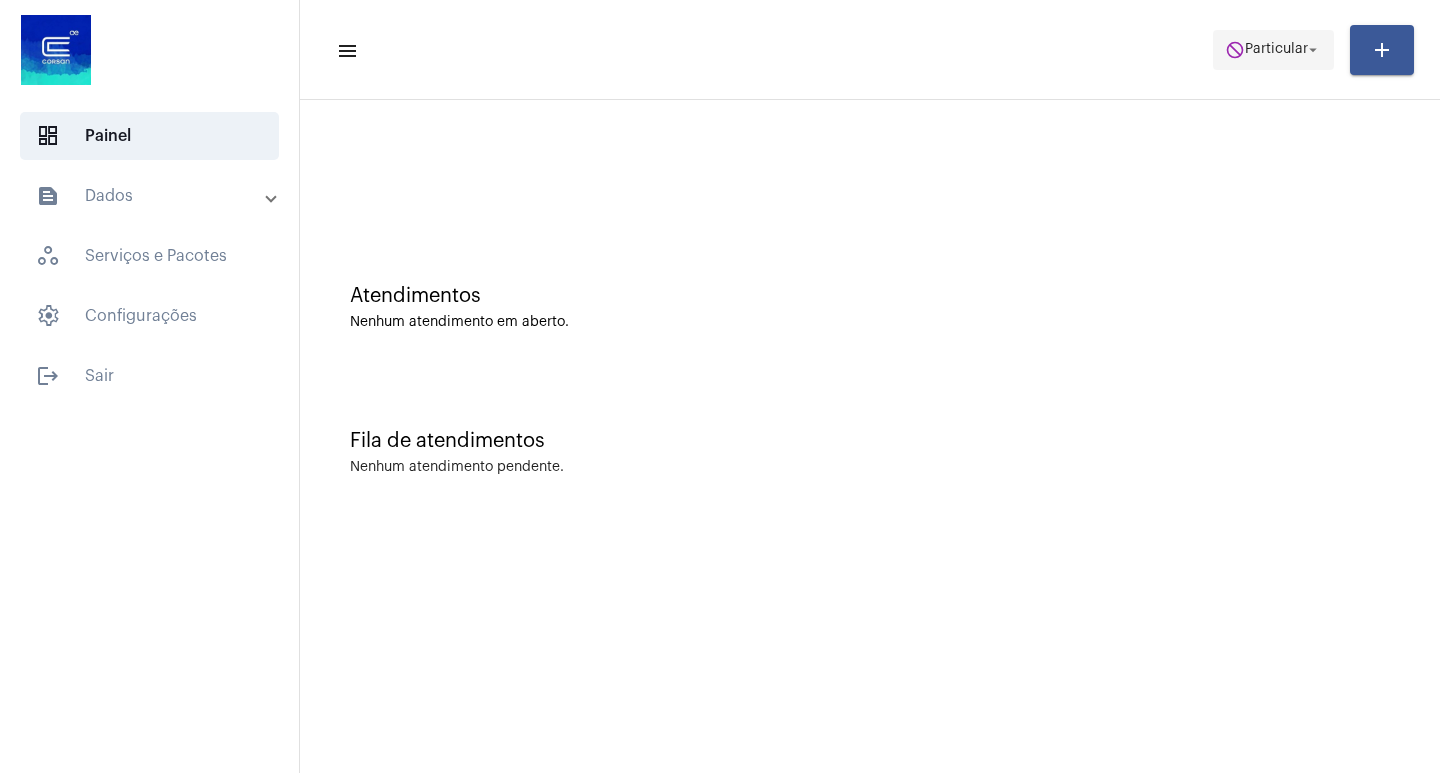 click on "Particular" 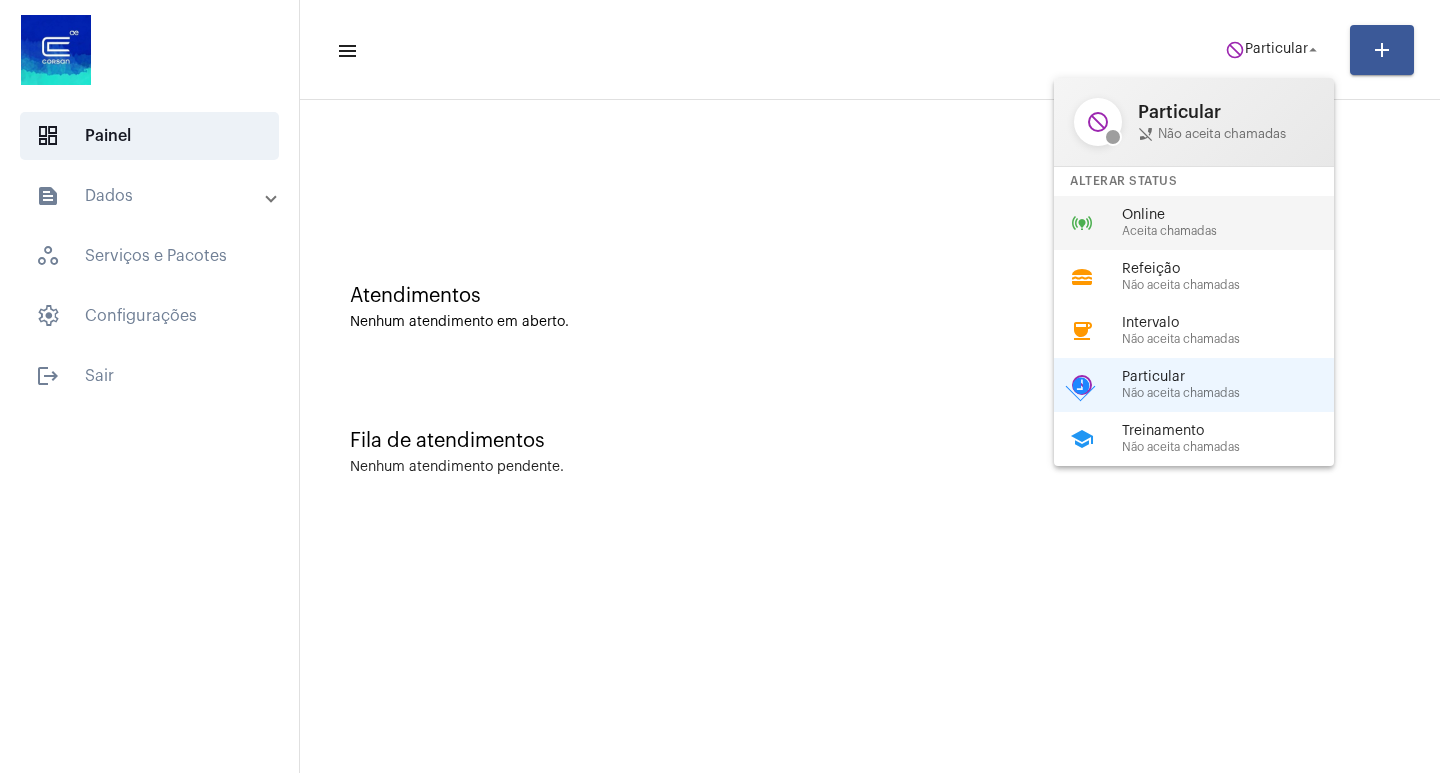click on "Aceita chamadas" at bounding box center (1236, 231) 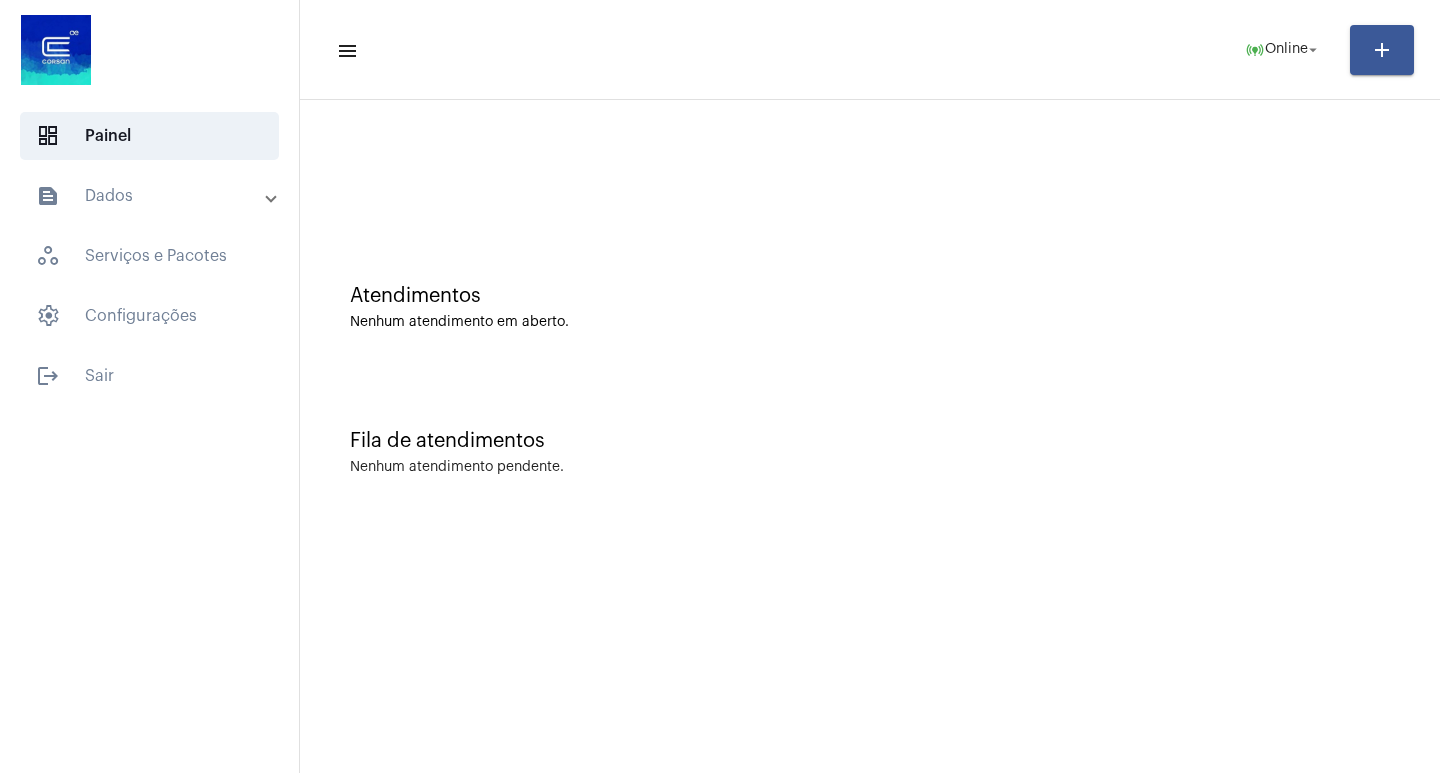 click on "Fila de atendimentos Nenhum atendimento pendente." 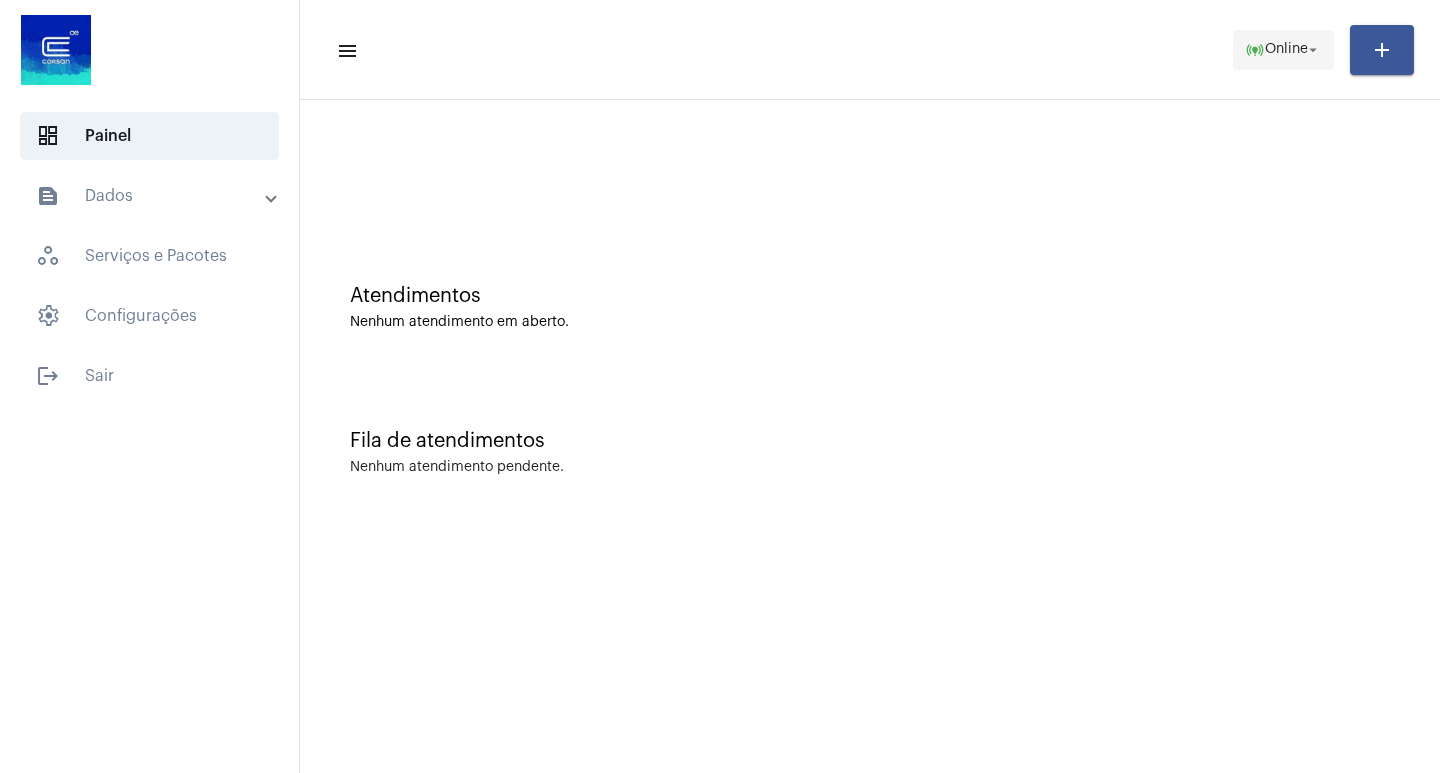 click on "Online" 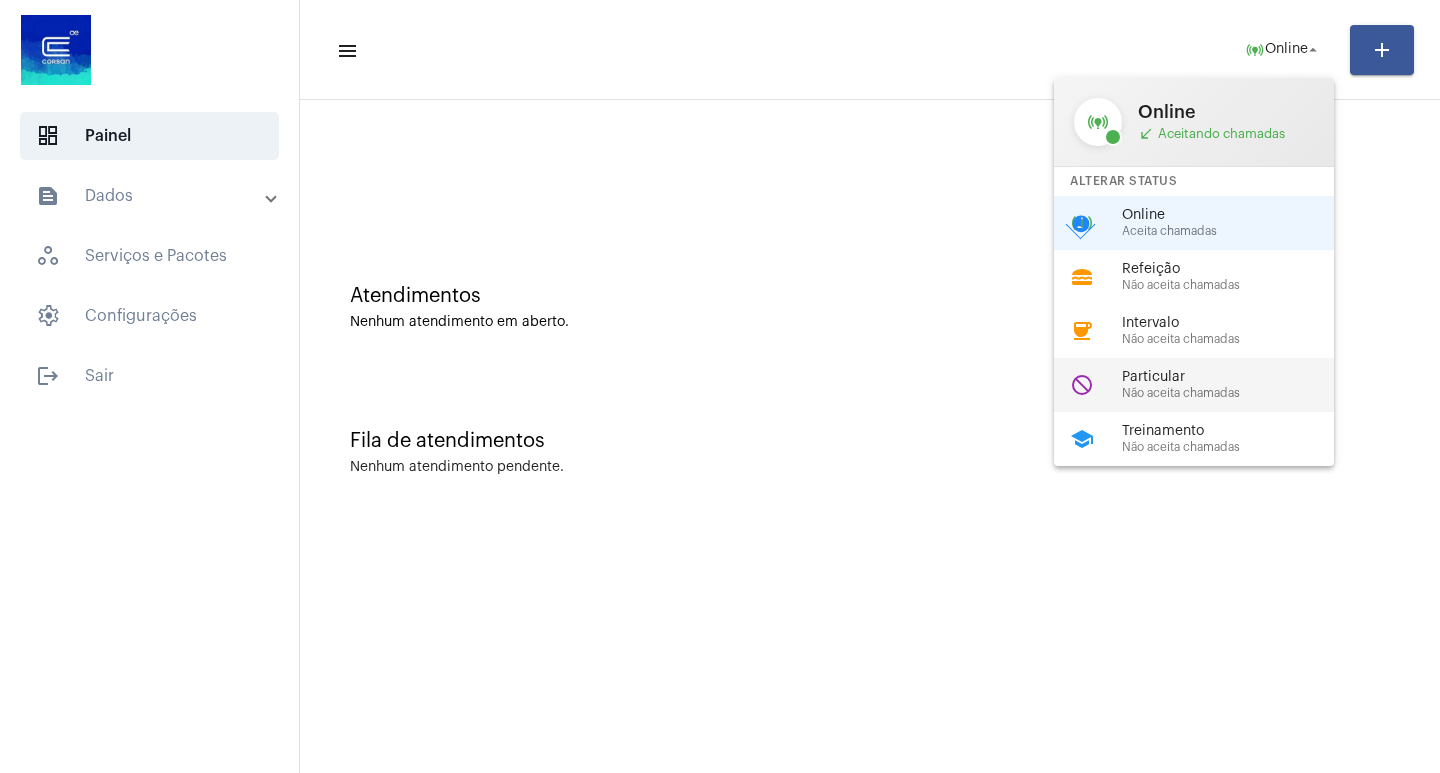 click on "do_not_disturb  Particular Não aceita chamadas" at bounding box center [1210, 385] 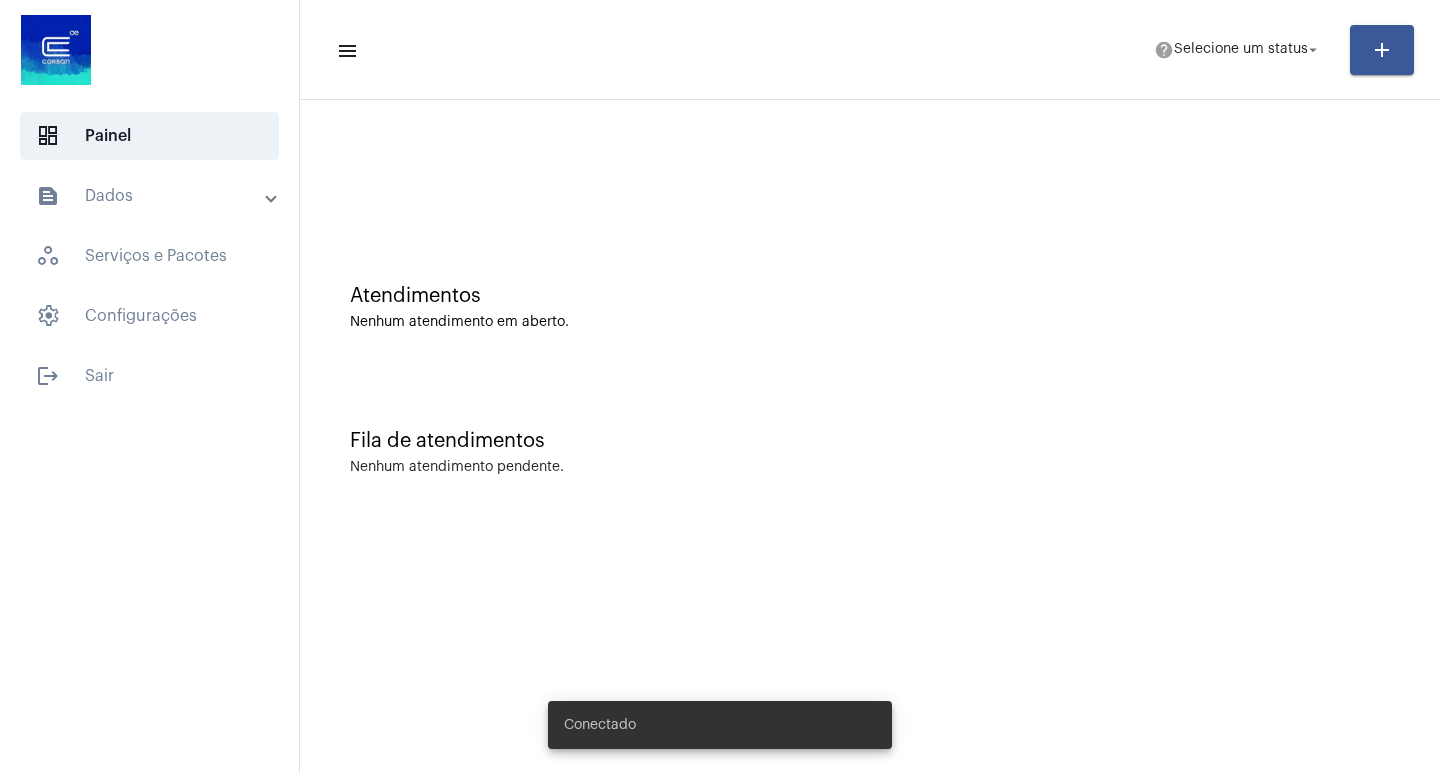 scroll, scrollTop: 0, scrollLeft: 0, axis: both 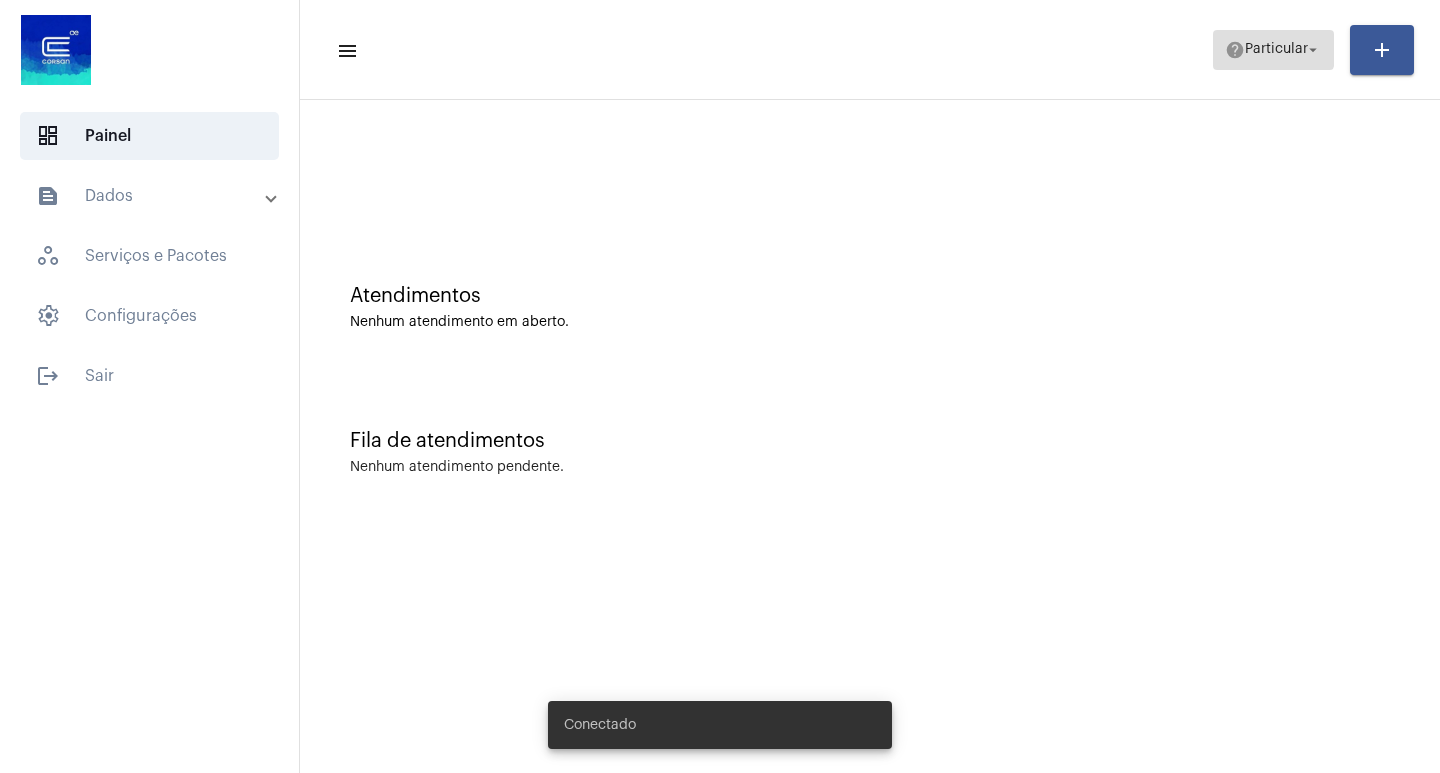 click on "help  Particular arrow_drop_down" 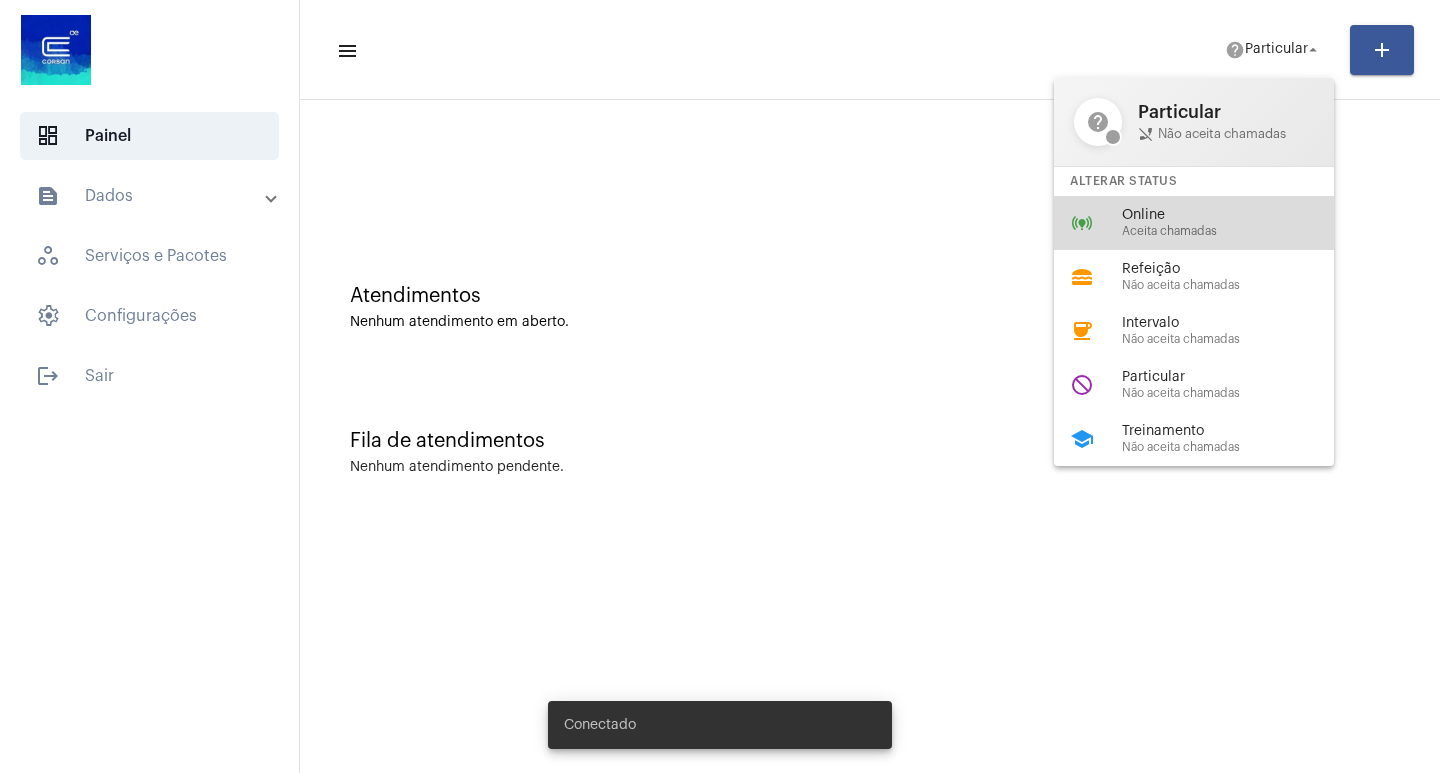 click on "Aceita chamadas" at bounding box center (1236, 231) 